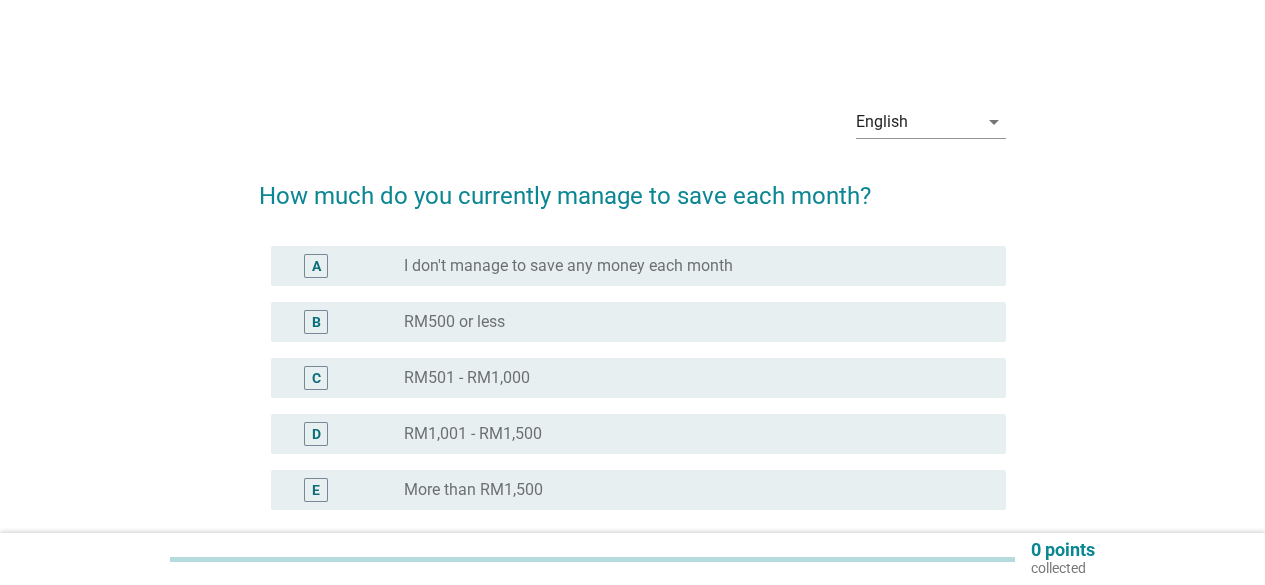 scroll, scrollTop: 0, scrollLeft: 0, axis: both 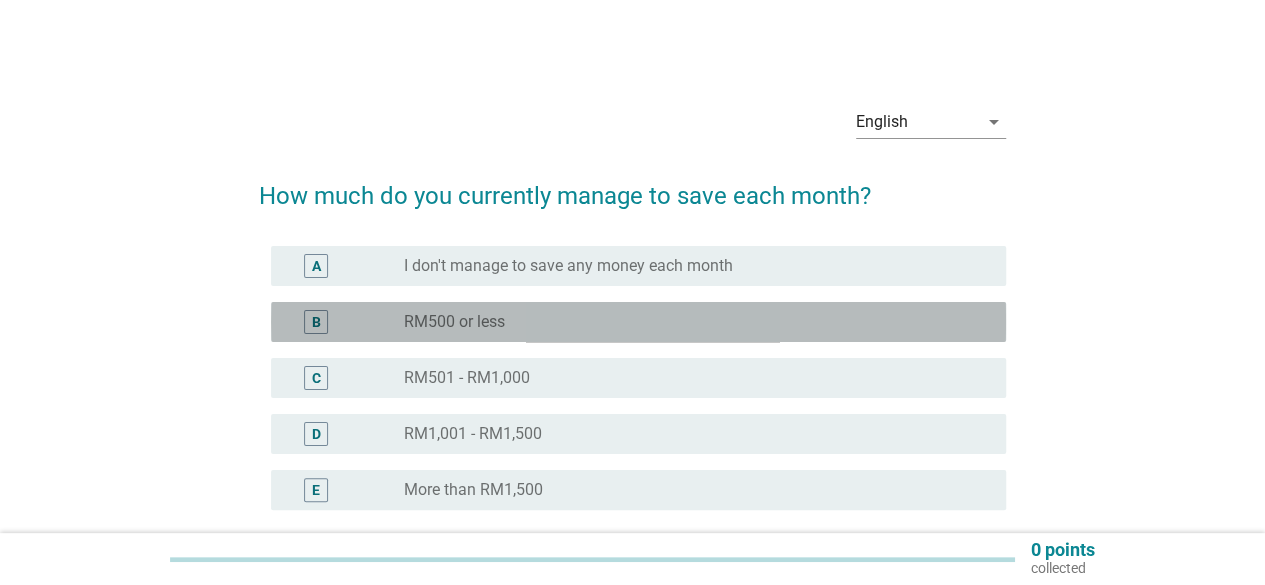 click on "radio_button_unchecked RM500 or less" at bounding box center [689, 322] 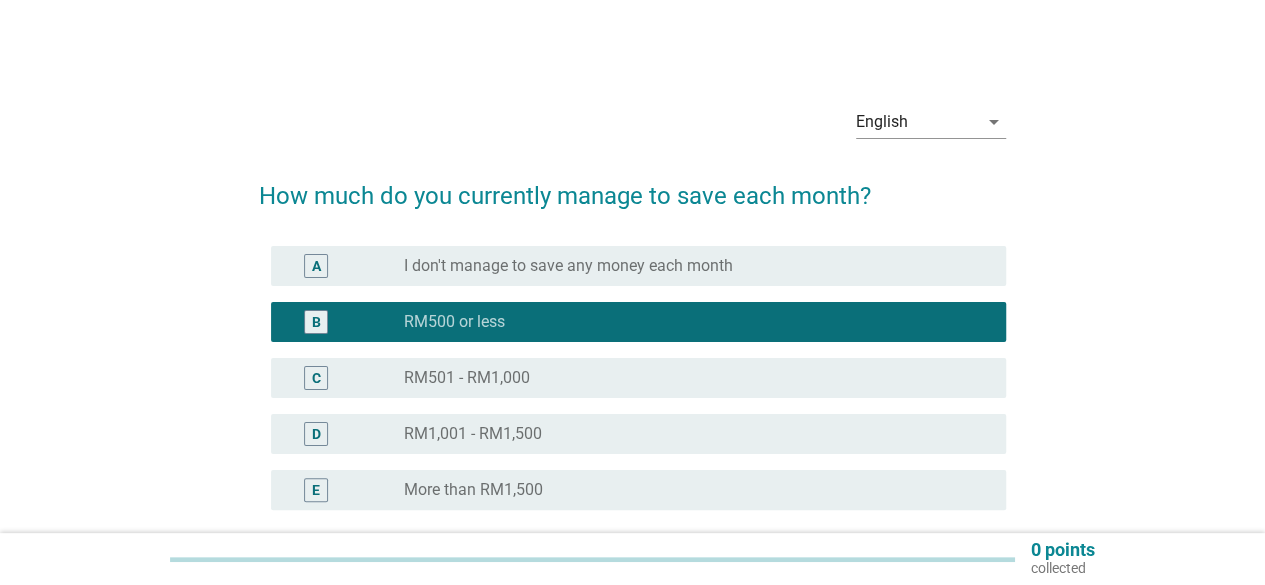 click on "English arrow_drop_down   How much do you currently manage to save each month?     A     radio_button_unchecked I don't manage to save any money each month   B     radio_button_checked [CURRENCY][AMOUNT] or less   C     radio_button_unchecked [CURRENCY][AMOUNT] - [CURRENCY][AMOUNT]   D     radio_button_unchecked [CURRENCY][AMOUNT] - [CURRENCY][AMOUNT]   E     radio_button_unchecked More than [CURRENCY][AMOUNT]     Next" at bounding box center (632, 360) 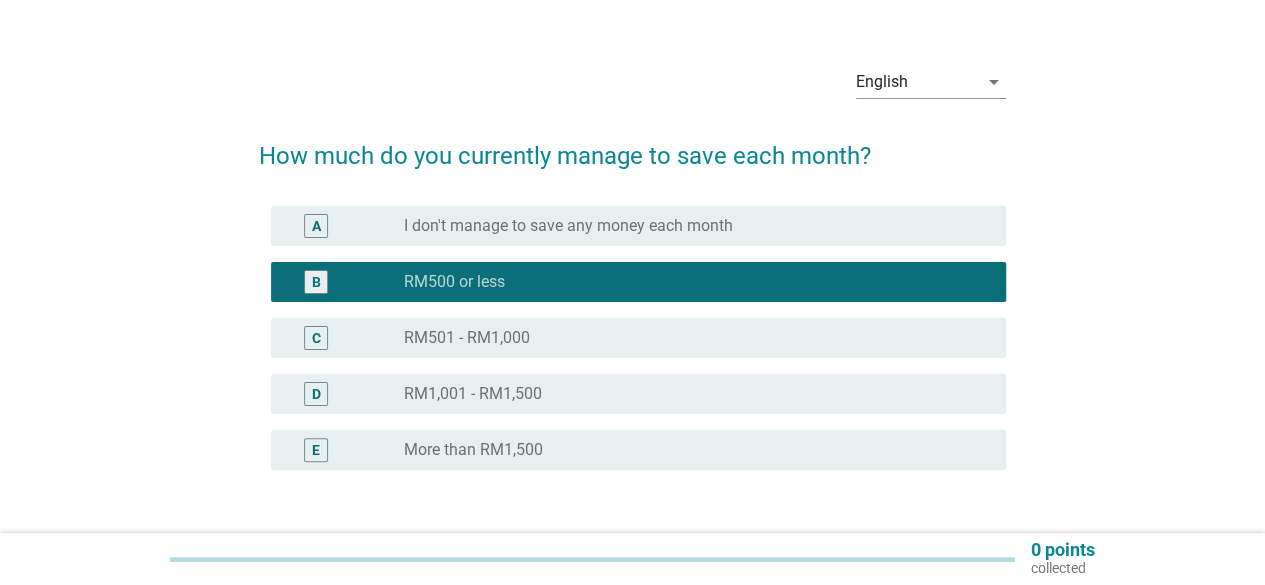 scroll, scrollTop: 186, scrollLeft: 0, axis: vertical 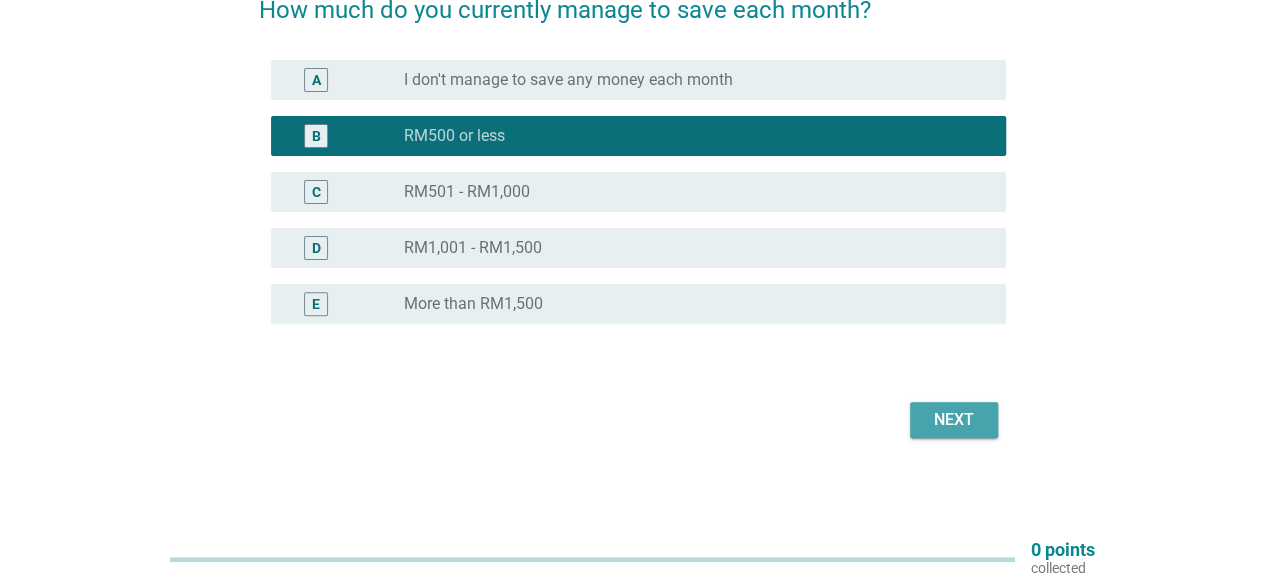click on "Next" at bounding box center [954, 420] 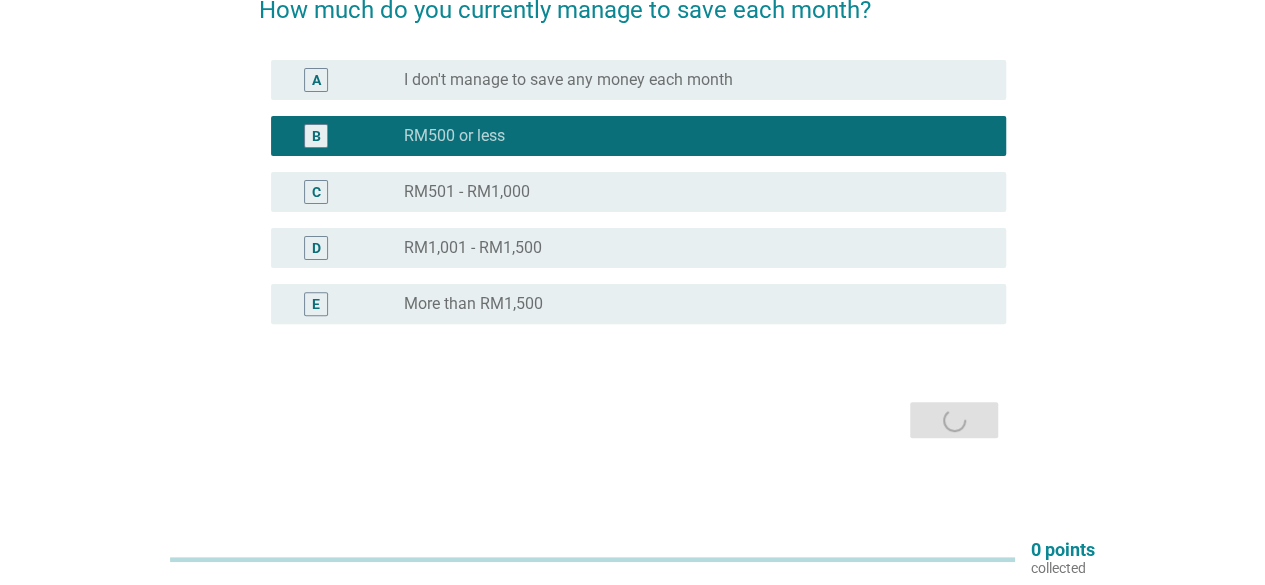 scroll, scrollTop: 0, scrollLeft: 0, axis: both 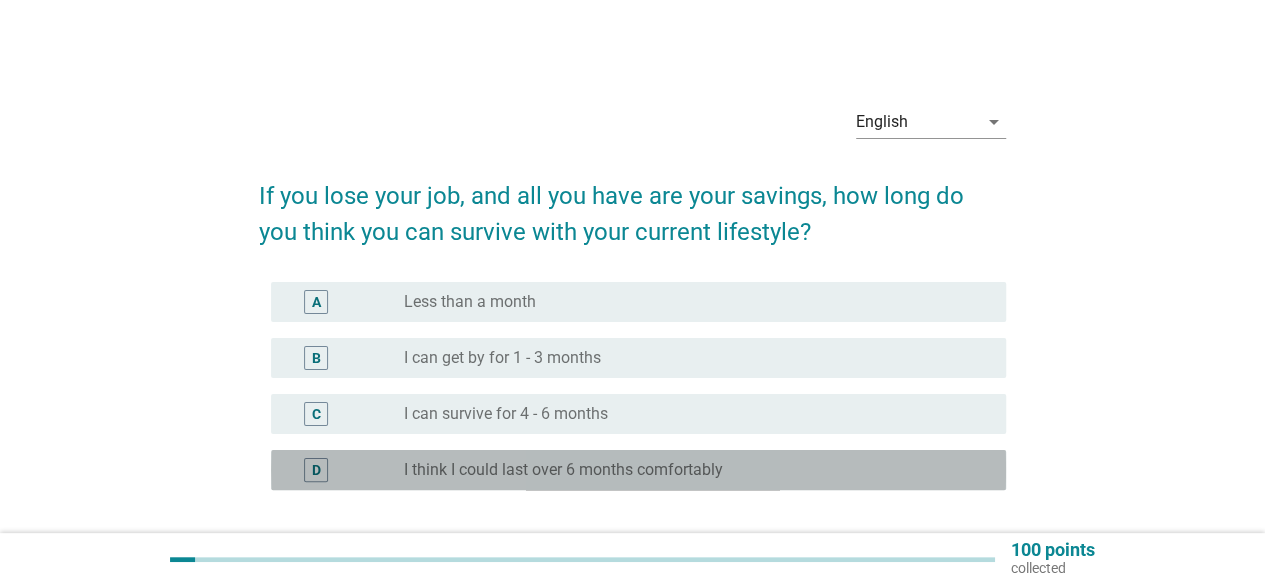 click on "radio_button_unchecked I think I could last over 6 months comfortably" at bounding box center (689, 470) 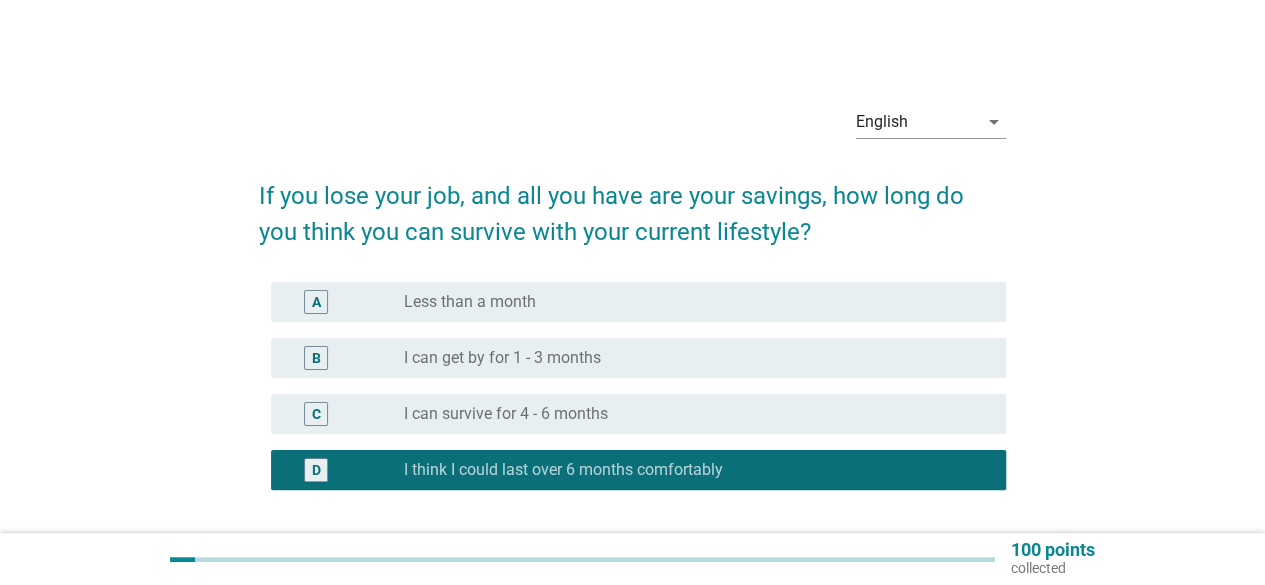 scroll, scrollTop: 166, scrollLeft: 0, axis: vertical 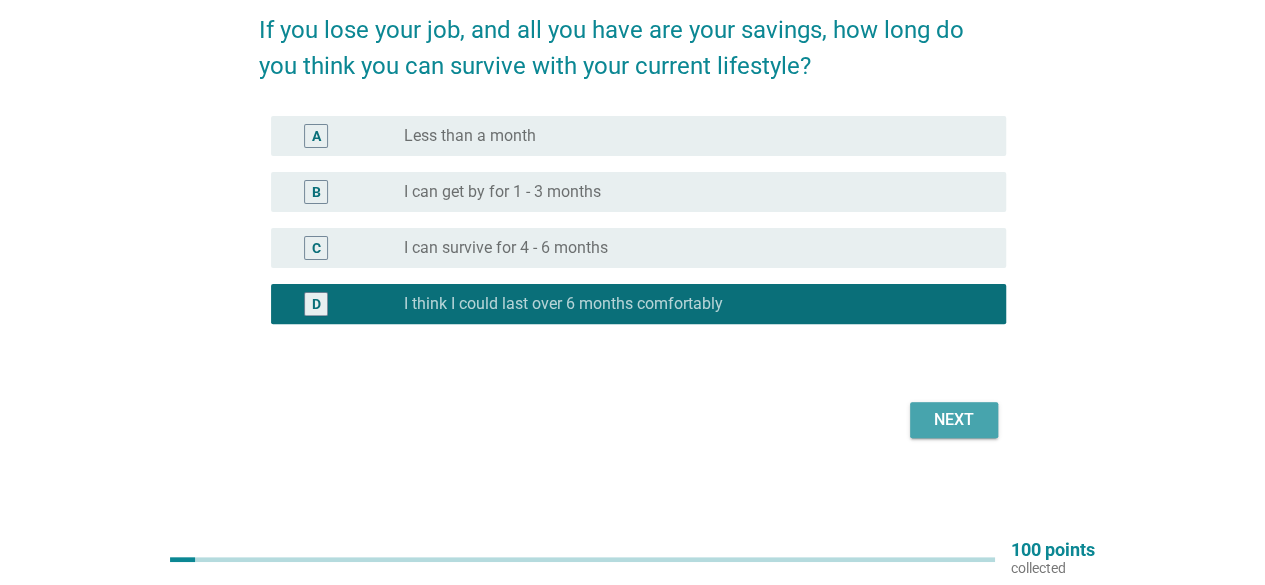 click on "Next" at bounding box center (954, 420) 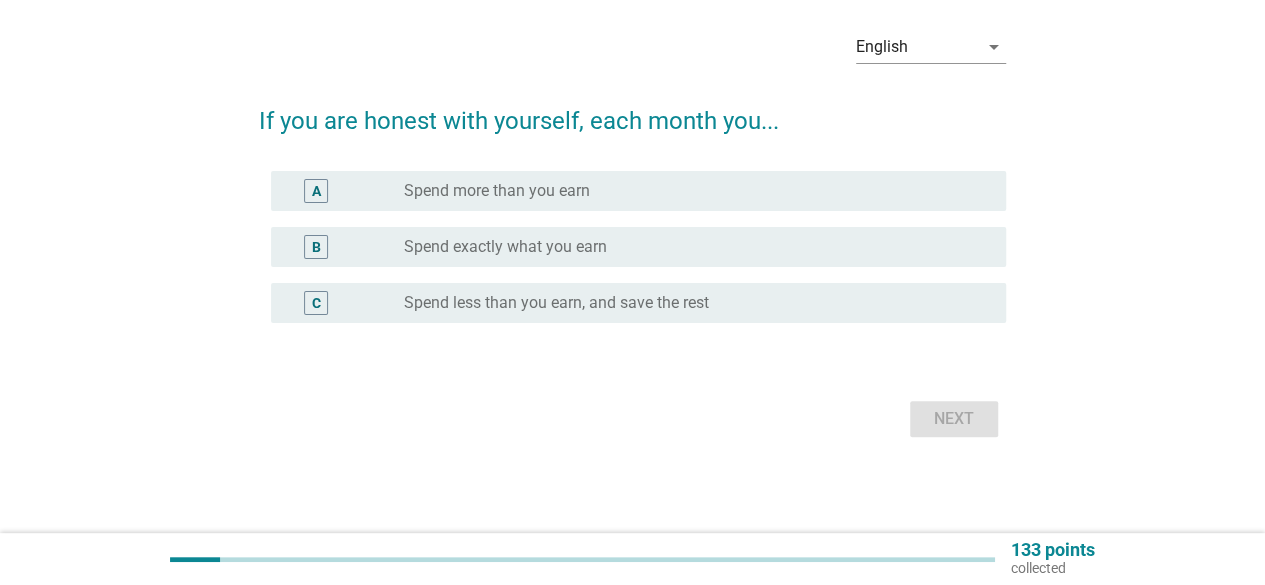 scroll, scrollTop: 0, scrollLeft: 0, axis: both 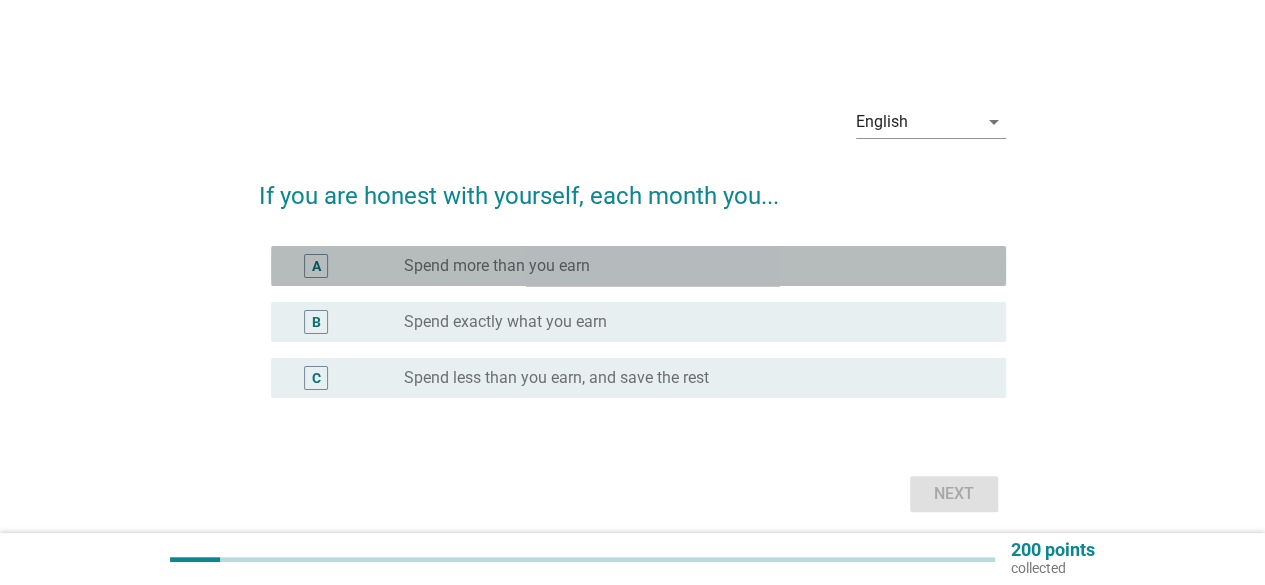 click on "radio_button_unchecked Spend more than you earn" at bounding box center [689, 266] 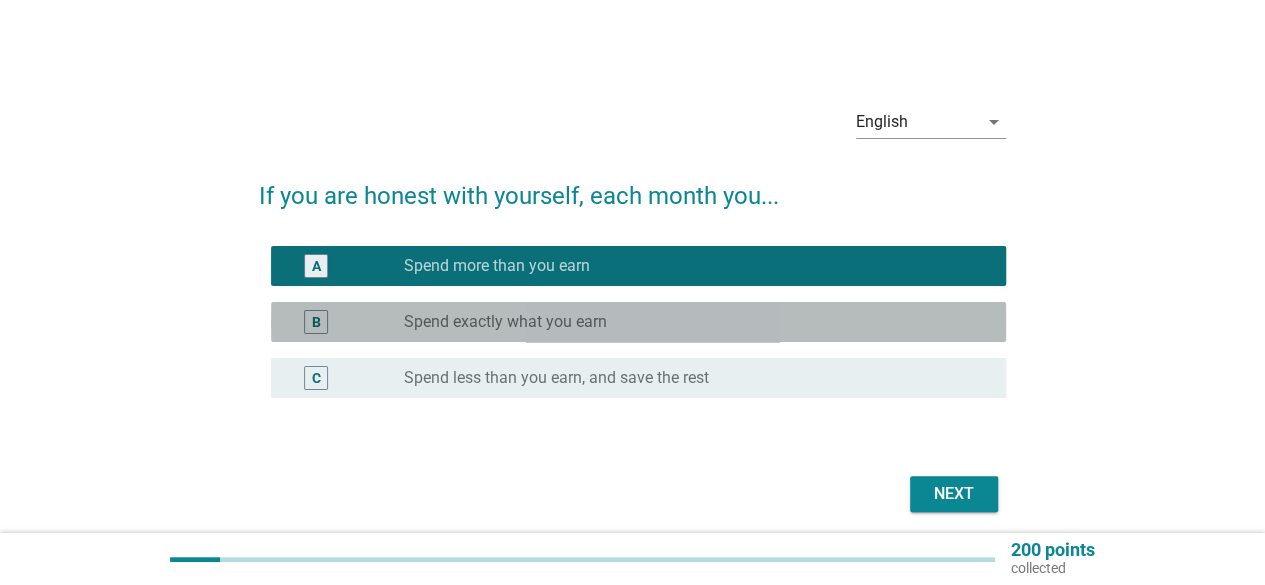 click on "radio_button_unchecked Spend exactly what you earn" at bounding box center [689, 322] 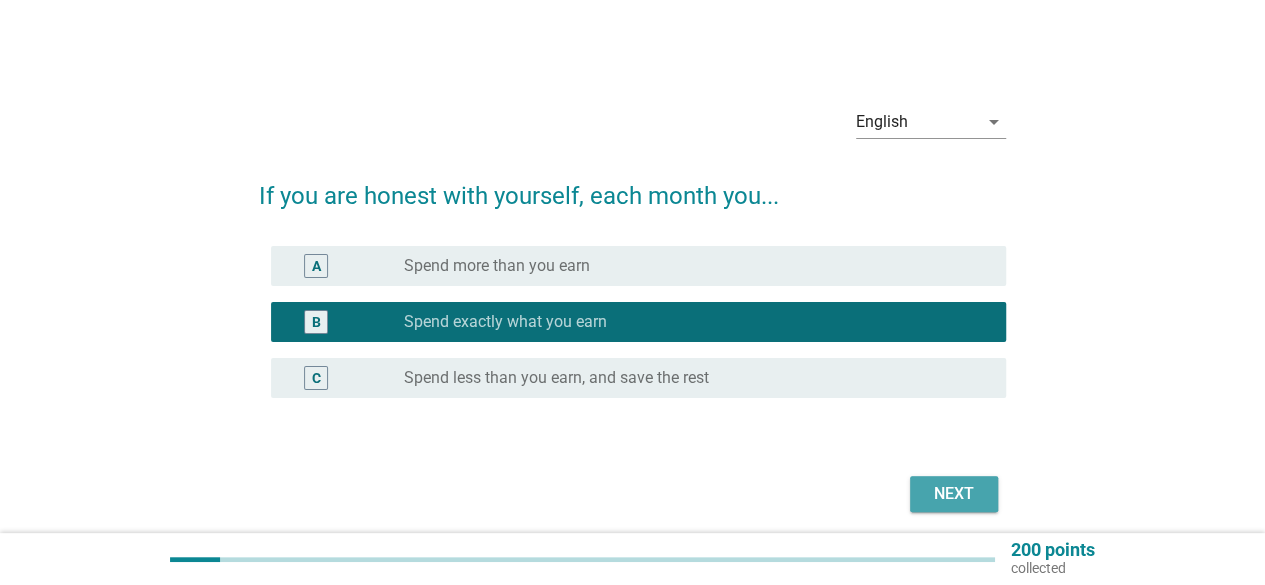 click on "Next" at bounding box center [954, 494] 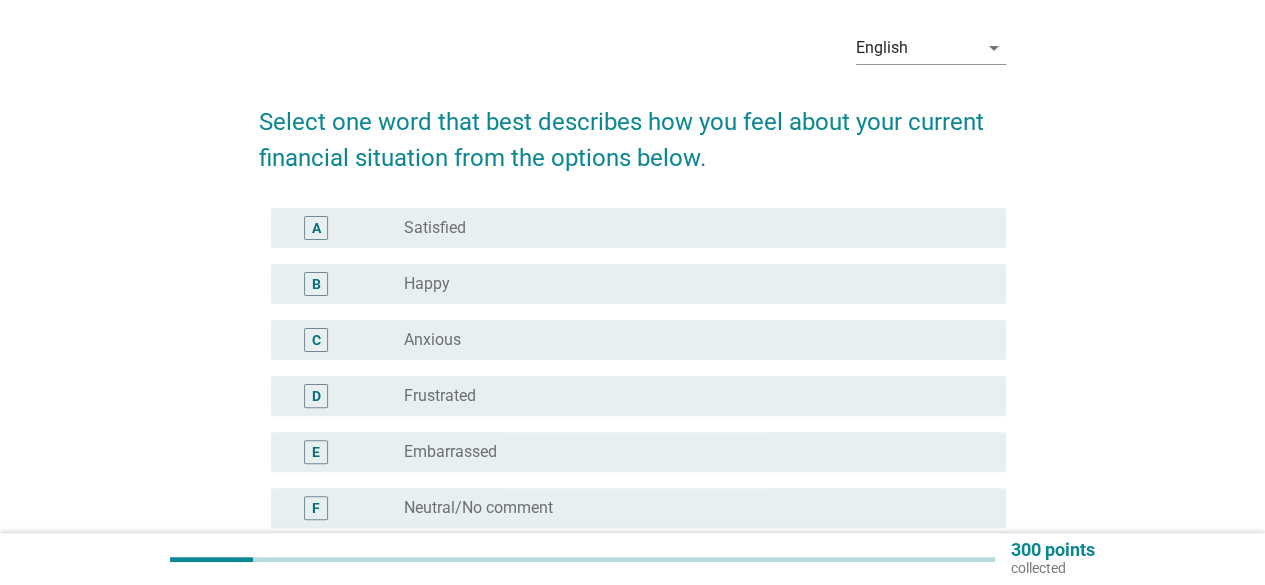 scroll, scrollTop: 80, scrollLeft: 0, axis: vertical 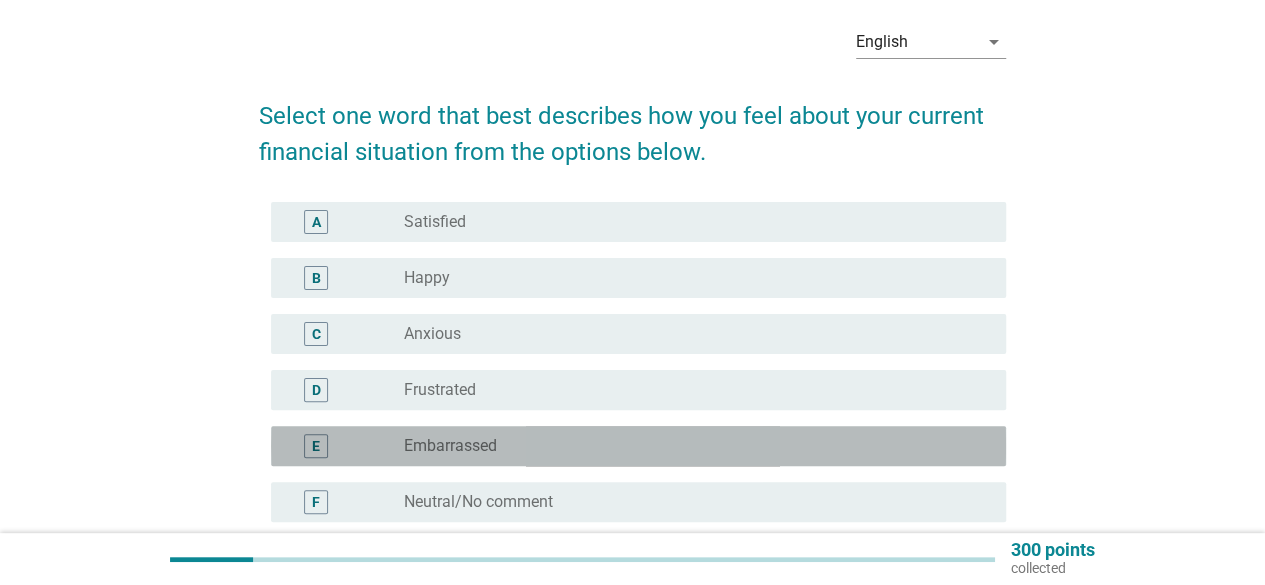 click on "radio_button_unchecked Embarrassed" at bounding box center (689, 446) 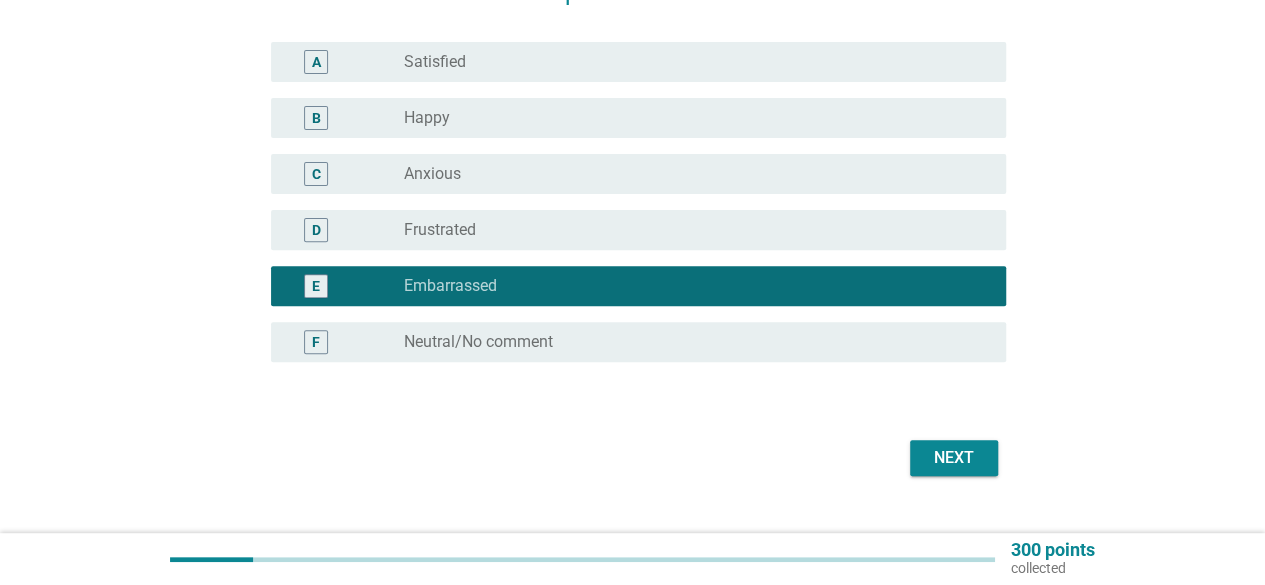 scroll, scrollTop: 278, scrollLeft: 0, axis: vertical 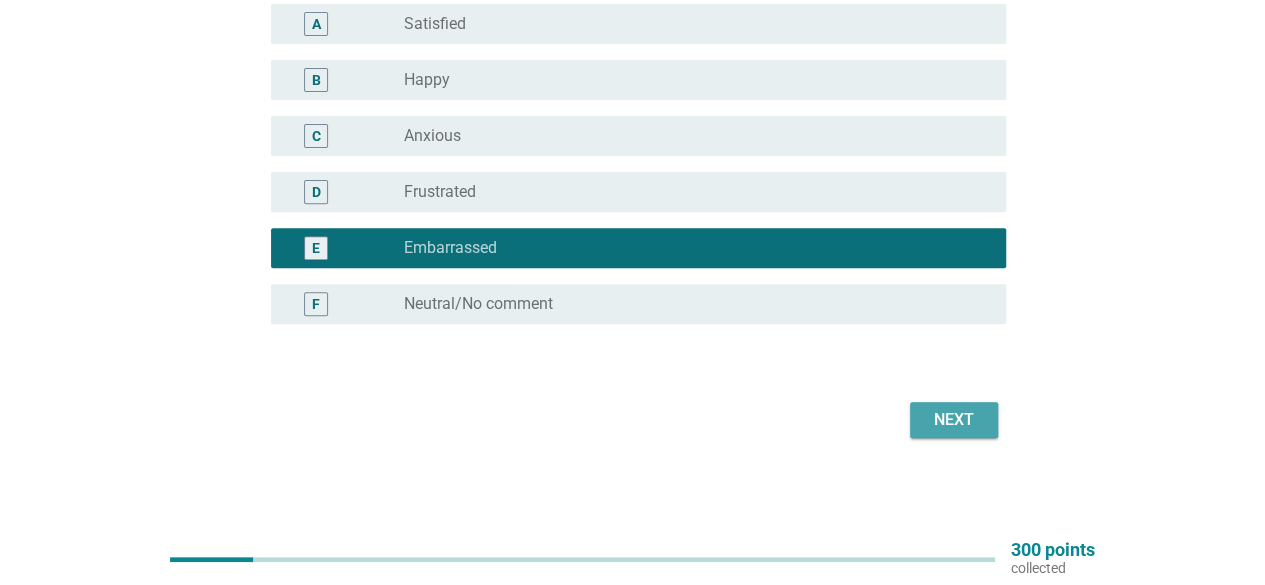 click on "Next" at bounding box center (954, 420) 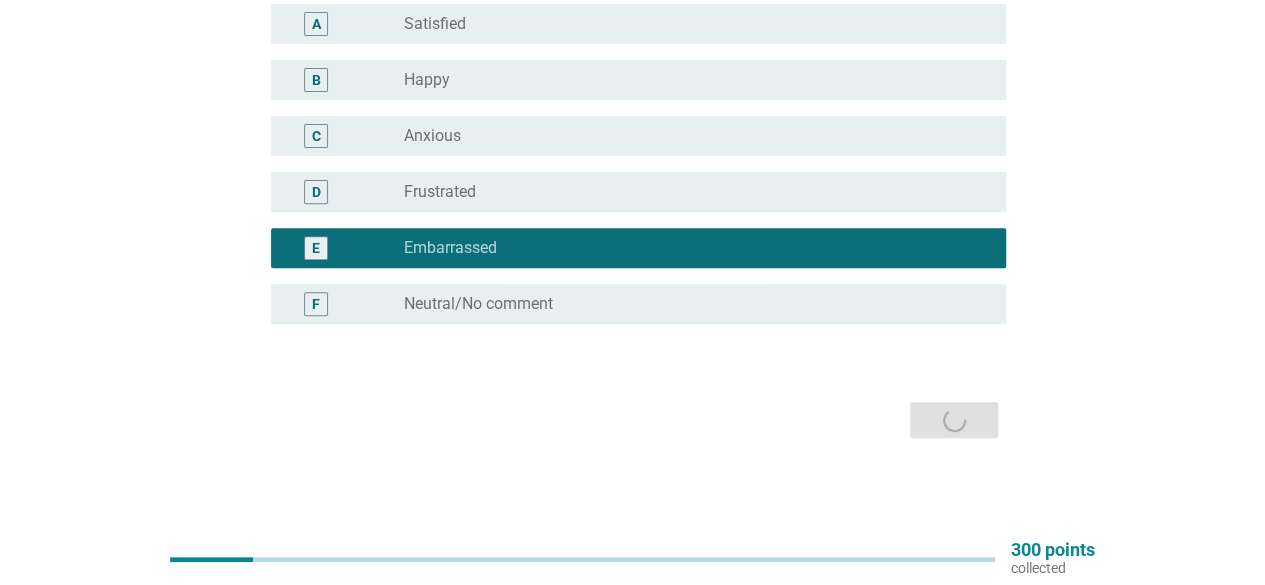 scroll, scrollTop: 0, scrollLeft: 0, axis: both 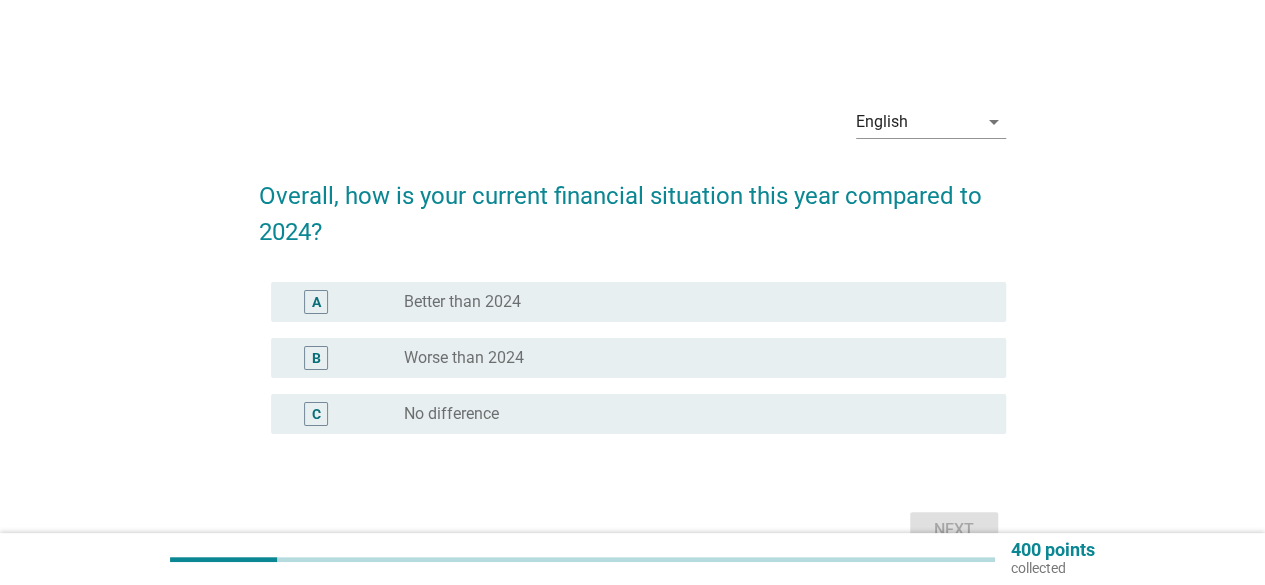 click on "radio_button_unchecked No difference" at bounding box center (689, 414) 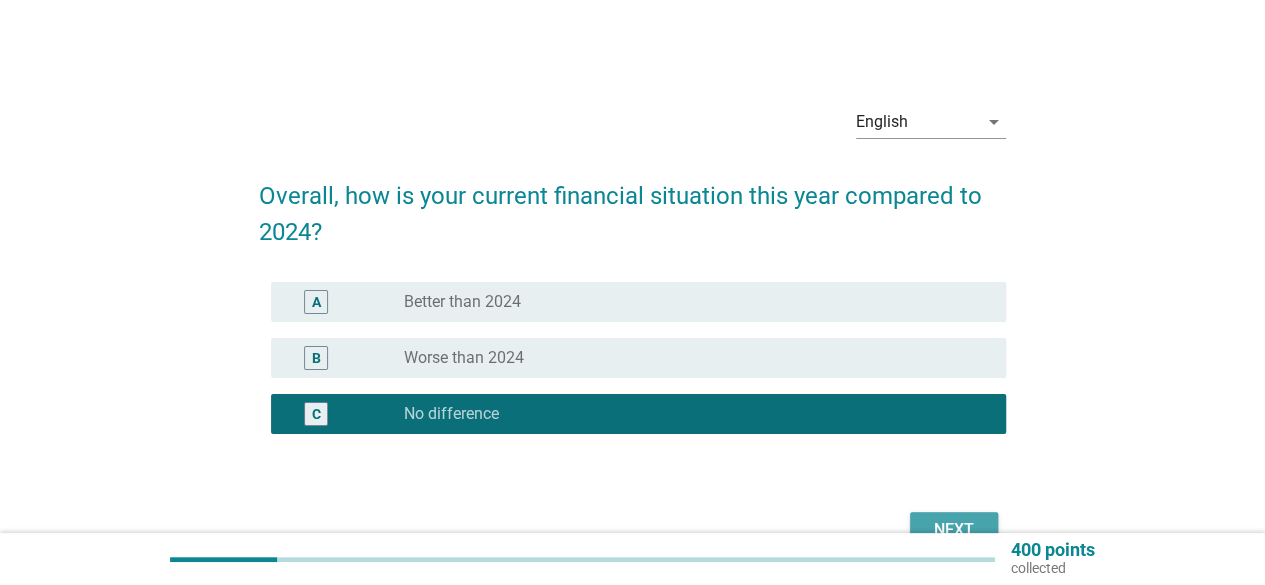 click on "Next" at bounding box center [954, 530] 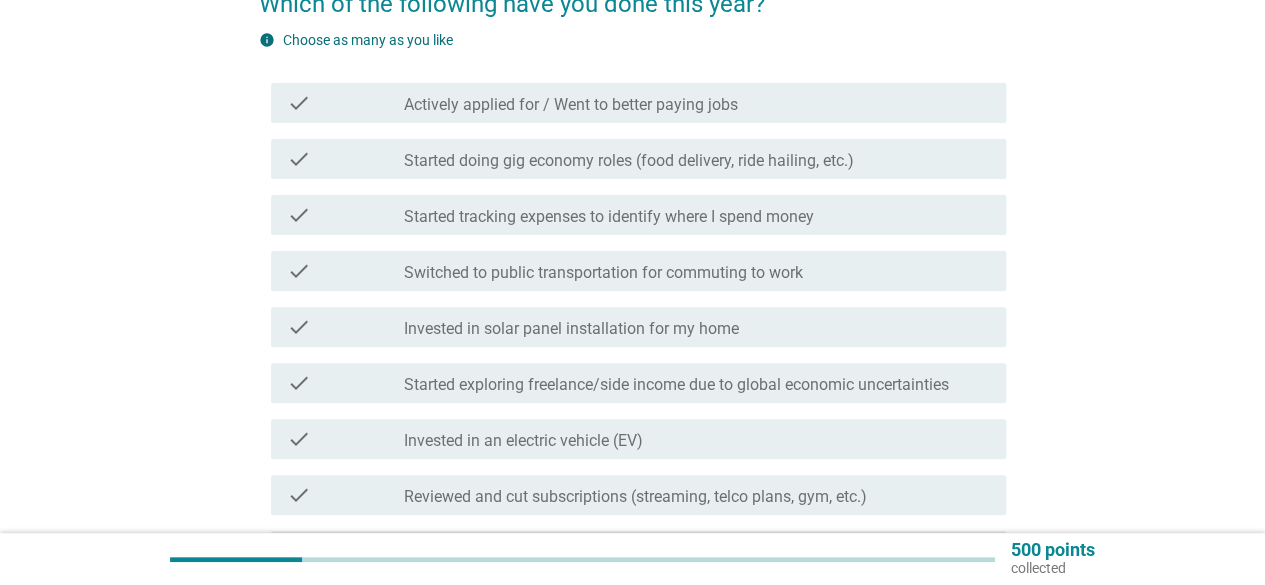 scroll, scrollTop: 200, scrollLeft: 0, axis: vertical 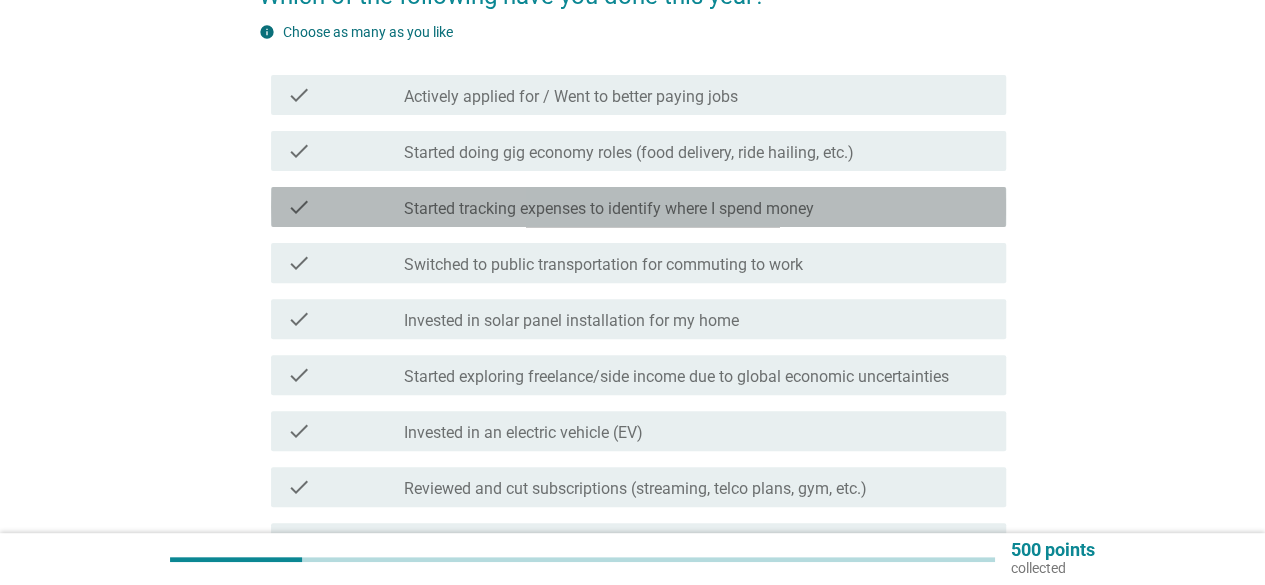click on "Started tracking expenses to identify where I spend money" at bounding box center [609, 209] 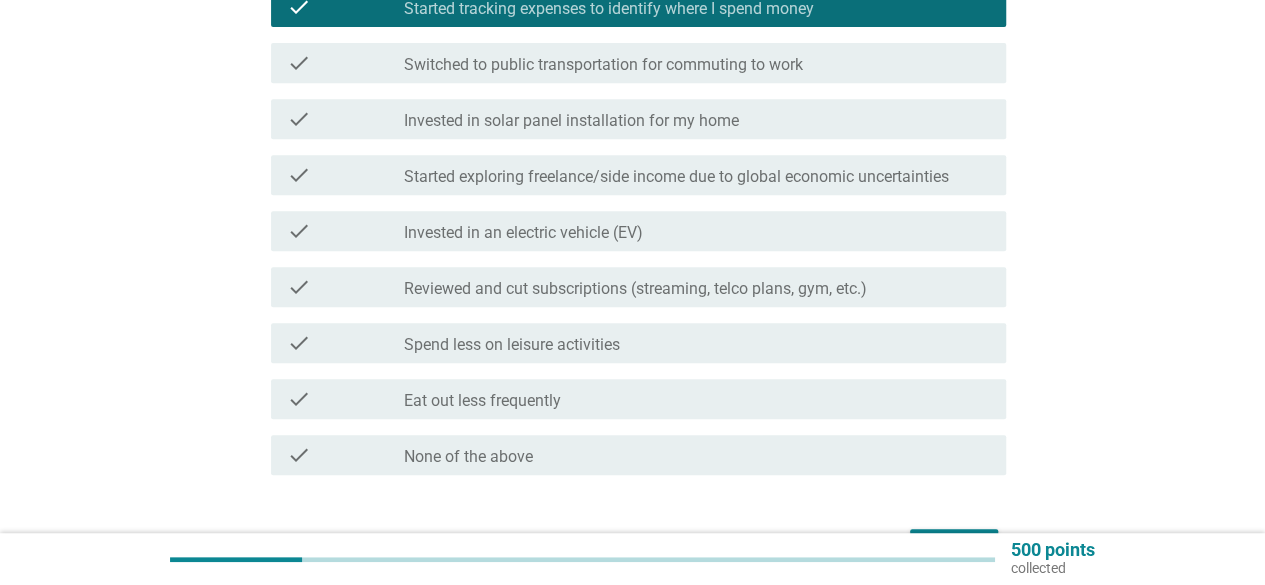 scroll, scrollTop: 440, scrollLeft: 0, axis: vertical 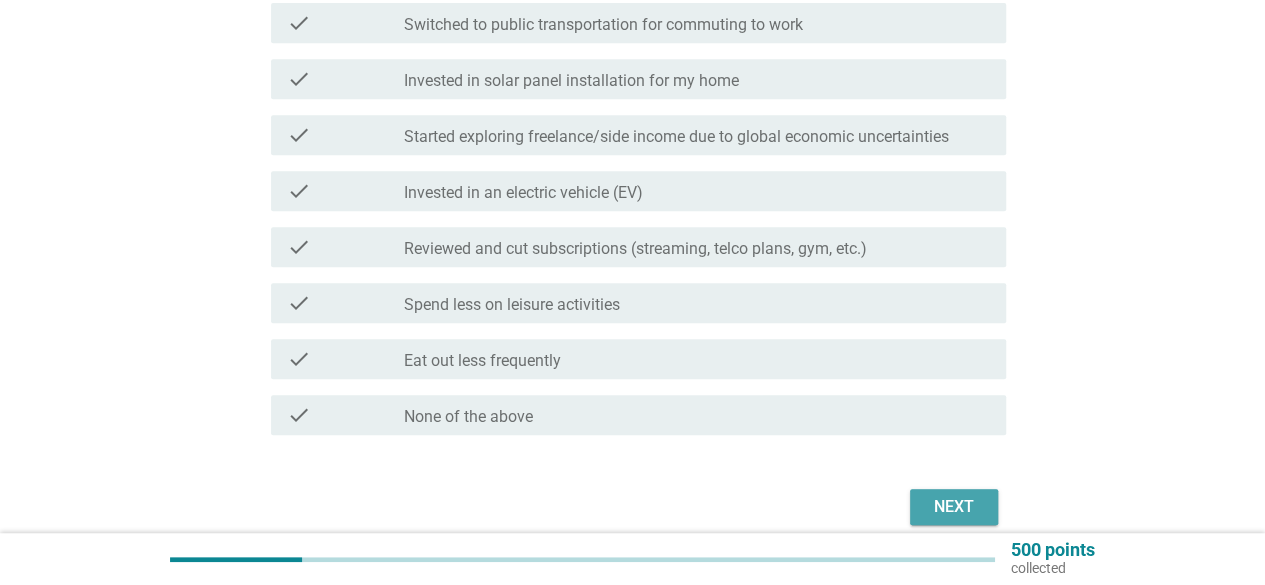 click on "Next" at bounding box center [954, 507] 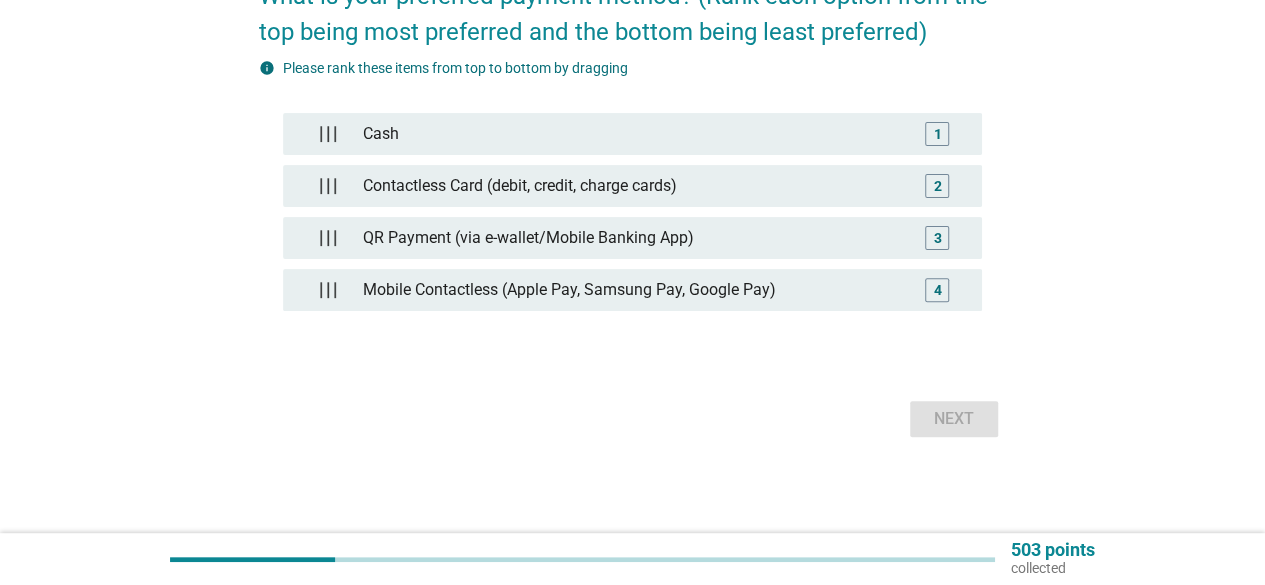 scroll, scrollTop: 0, scrollLeft: 0, axis: both 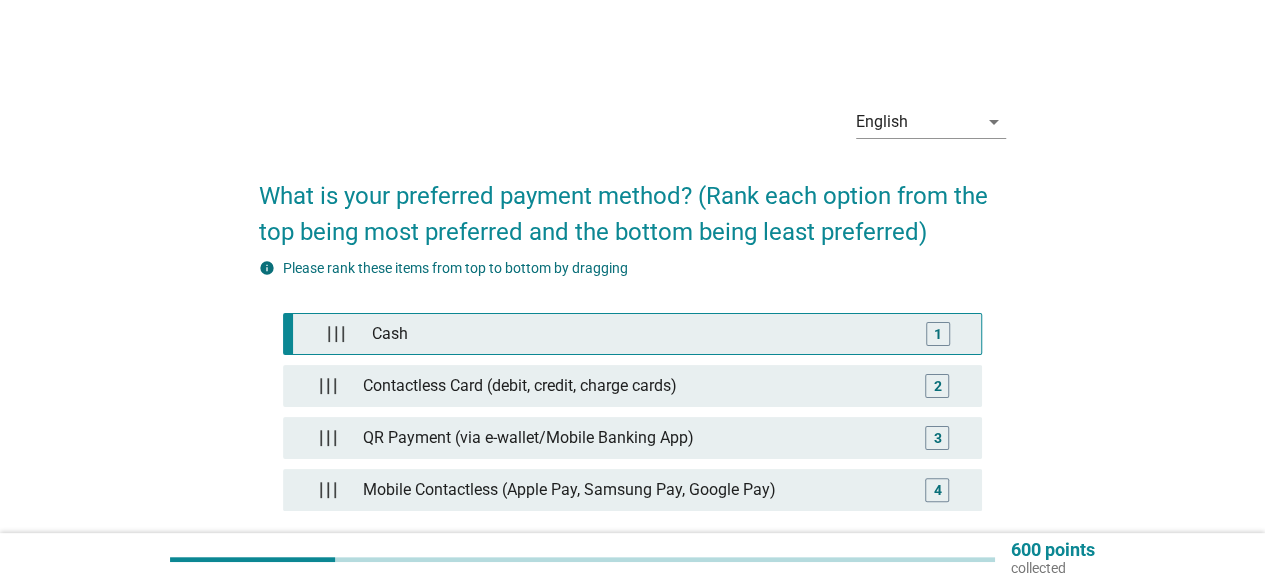 click on "Cash" at bounding box center (637, 334) 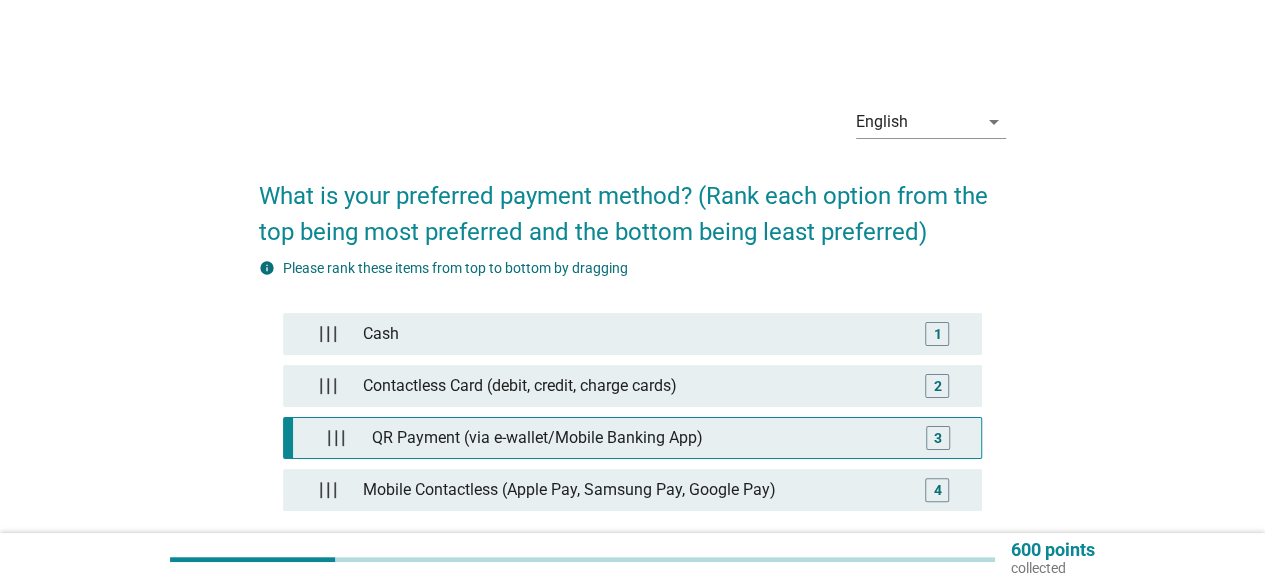click on "QR Payment (via e-wallet/Mobile Banking App)" at bounding box center [637, 438] 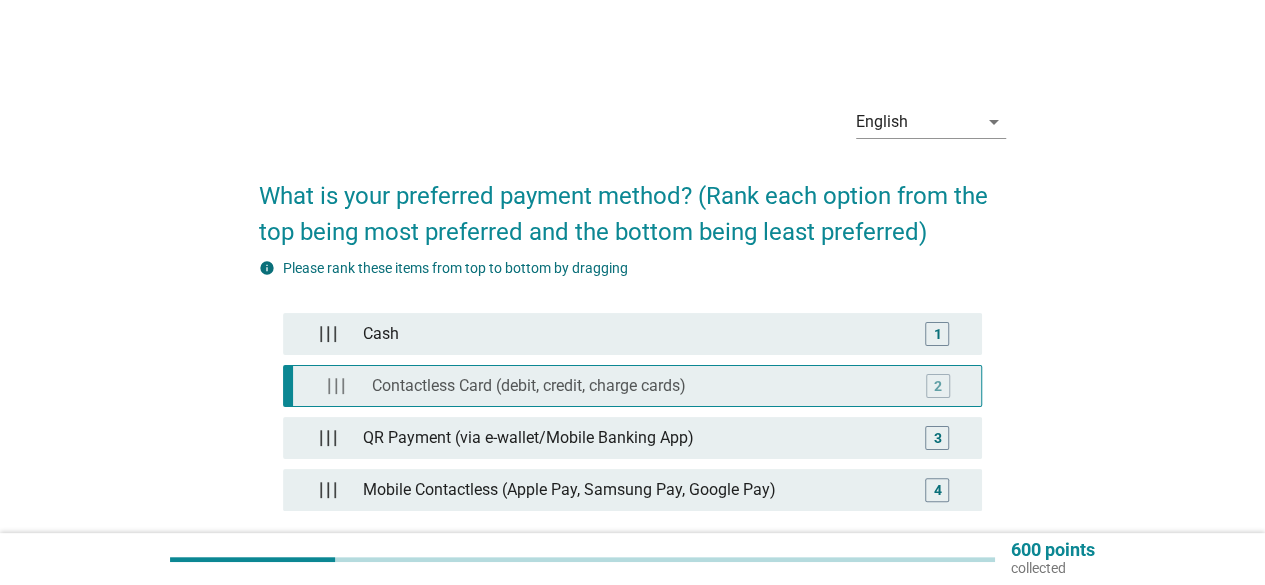 type 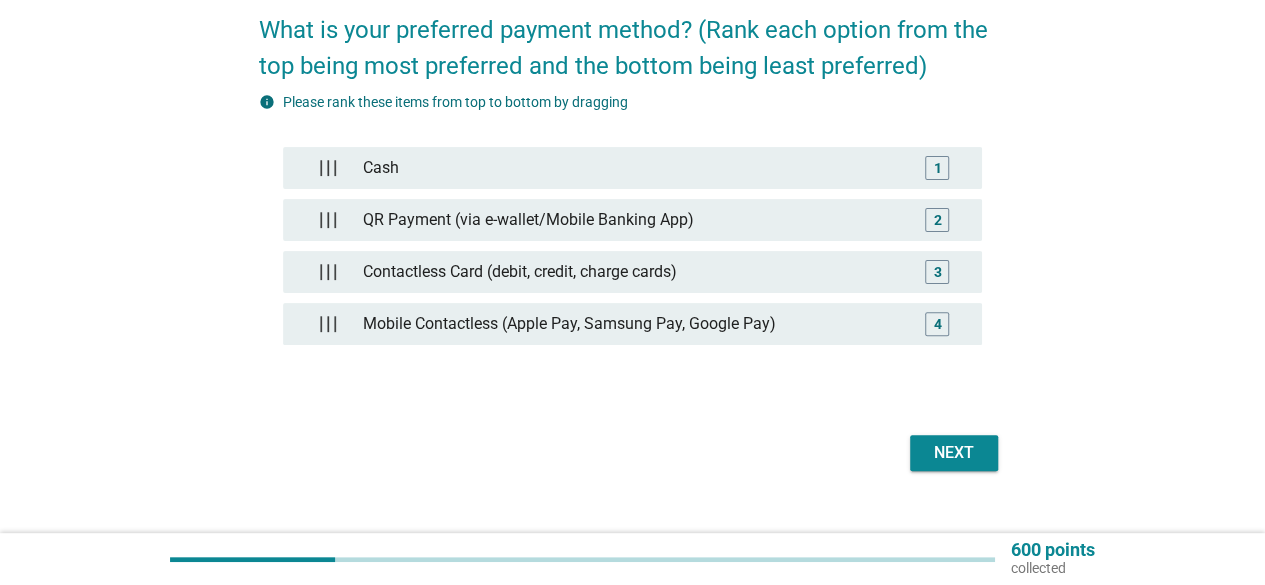 scroll, scrollTop: 197, scrollLeft: 0, axis: vertical 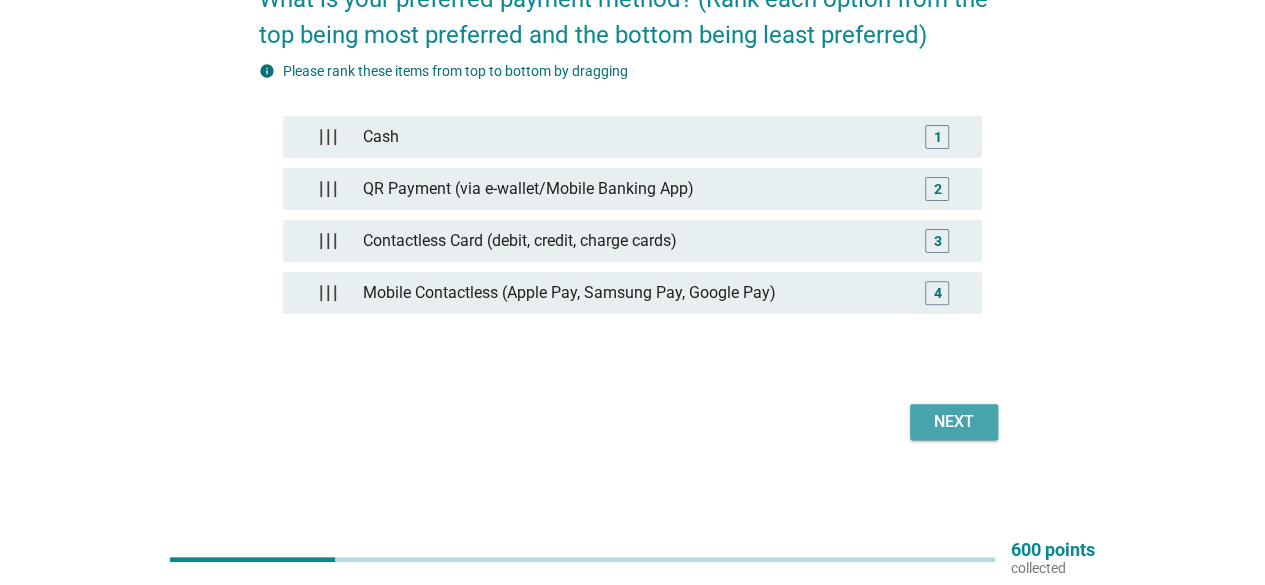 click on "Next" at bounding box center [954, 422] 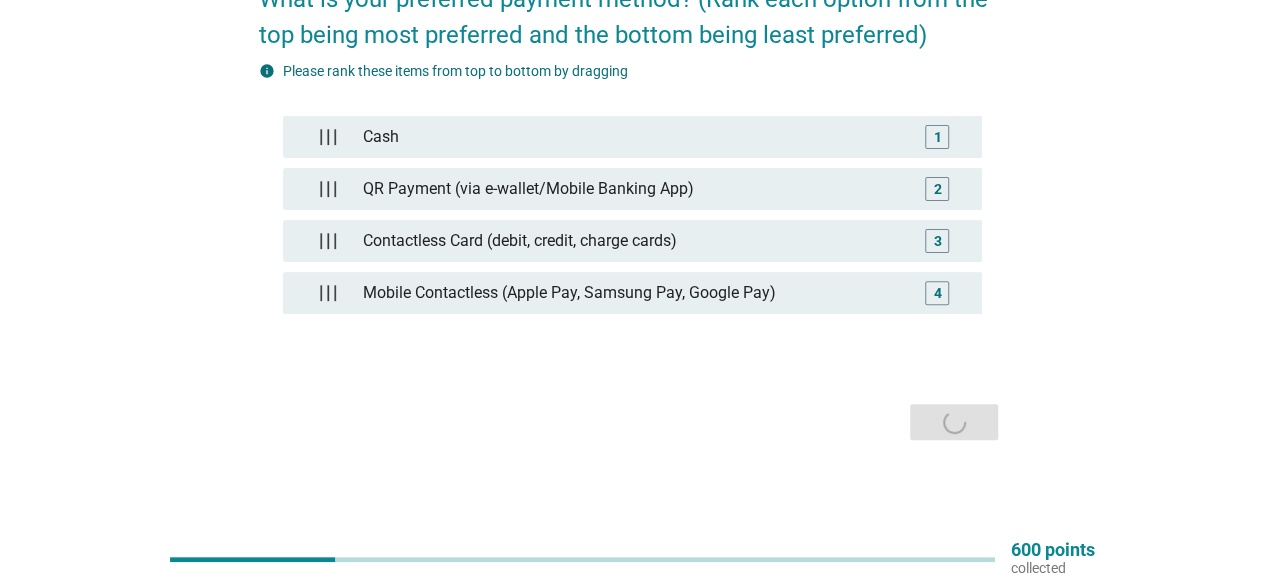 scroll, scrollTop: 0, scrollLeft: 0, axis: both 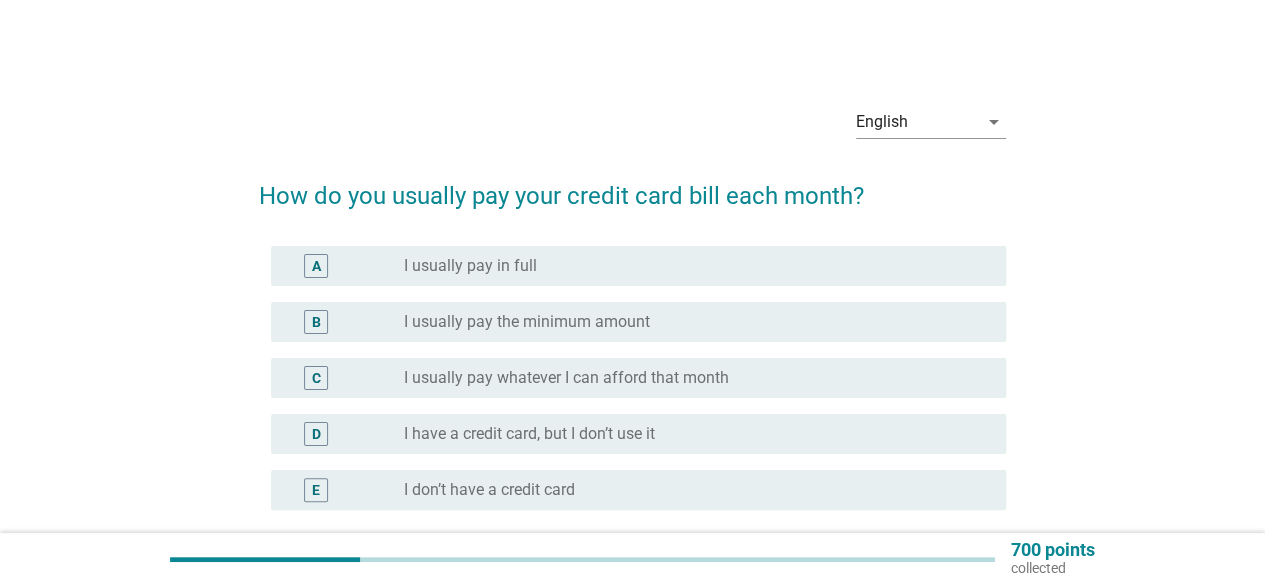click on "I usually pay whatever I can afford that month" at bounding box center [566, 378] 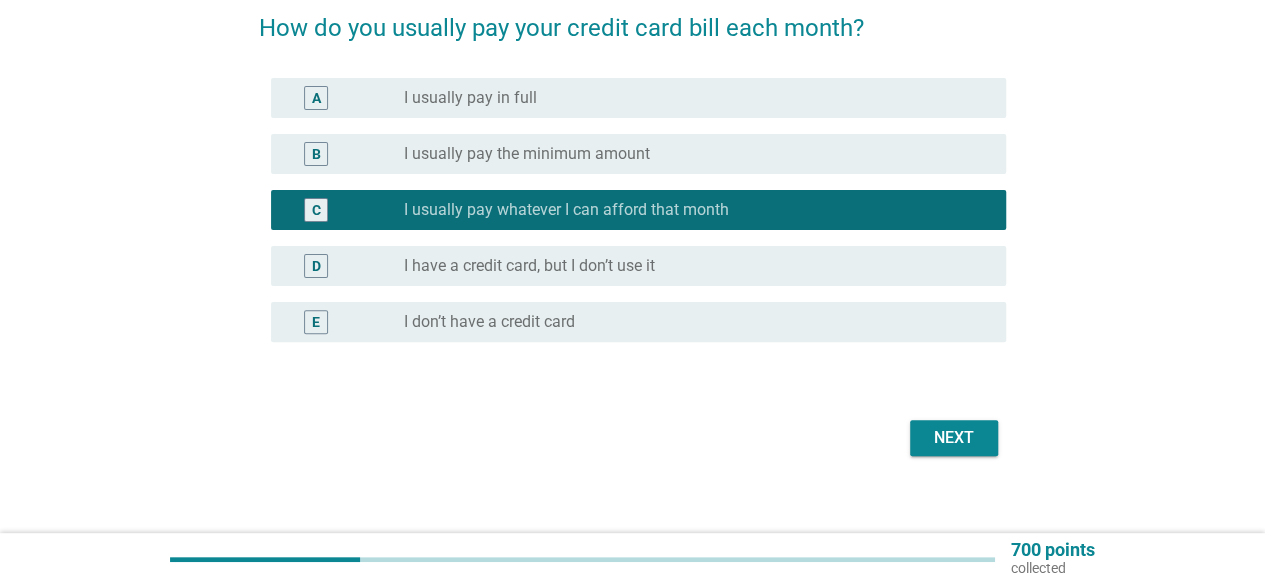 scroll, scrollTop: 186, scrollLeft: 0, axis: vertical 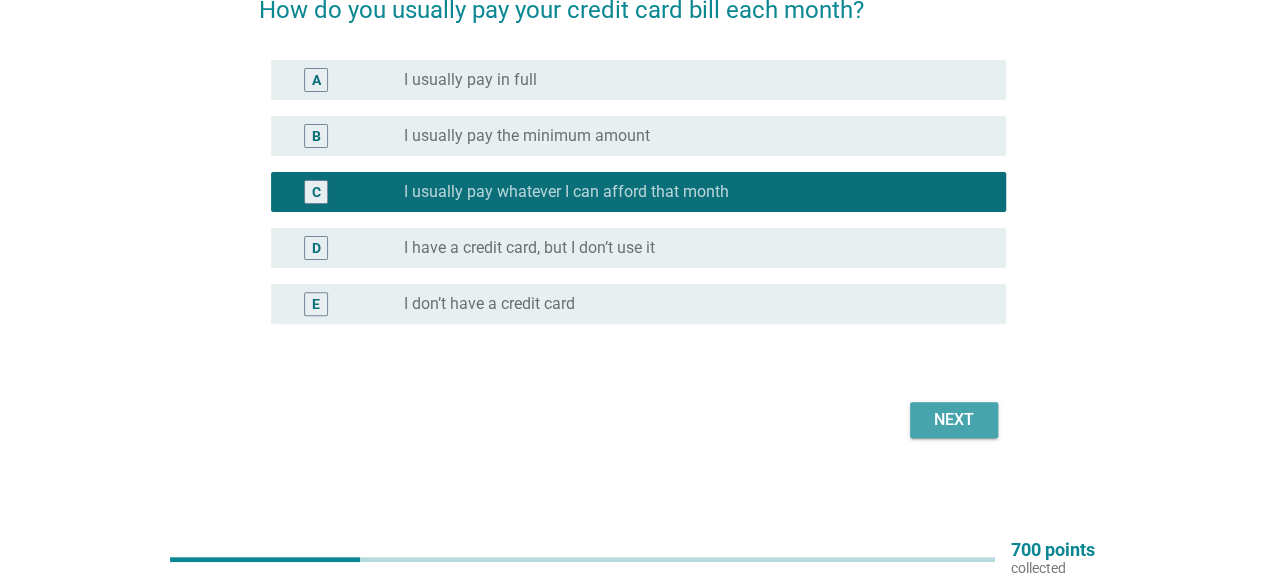 click on "Next" at bounding box center (954, 420) 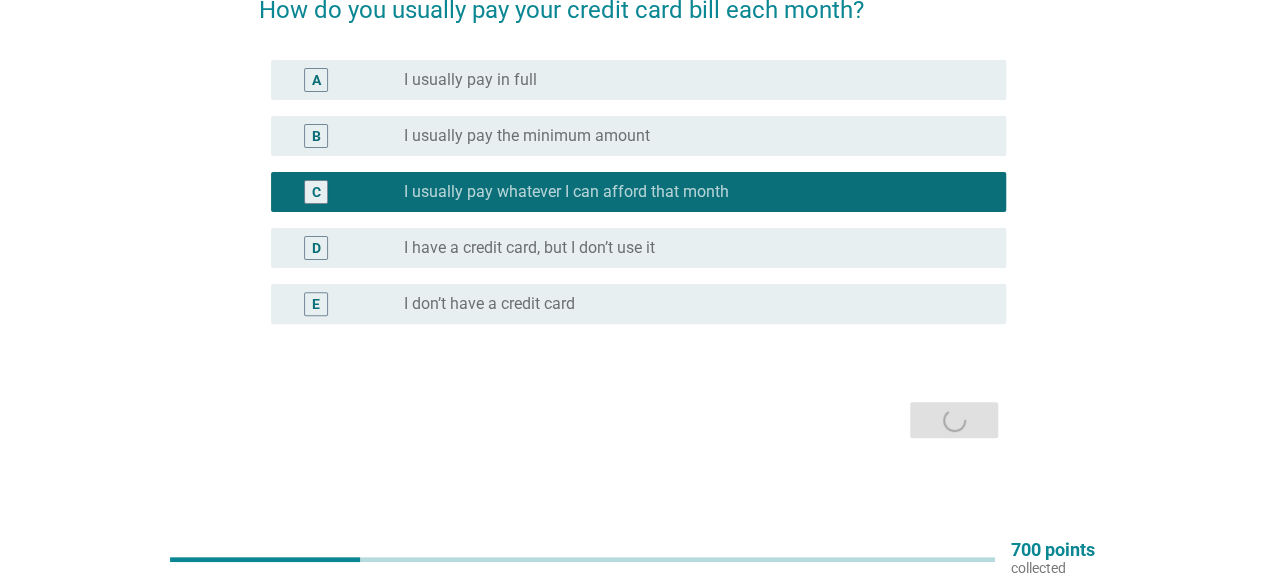scroll, scrollTop: 0, scrollLeft: 0, axis: both 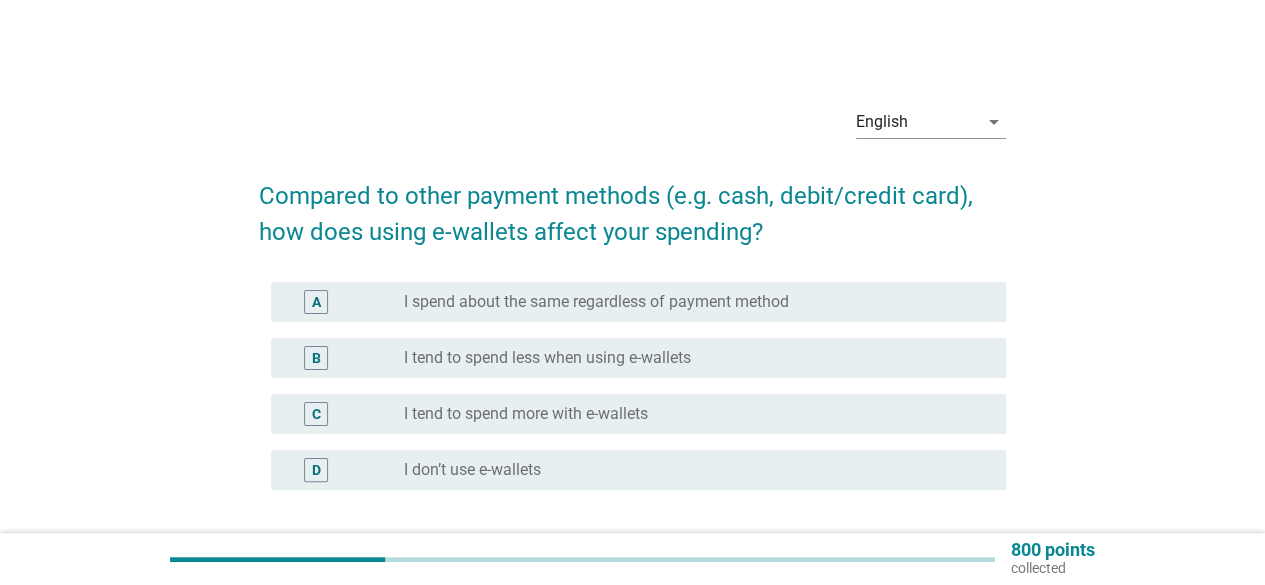 click on "I tend to spend less when using e-wallets" at bounding box center (547, 358) 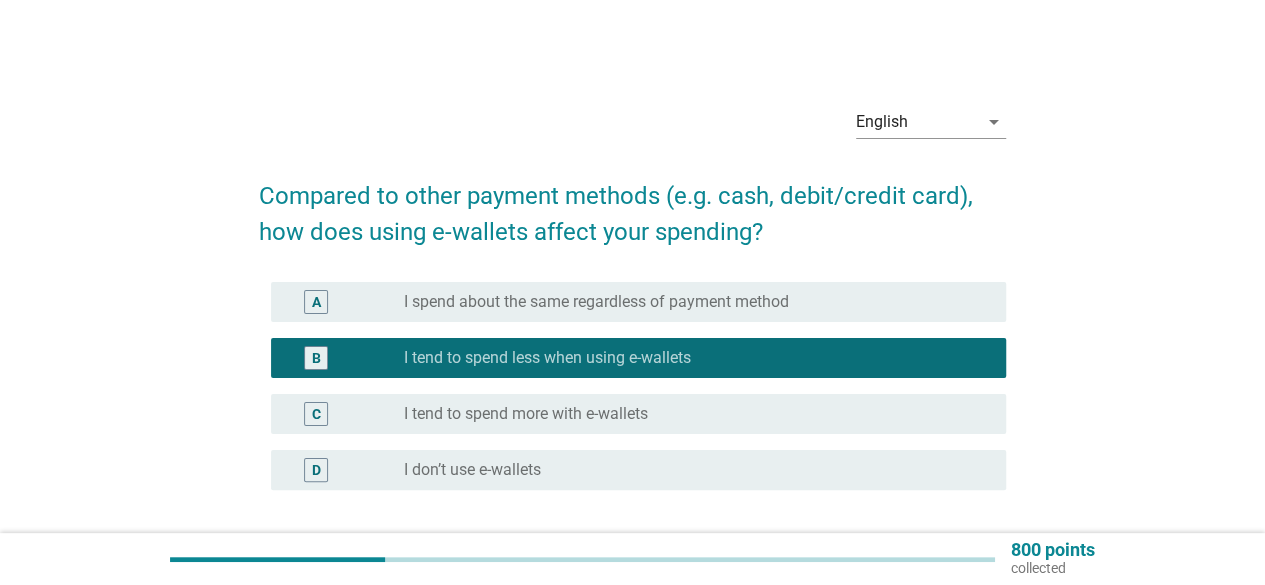 scroll, scrollTop: 166, scrollLeft: 0, axis: vertical 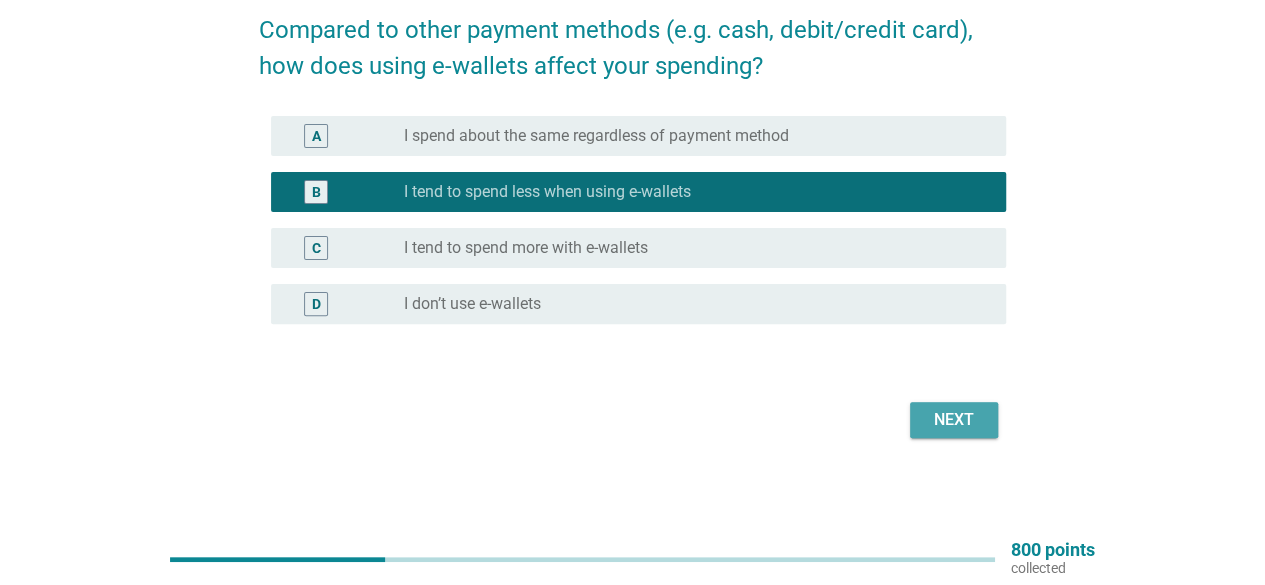 click on "Next" at bounding box center (954, 420) 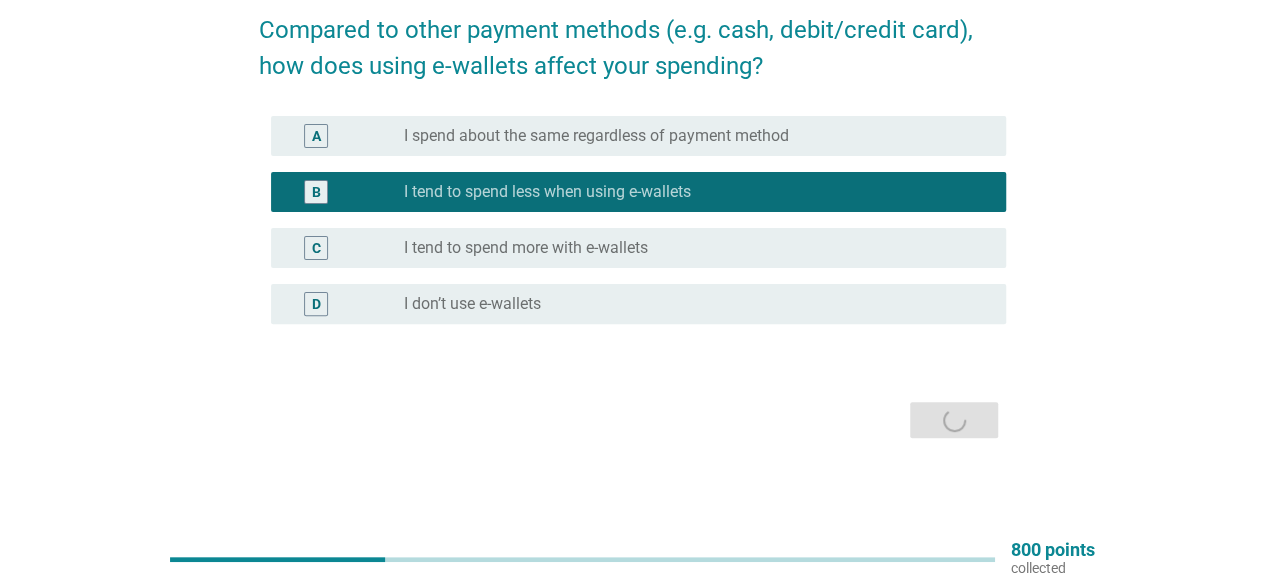 scroll, scrollTop: 0, scrollLeft: 0, axis: both 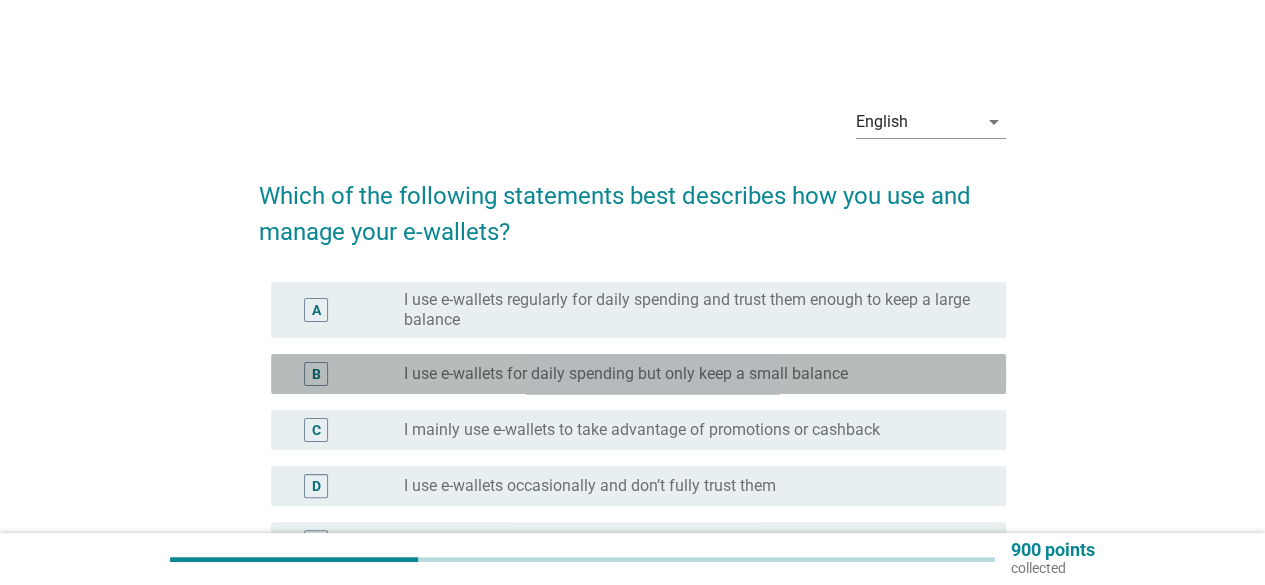 click on "B     radio_button_unchecked I use e-wallets for daily spending but only keep a small balance" at bounding box center [638, 374] 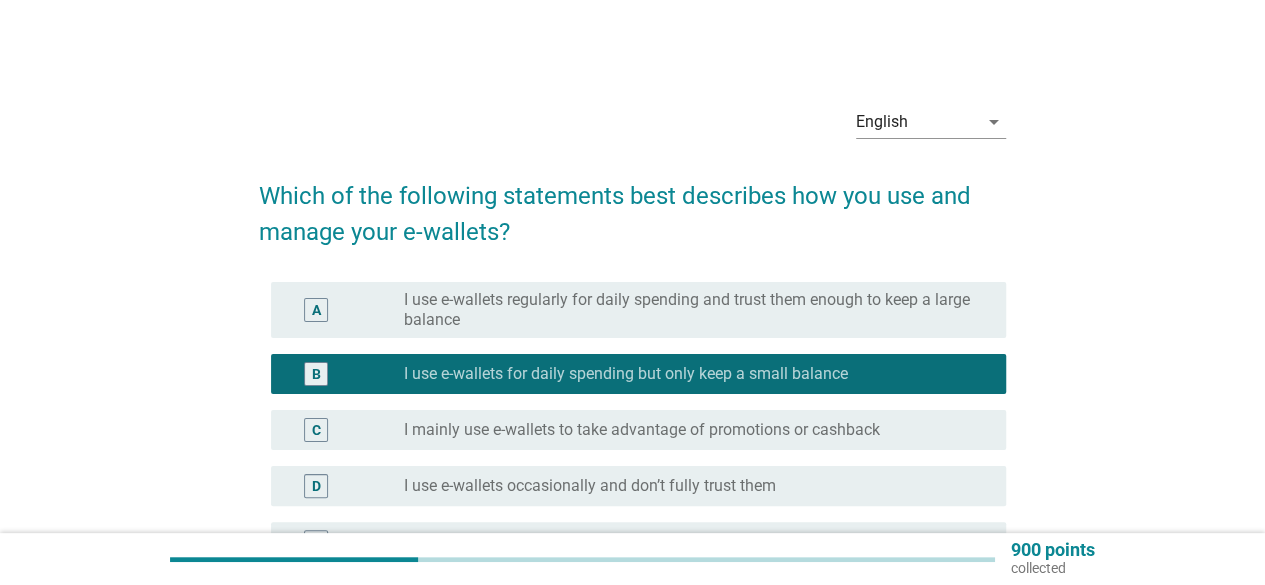 scroll, scrollTop: 238, scrollLeft: 0, axis: vertical 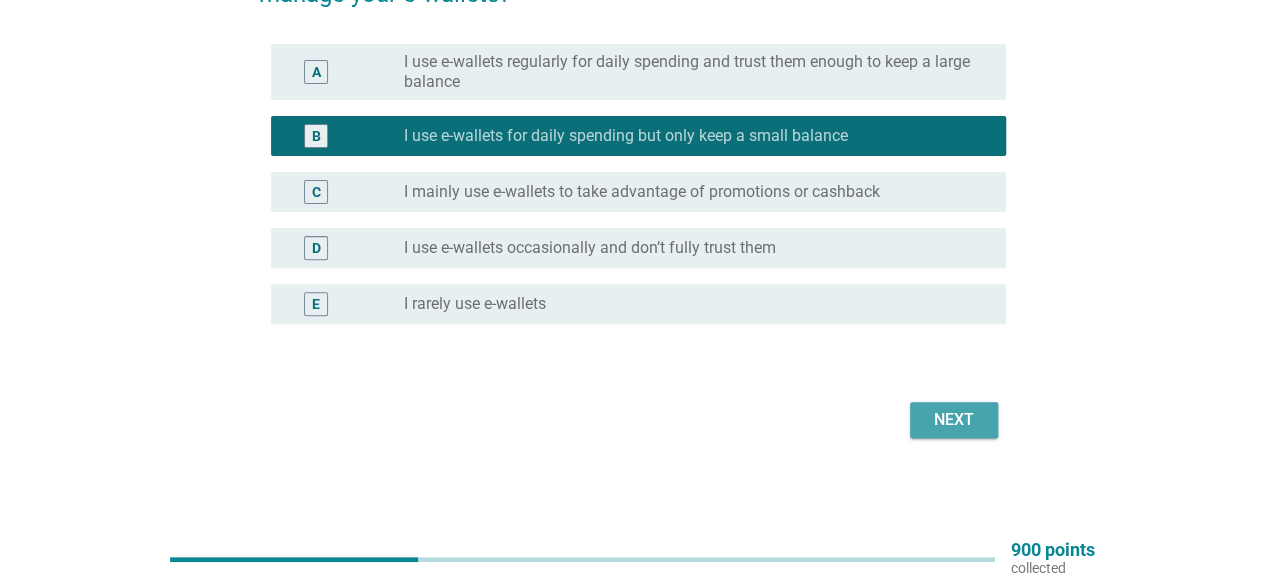 click on "Next" at bounding box center [954, 420] 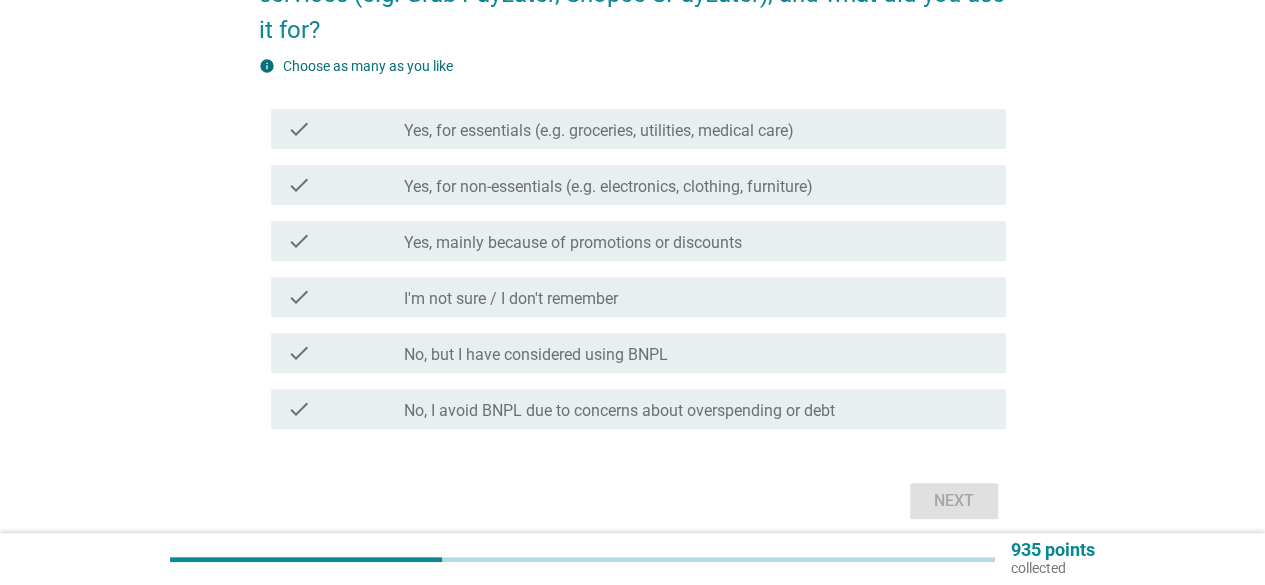 scroll, scrollTop: 0, scrollLeft: 0, axis: both 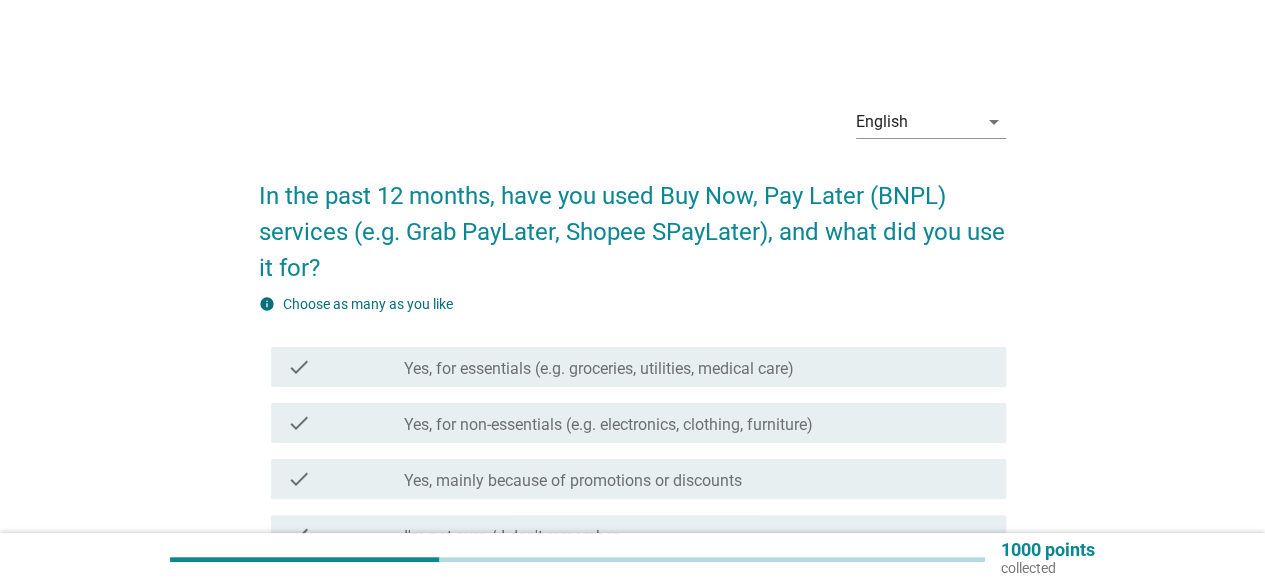 click on "English arrow_drop_down   In the past 12 months, have you used Buy Now, Pay Later (BNPL) services (e.g. Grab PayLater, Shopee SPayLater), and what did you use it for?      info   Choose as many as you like   check     check_box_outline_blank Yes, for essentials (e.g. groceries, utilities, medical care)   check     check_box_outline_blank Yes, for non-essentials (e.g. electronics, clothing, furniture)   check     check_box_outline_blank Yes, mainly because of promotions or discounts   check     check_box_outline_blank I'm not sure / I don't remember   check     check_box_outline_blank No, but I have considered using BNPL   check     check_box_outline_blank No, I avoid BNPL due to concerns about overspending or debt       Next" at bounding box center (632, 426) 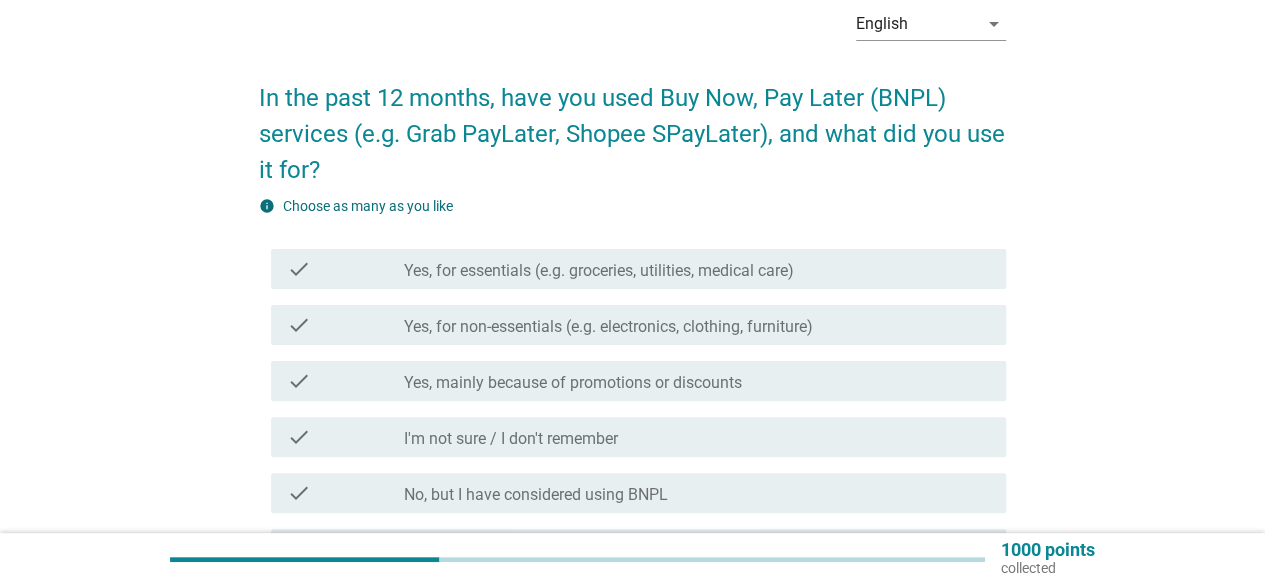 scroll, scrollTop: 160, scrollLeft: 0, axis: vertical 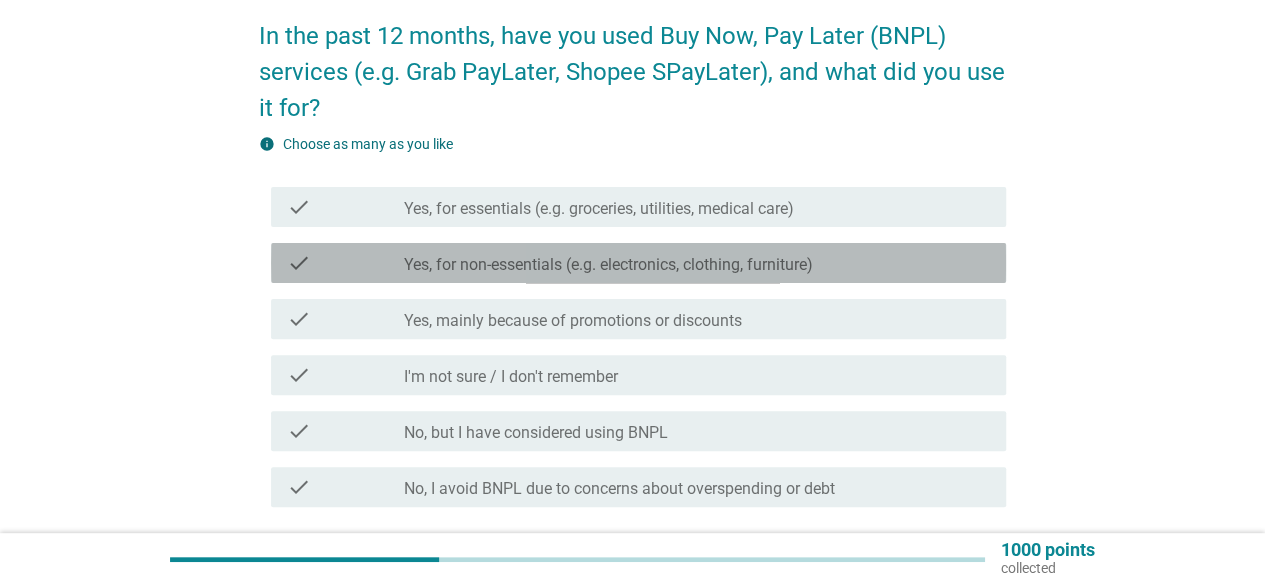 click on "check     check_box_outline_blank Yes, for non-essentials (e.g. electronics, clothing, furniture)" at bounding box center [638, 263] 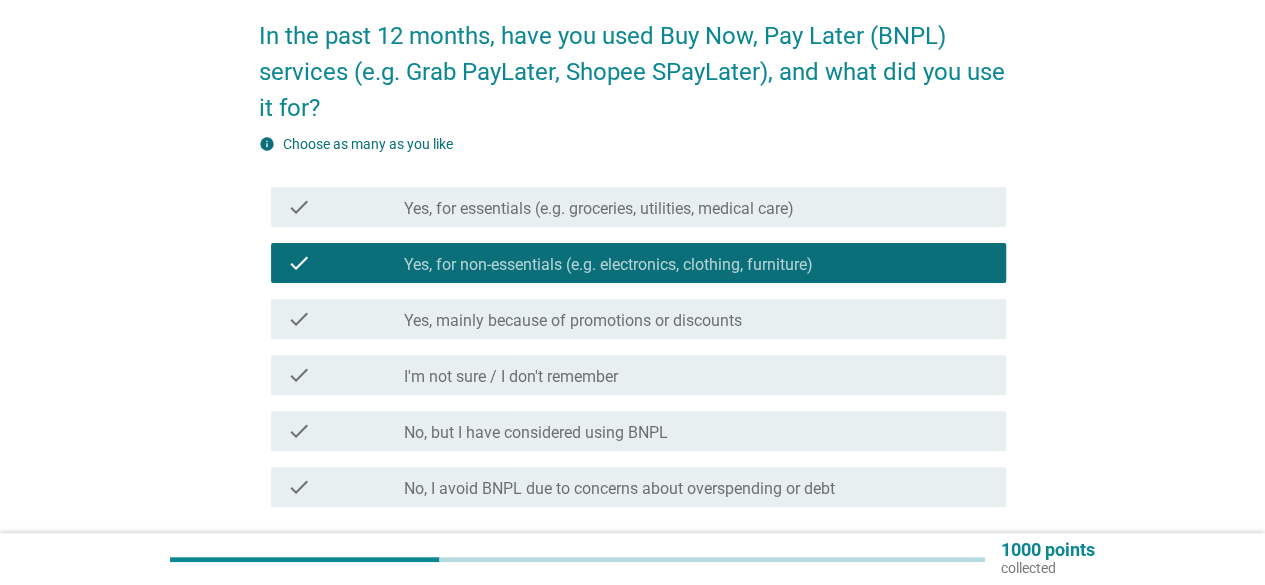 click on "English arrow_drop_down   In the past 12 months, have you used Buy Now, Pay Later (BNPL) services (e.g. Grab PayLater, Shopee SPayLater), and what did you use it for?      info   Choose as many as you like   check     check_box_outline_blank Yes, for essentials (e.g. groceries, utilities, medical care)   check     check_box_outline_blank Yes, for non-essentials (e.g. electronics, clothing, furniture)   check     check_box_outline_blank Yes, mainly because of promotions or discounts   check     check_box_outline_blank I'm not sure / I don't remember   check     check_box_outline_blank No, but I have considered using BNPL   check     check_box_outline_blank No, I avoid BNPL due to concerns about overspending or debt       Next" at bounding box center (632, 266) 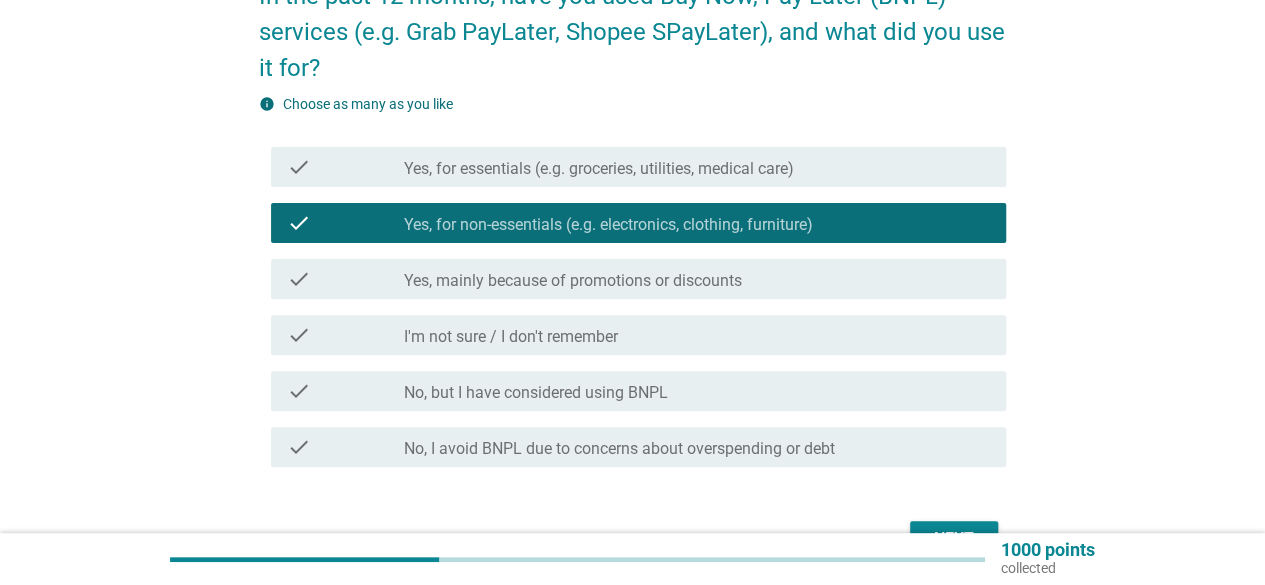 scroll, scrollTop: 240, scrollLeft: 0, axis: vertical 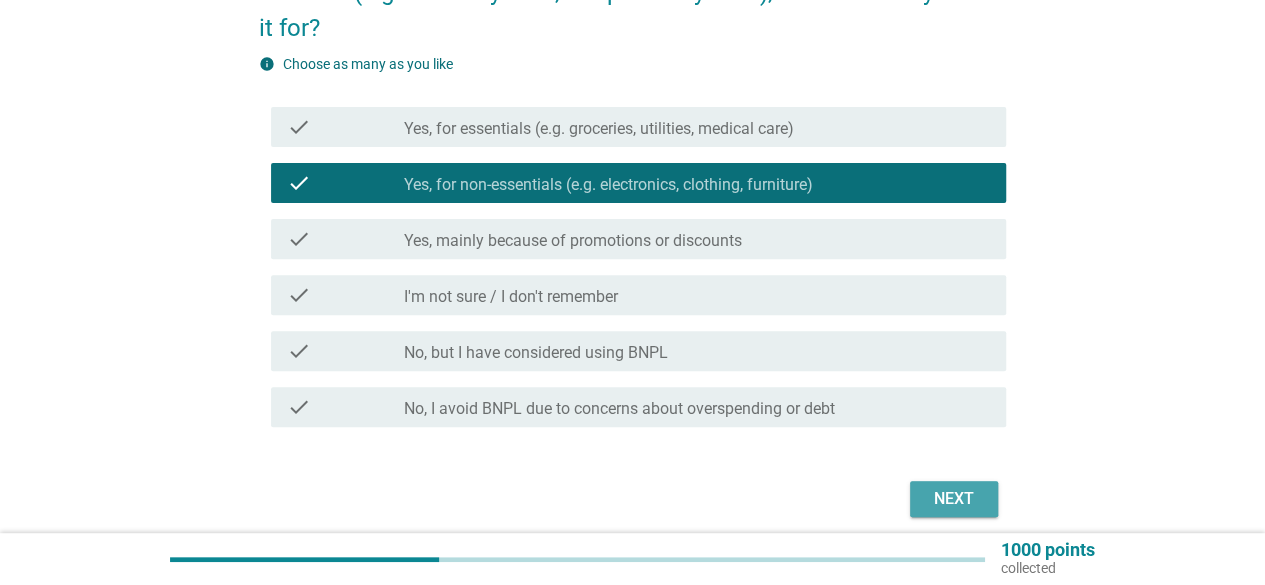 click on "Next" at bounding box center (954, 499) 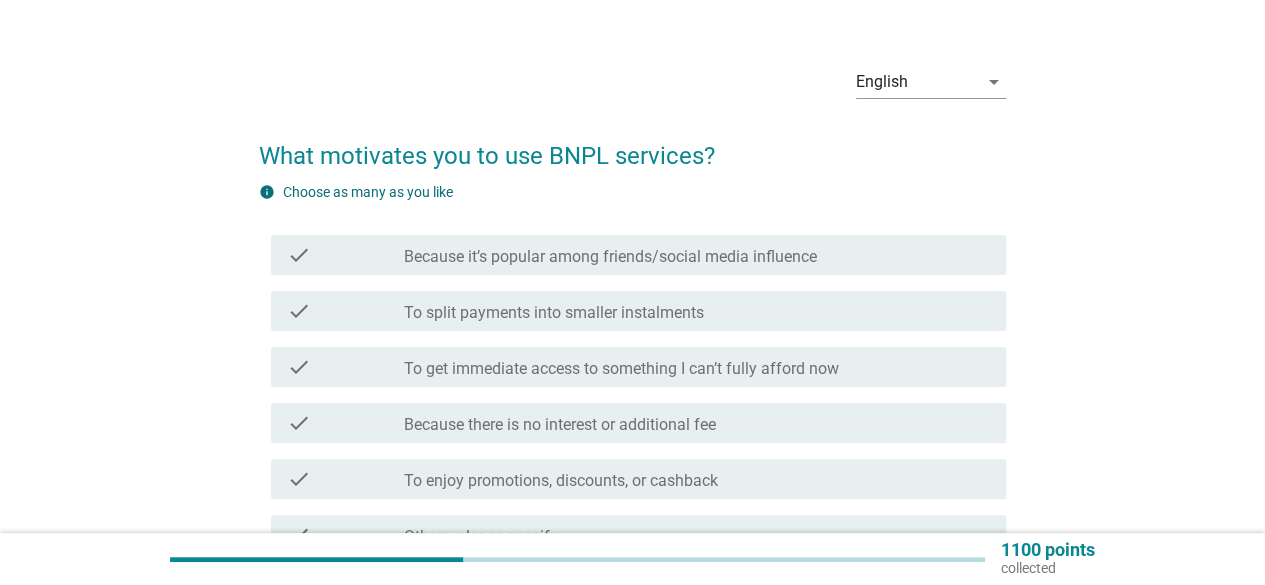 scroll, scrollTop: 80, scrollLeft: 0, axis: vertical 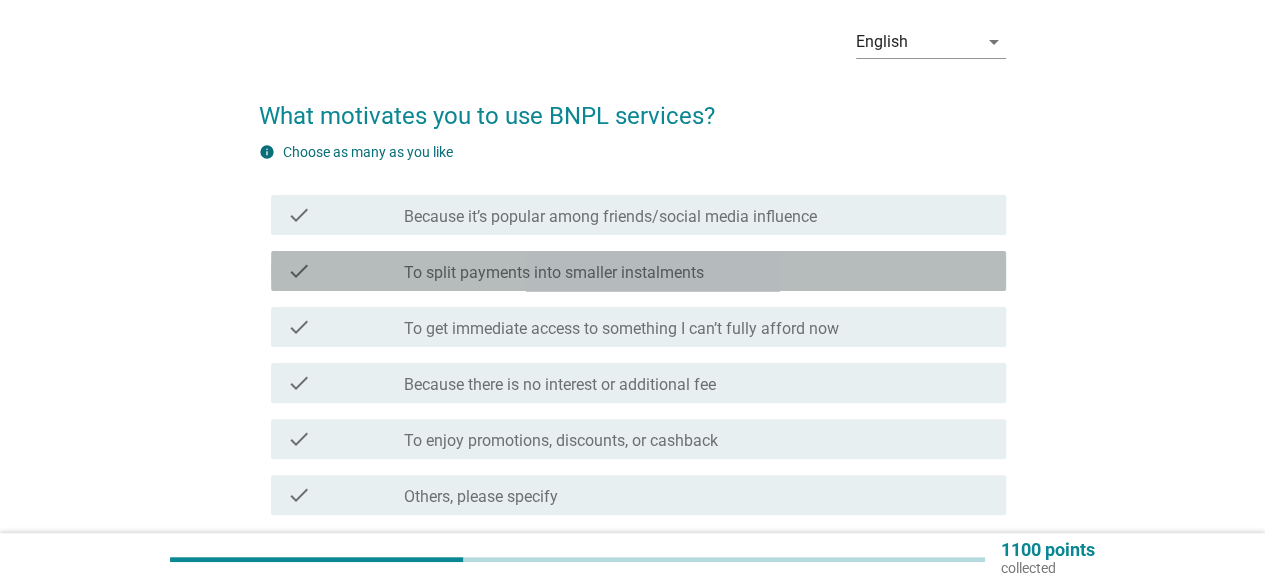 click on "check_box_outline_blank To split payments into smaller instalments" at bounding box center [697, 271] 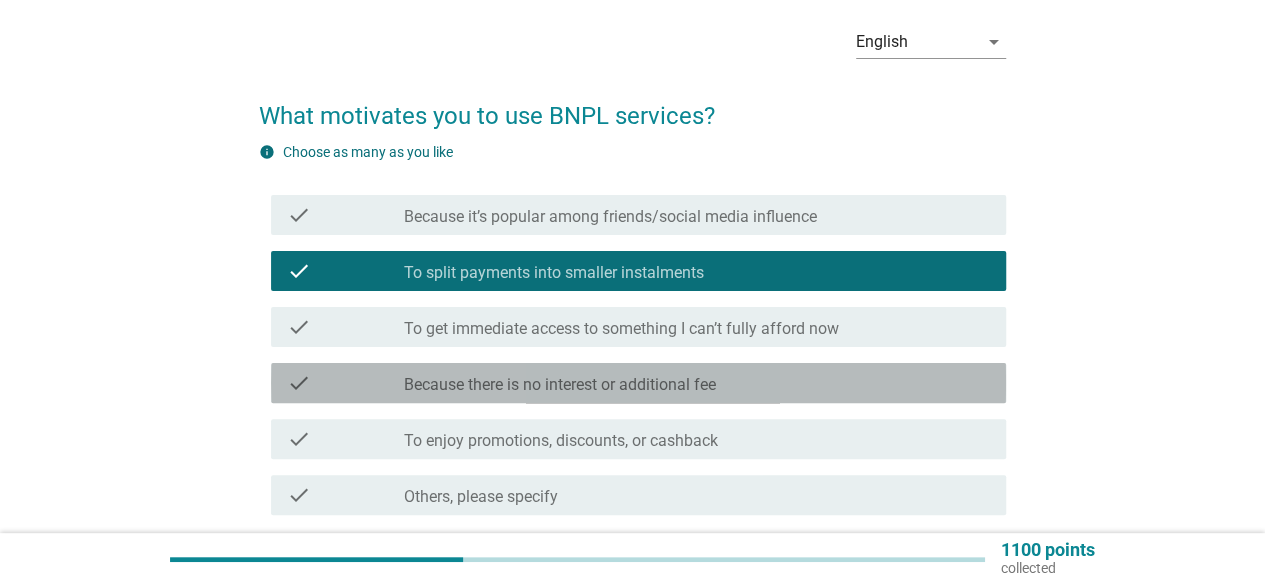 click on "check_box_outline_blank Because there is no interest or additional fee" at bounding box center [697, 383] 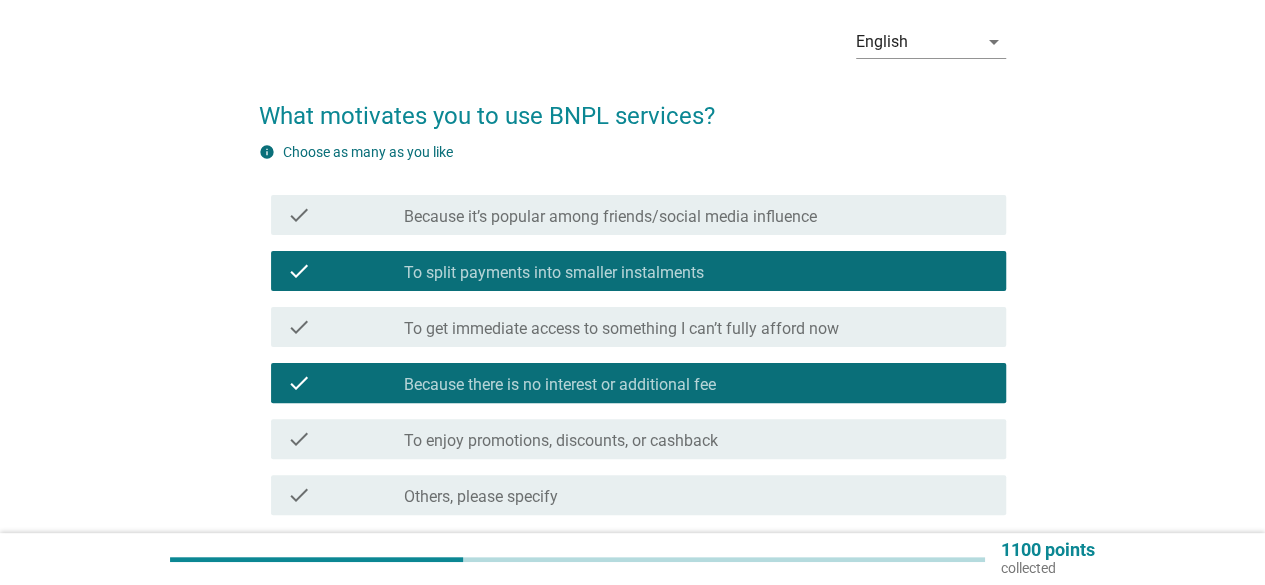 click on "English arrow_drop_down   What motivates you to use BNPL services?     info   Choose as many as you like   check     check_box_outline_blank Because it’s popular among friends/social media influence   check     check_box_outline_blank To split payments into smaller instalments   check     check_box_outline_blank To get immediate access to something I can’t fully afford now   check     check_box_outline_blank Because there is no interest or additional fee   check     check_box_outline_blank To enjoy promotions, discounts, or cashback   check     check_box_outline_blank Others, please specify       Next" at bounding box center [632, 310] 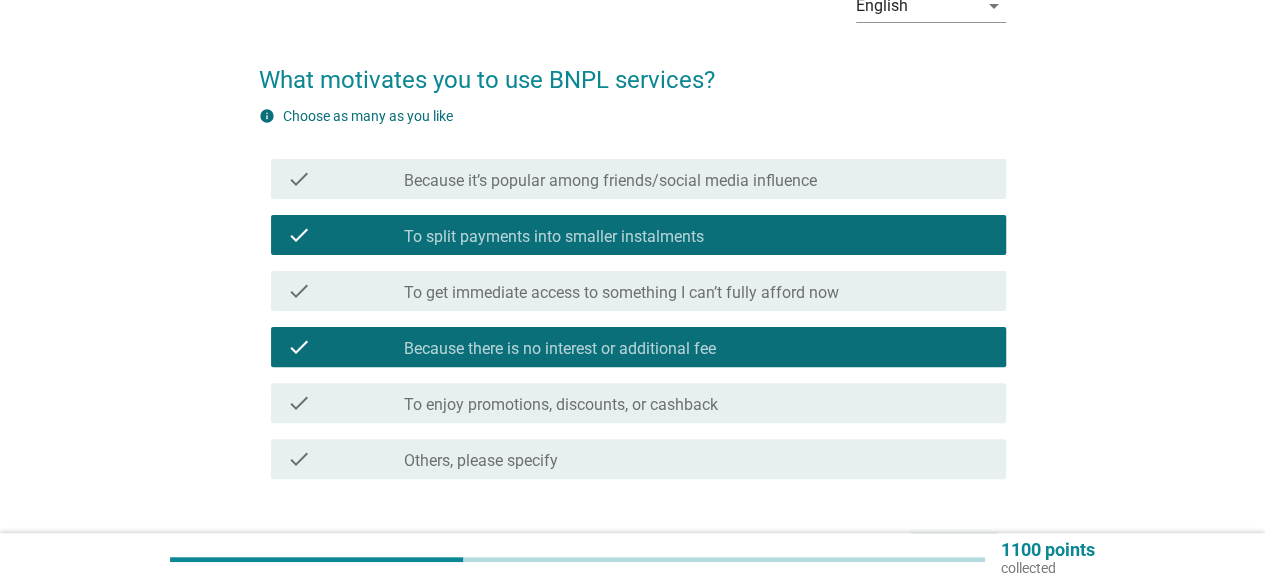 scroll, scrollTop: 120, scrollLeft: 0, axis: vertical 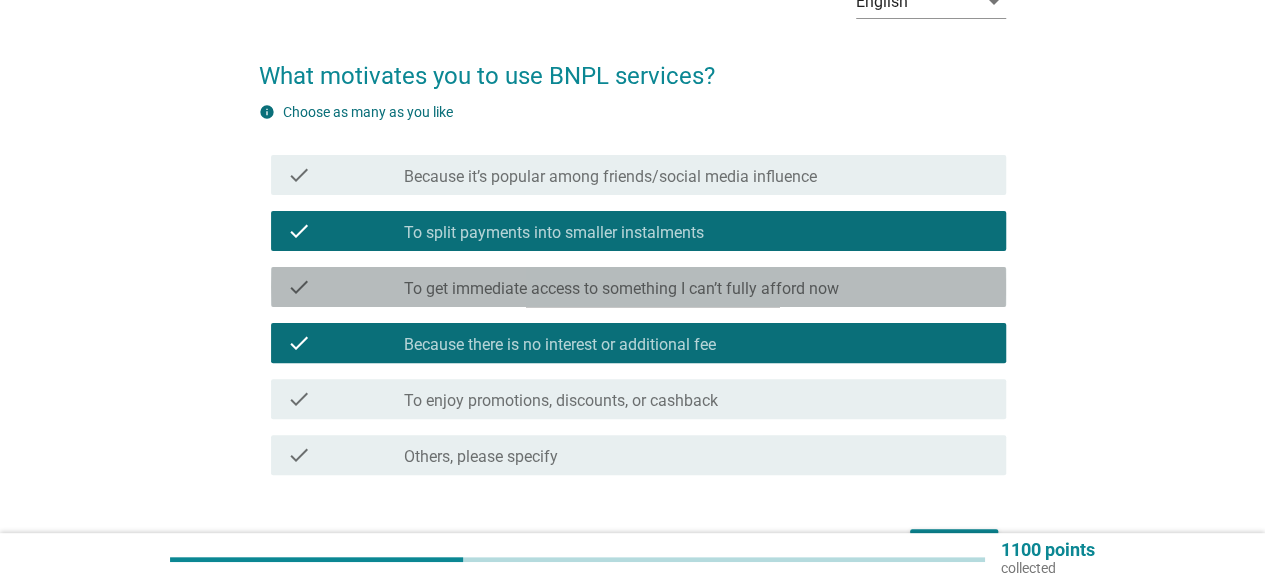 click on "check_box_outline_blank To get immediate access to something I can’t fully afford now" at bounding box center (697, 287) 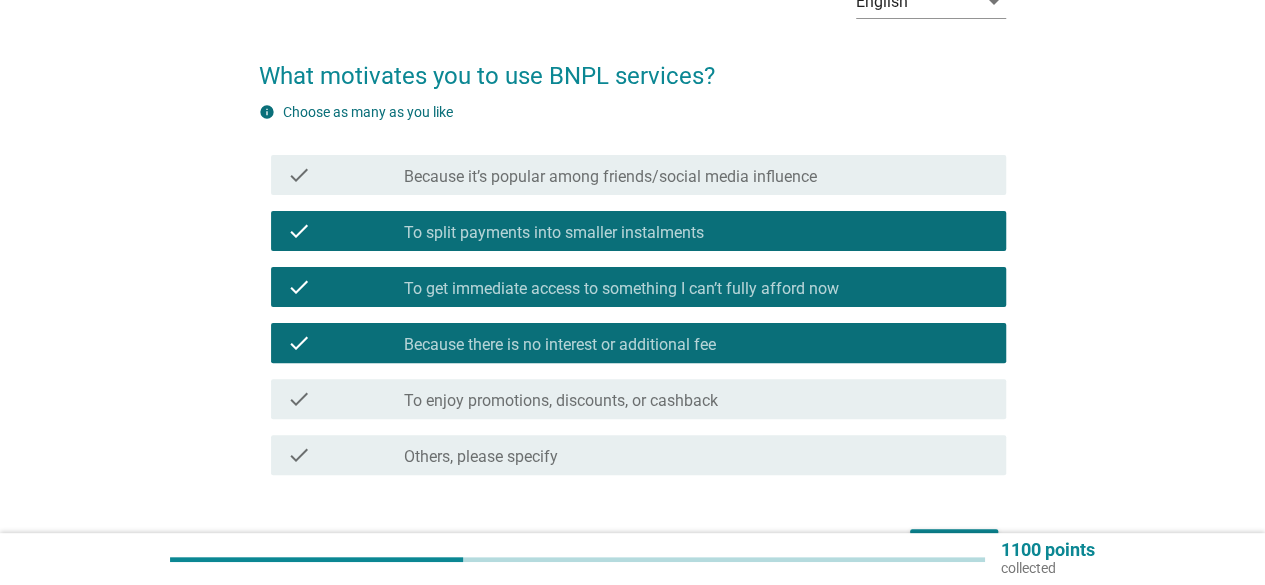 click on "English arrow_drop_down   What motivates you to use BNPL services?     info   Choose as many as you like   check     check_box_outline_blank Because it’s popular among friends/social media influence   check     check_box_outline_blank To split payments into smaller instalments   check     check_box_outline_blank To get immediate access to something I can’t fully afford now   check     check_box_outline_blank Because there is no interest or additional fee   check     check_box_outline_blank To enjoy promotions, discounts, or cashback   check     check_box_outline_blank Others, please specify       Next" at bounding box center (632, 270) 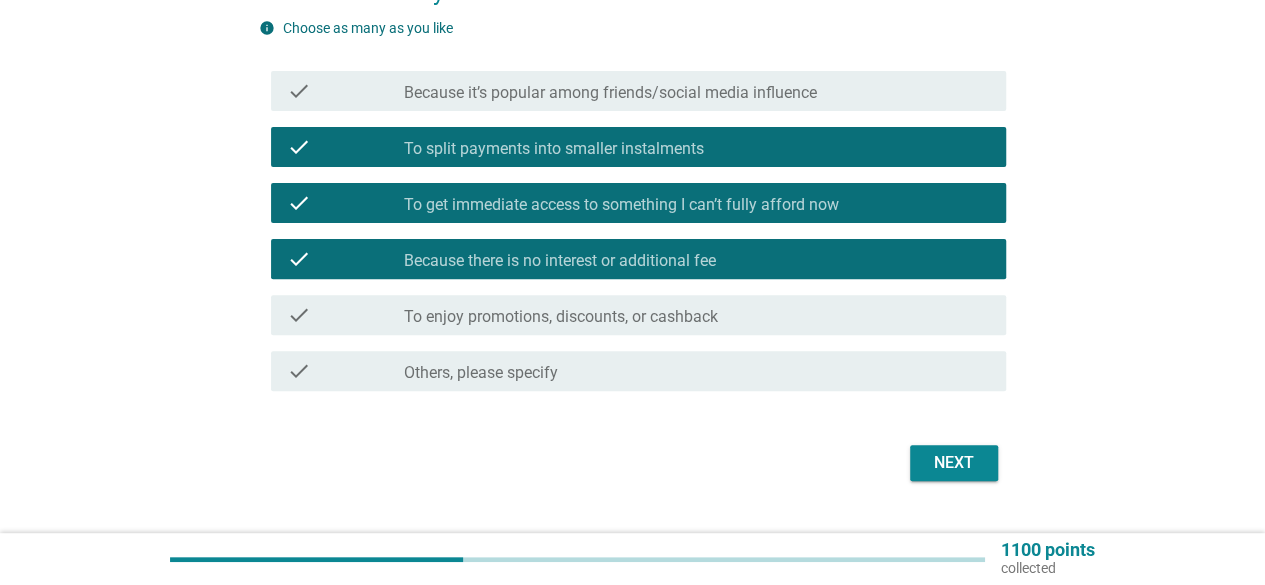 scroll, scrollTop: 240, scrollLeft: 0, axis: vertical 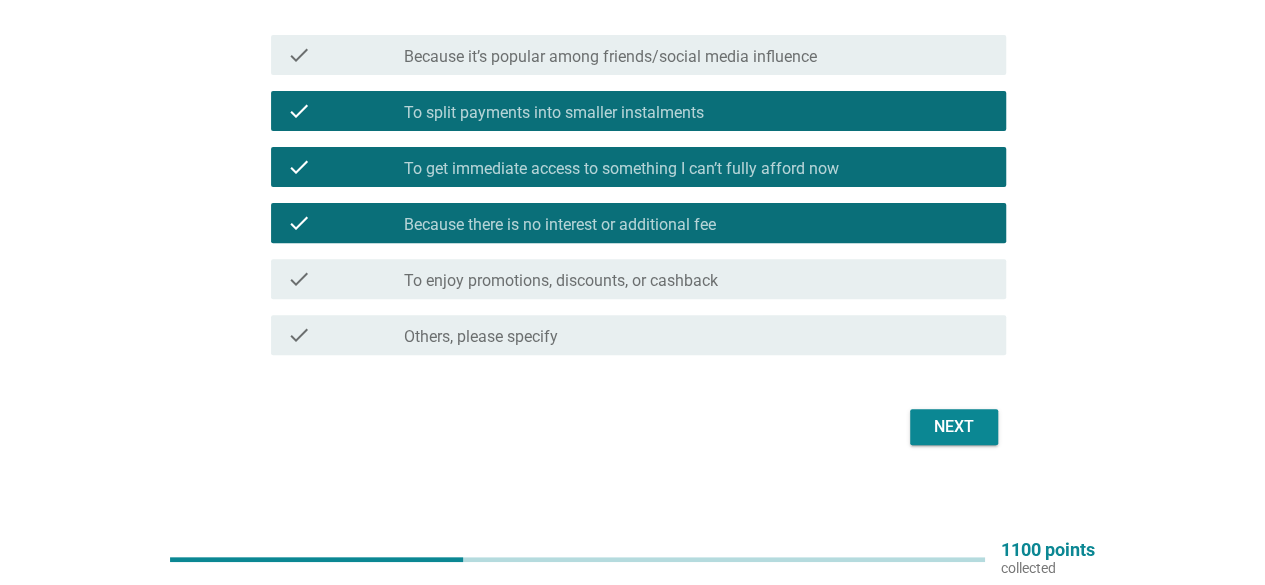 click on "Next" at bounding box center [954, 427] 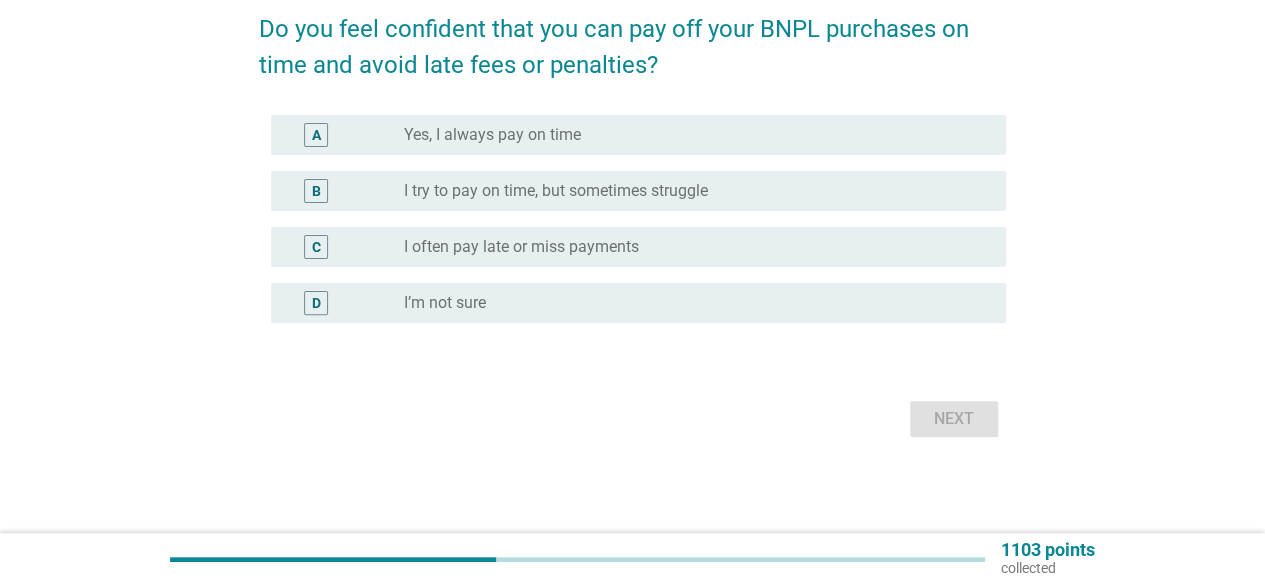 scroll, scrollTop: 0, scrollLeft: 0, axis: both 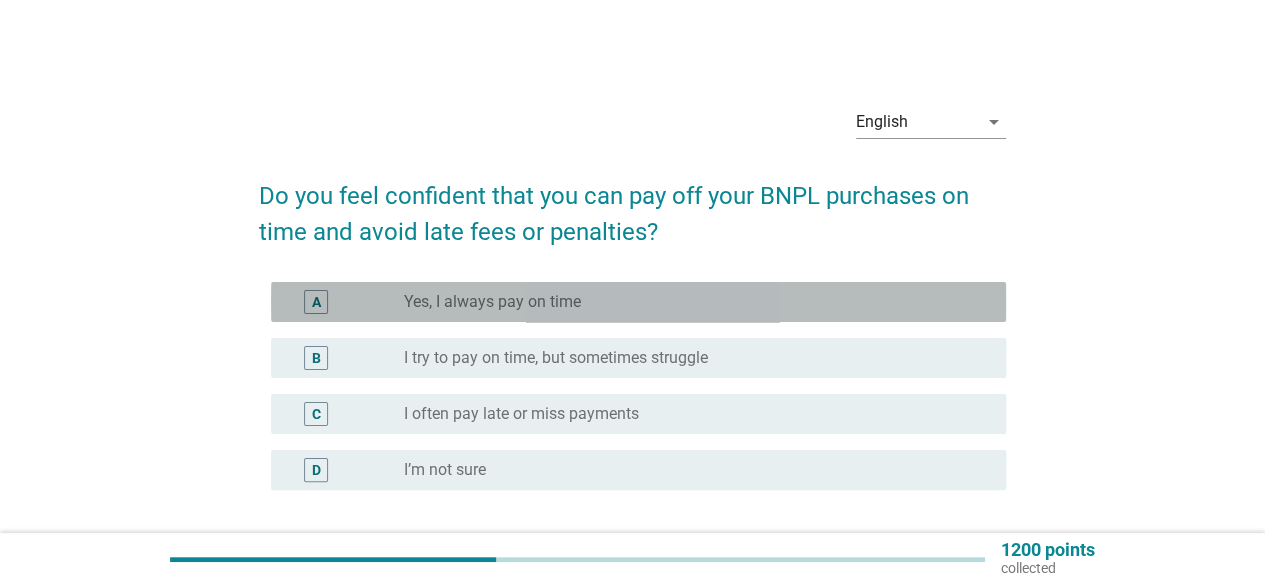 click on "radio_button_unchecked Yes, I always pay on time" at bounding box center [689, 302] 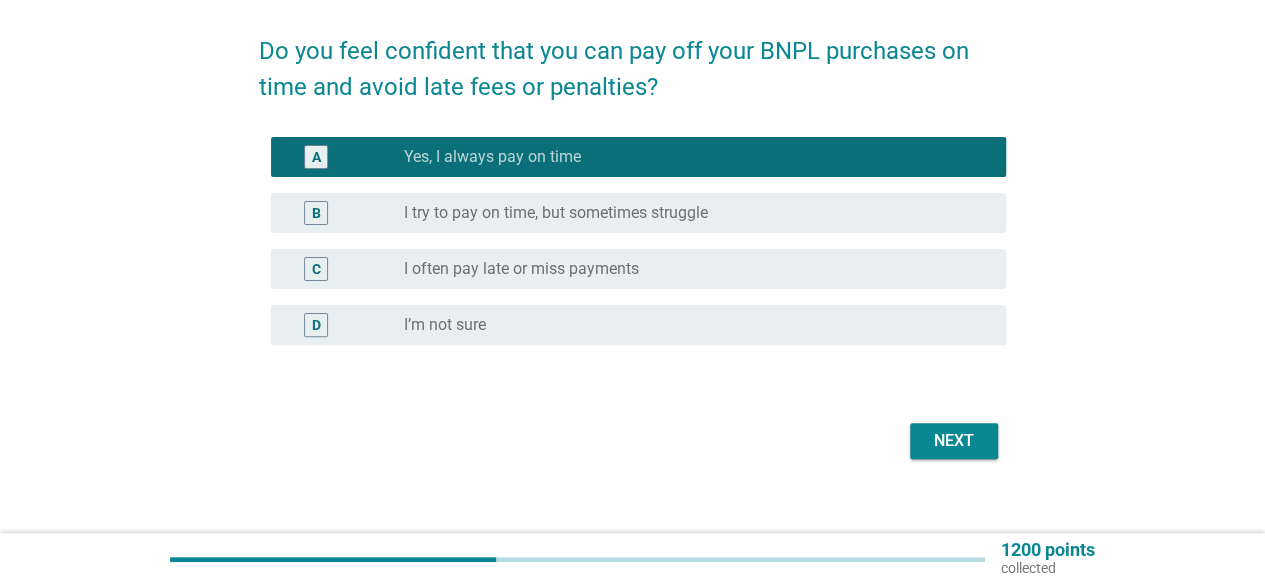 scroll, scrollTop: 166, scrollLeft: 0, axis: vertical 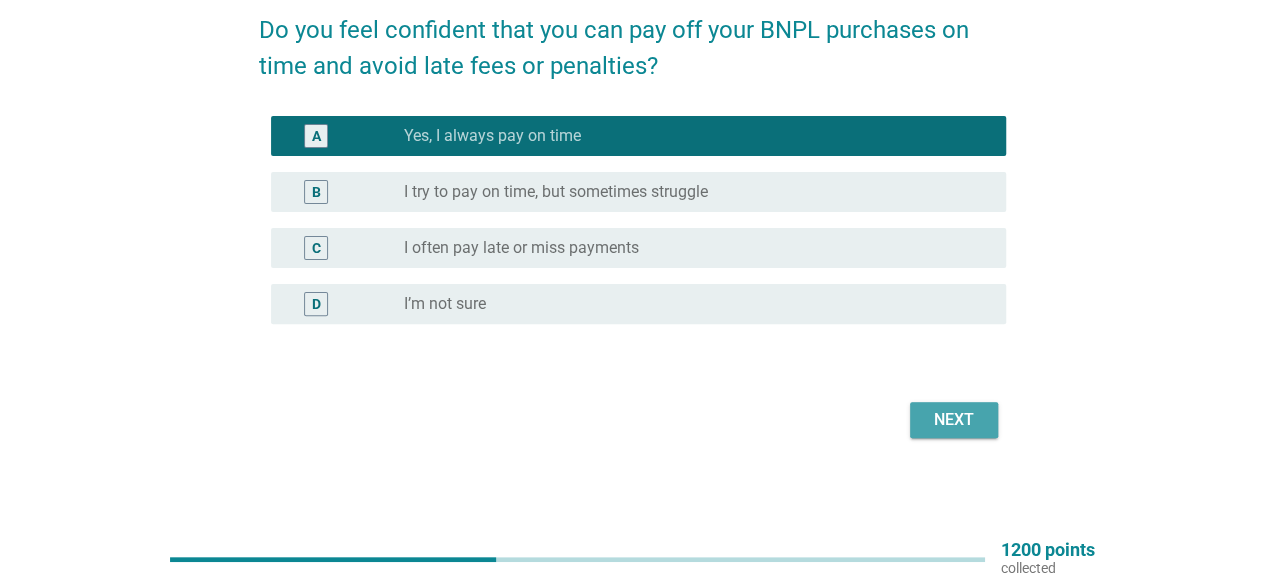click on "Next" at bounding box center (954, 420) 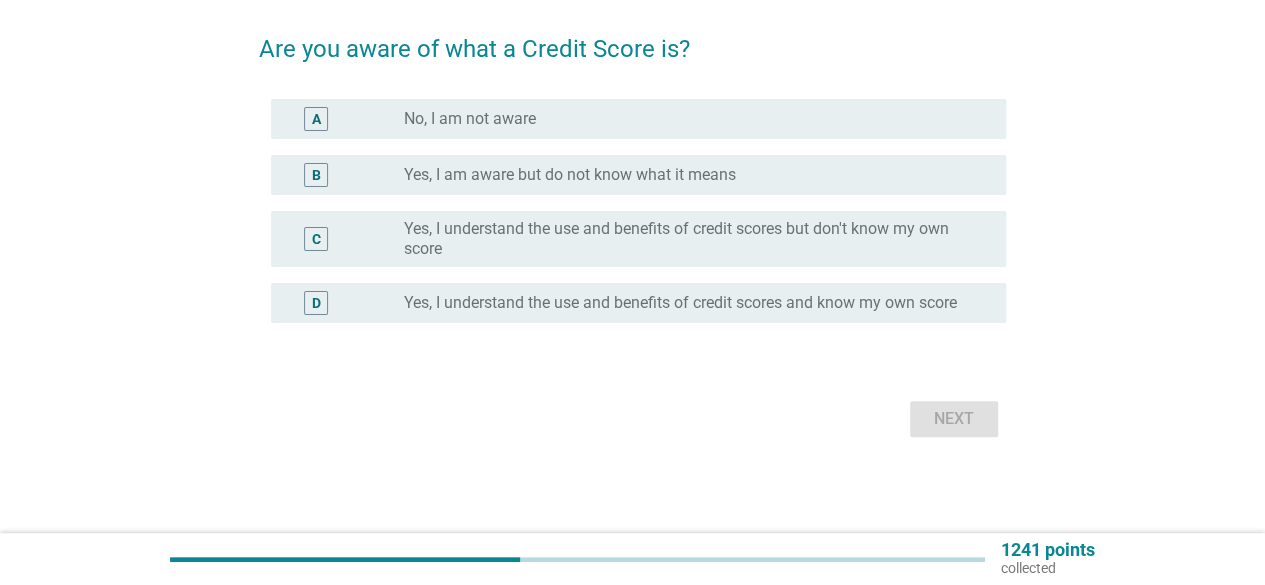 scroll, scrollTop: 0, scrollLeft: 0, axis: both 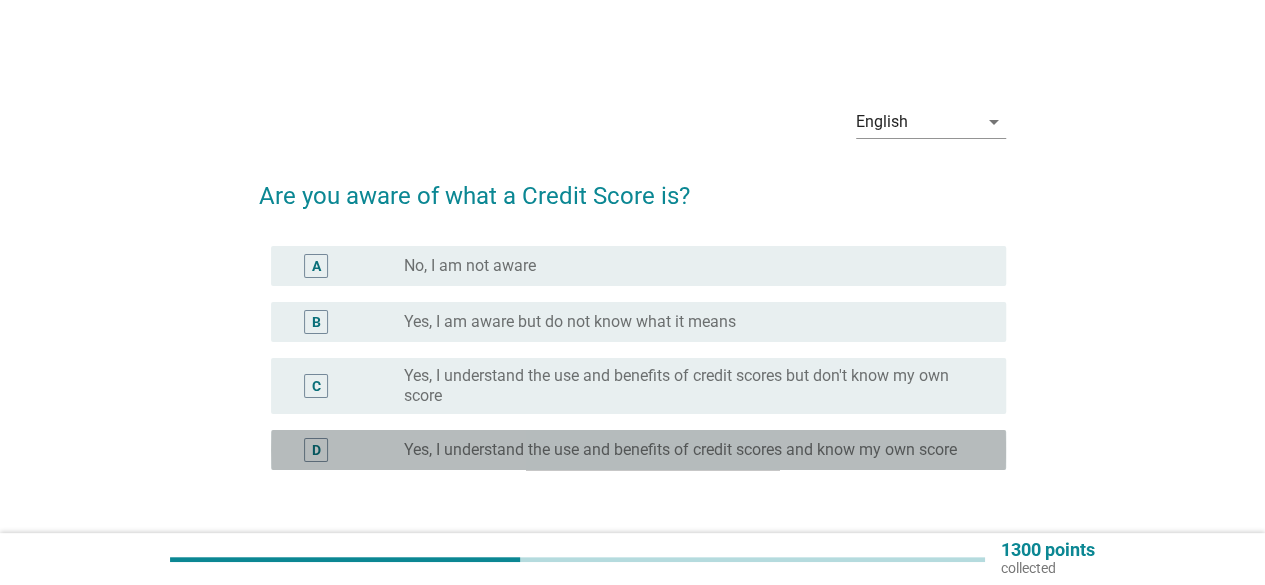 click on "Yes, I understand the use and benefits of credit scores and know my own score" at bounding box center [680, 450] 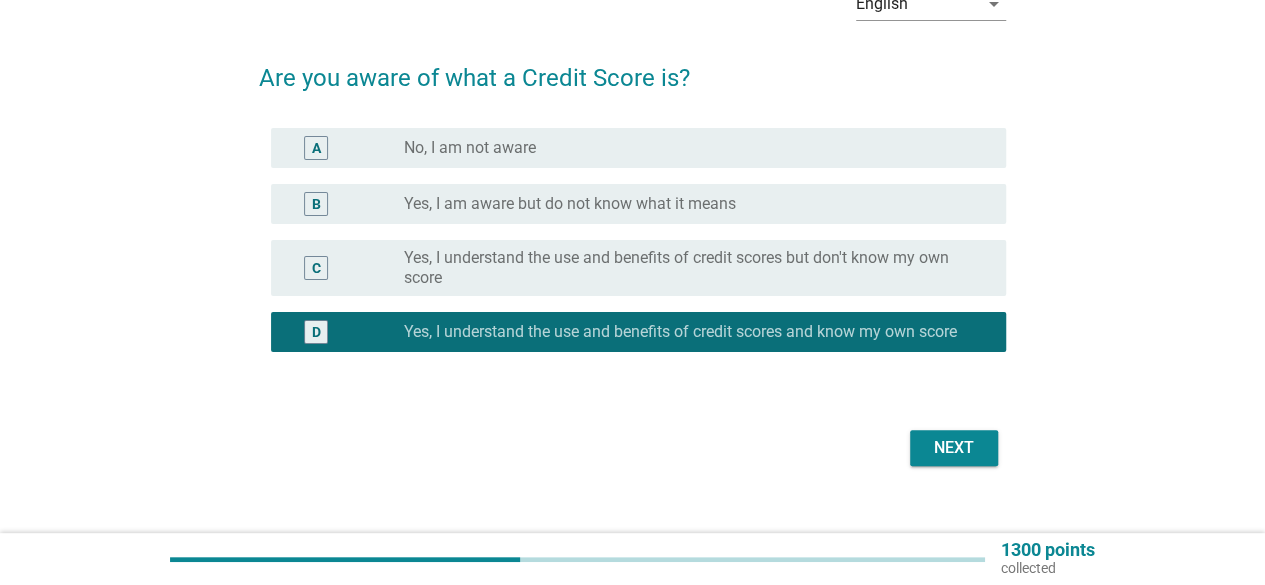 scroll, scrollTop: 146, scrollLeft: 0, axis: vertical 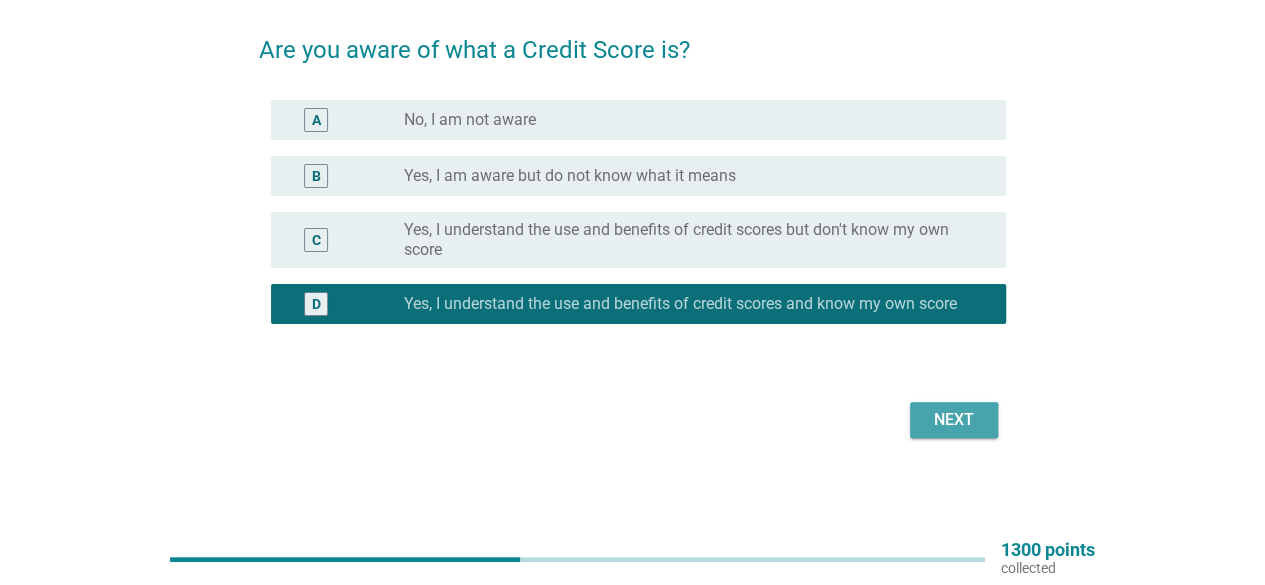 click on "Next" at bounding box center (954, 420) 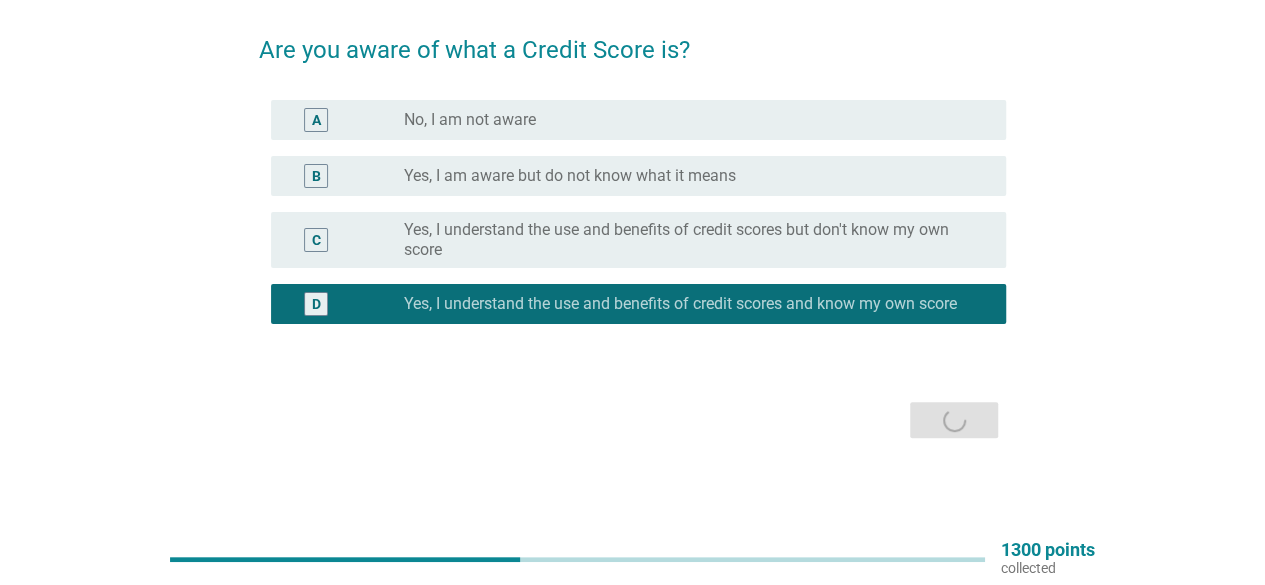 scroll, scrollTop: 0, scrollLeft: 0, axis: both 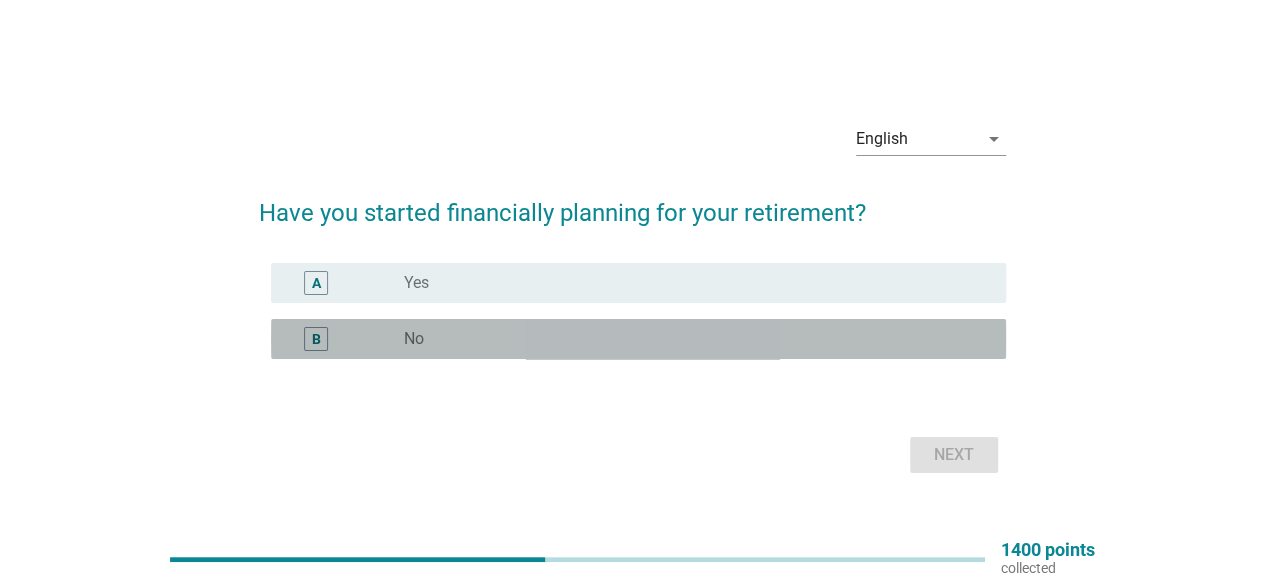 click on "B     radio_button_unchecked No" at bounding box center (638, 339) 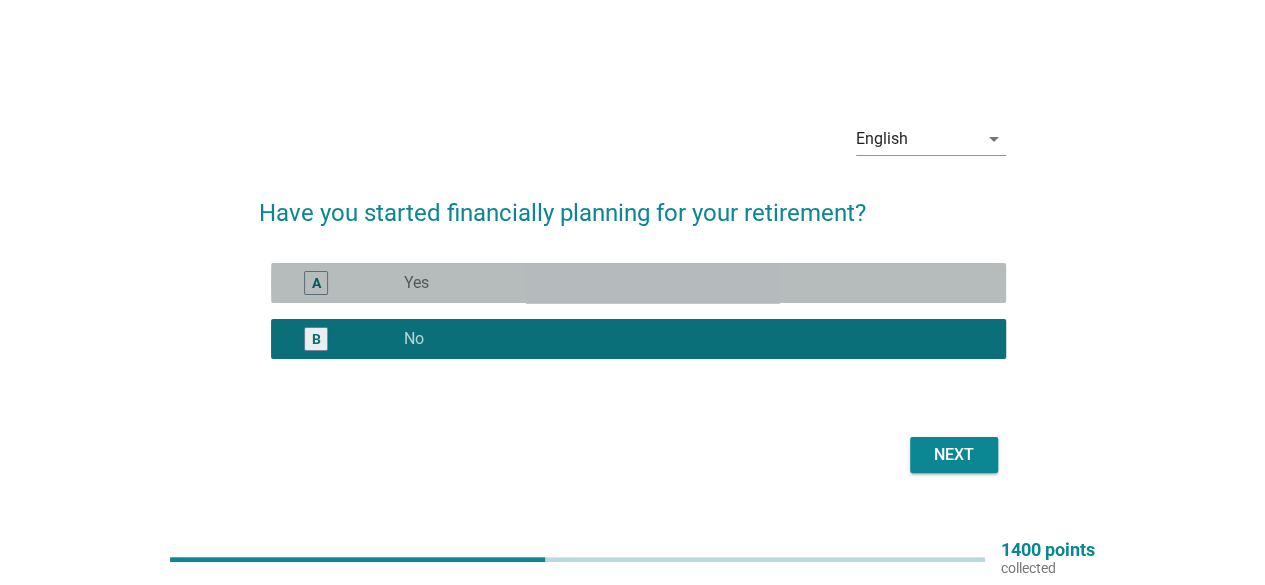 click on "radio_button_unchecked Yes" at bounding box center [689, 283] 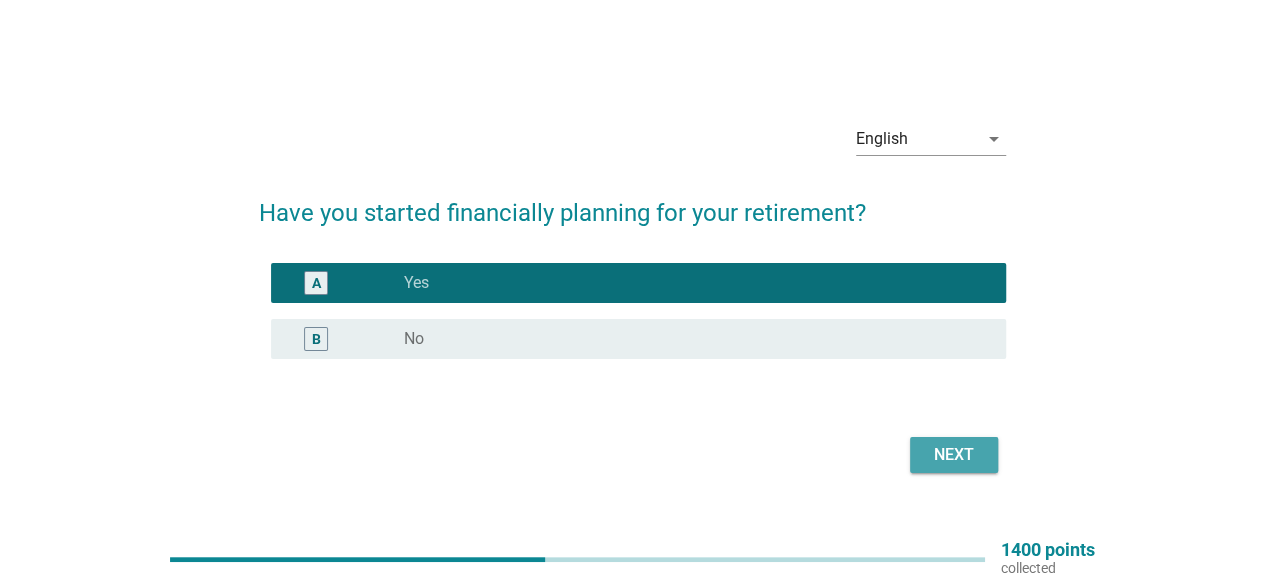 click on "Next" at bounding box center [954, 455] 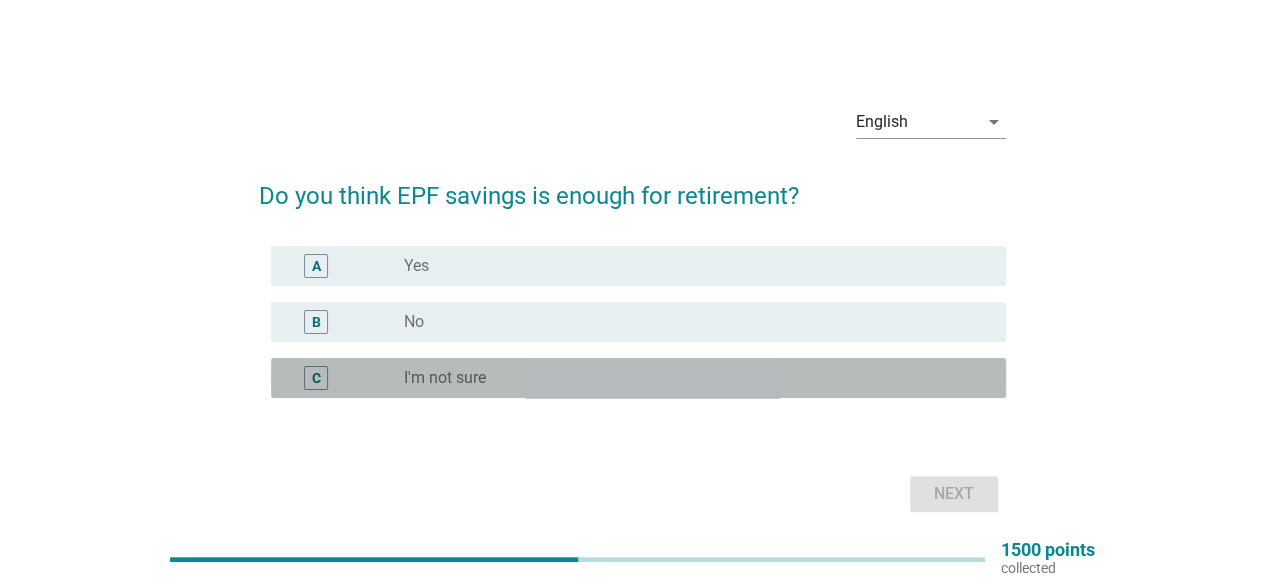 click on "radio_button_unchecked I'm not sure" at bounding box center (689, 378) 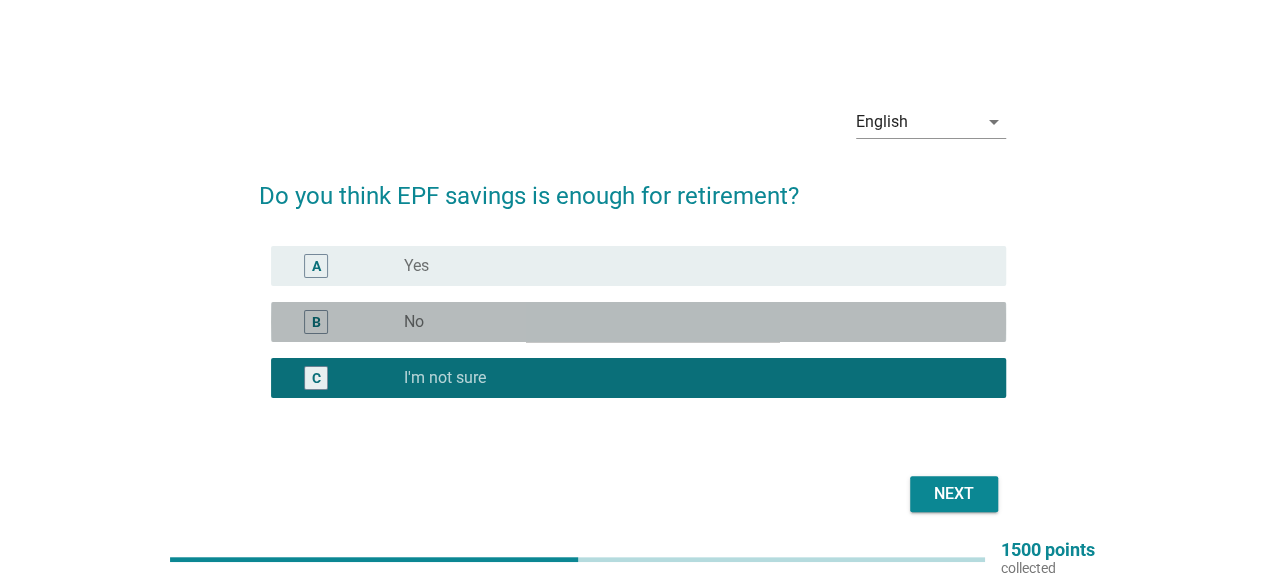click on "radio_button_unchecked No" at bounding box center (689, 322) 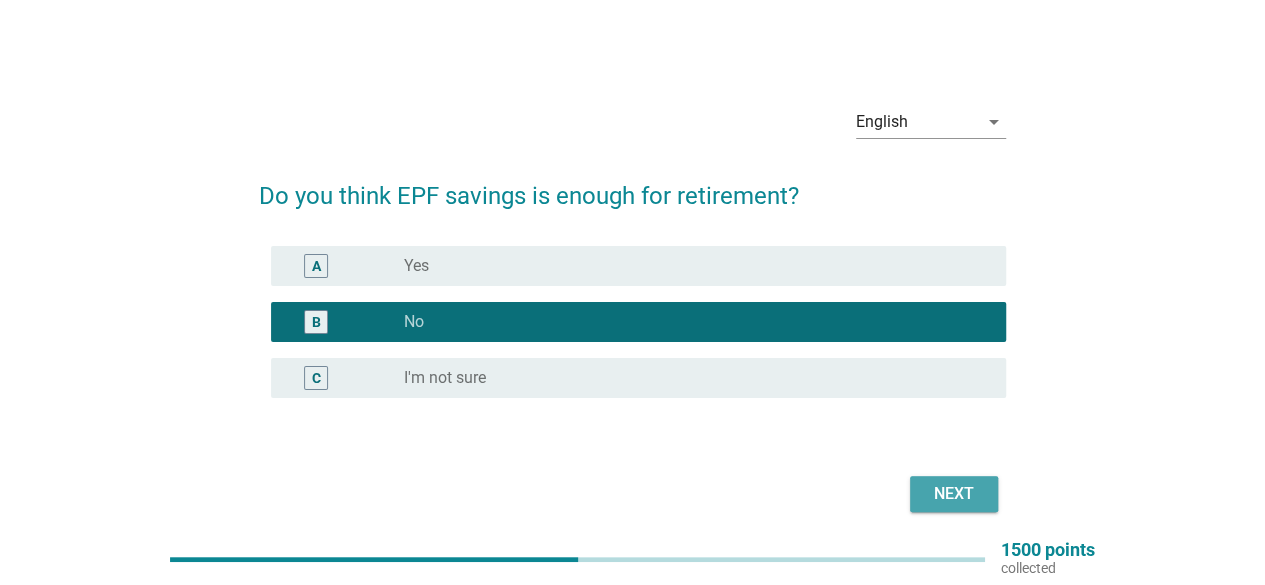 click on "Next" at bounding box center [954, 494] 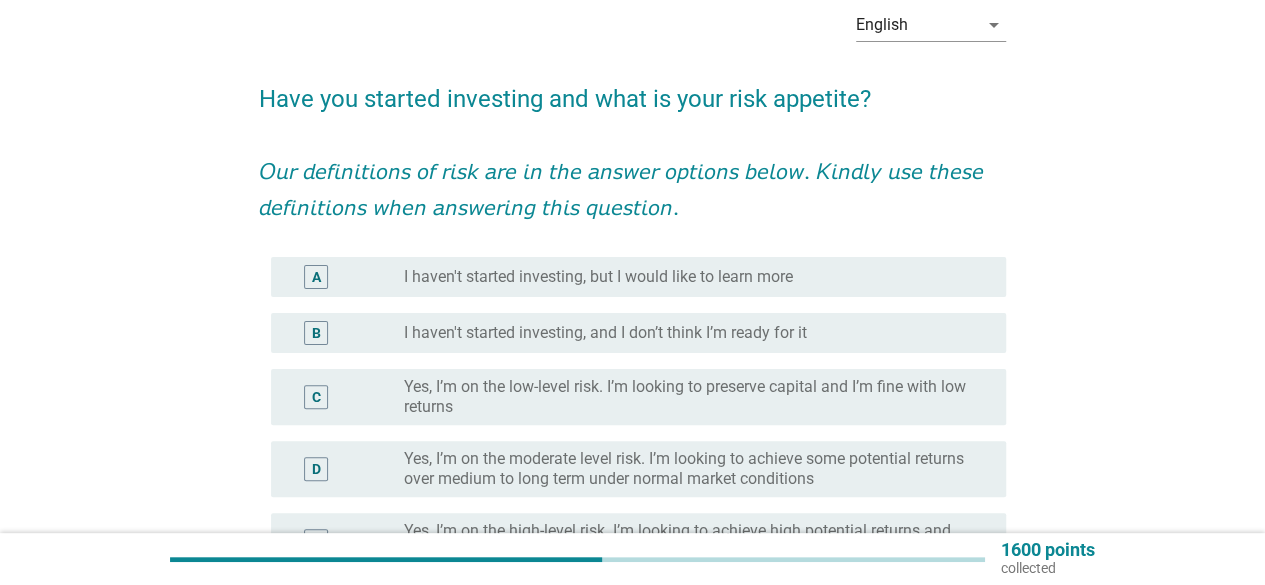 scroll, scrollTop: 160, scrollLeft: 0, axis: vertical 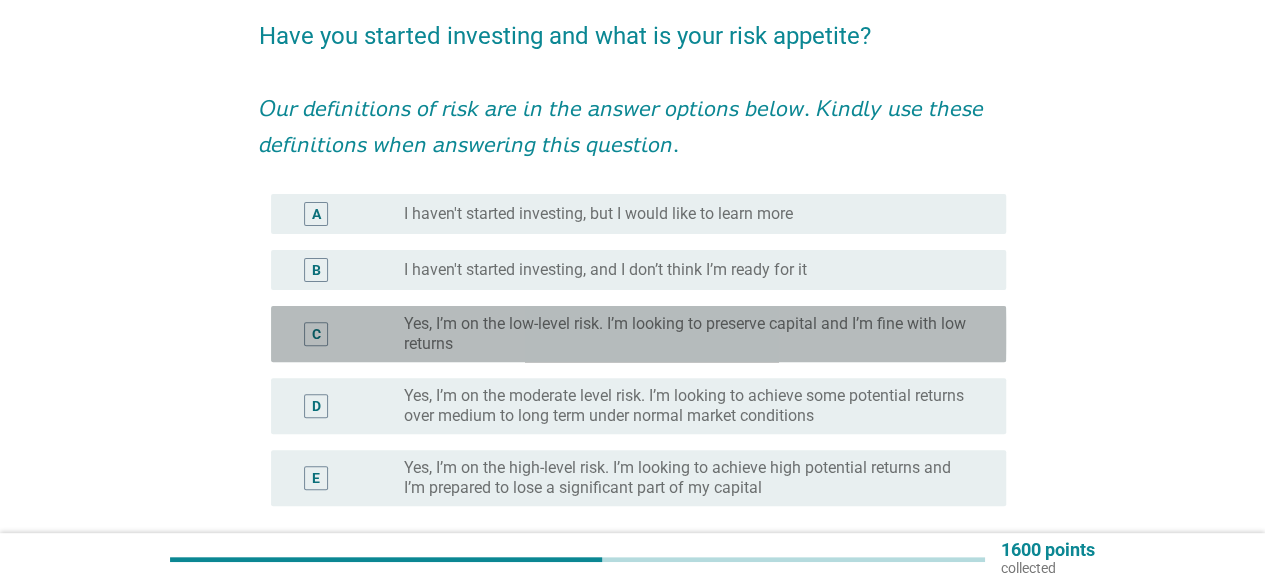 click on "Yes, I’m on the low-level risk. I’m looking to preserve capital and I’m fine with low returns" at bounding box center [689, 334] 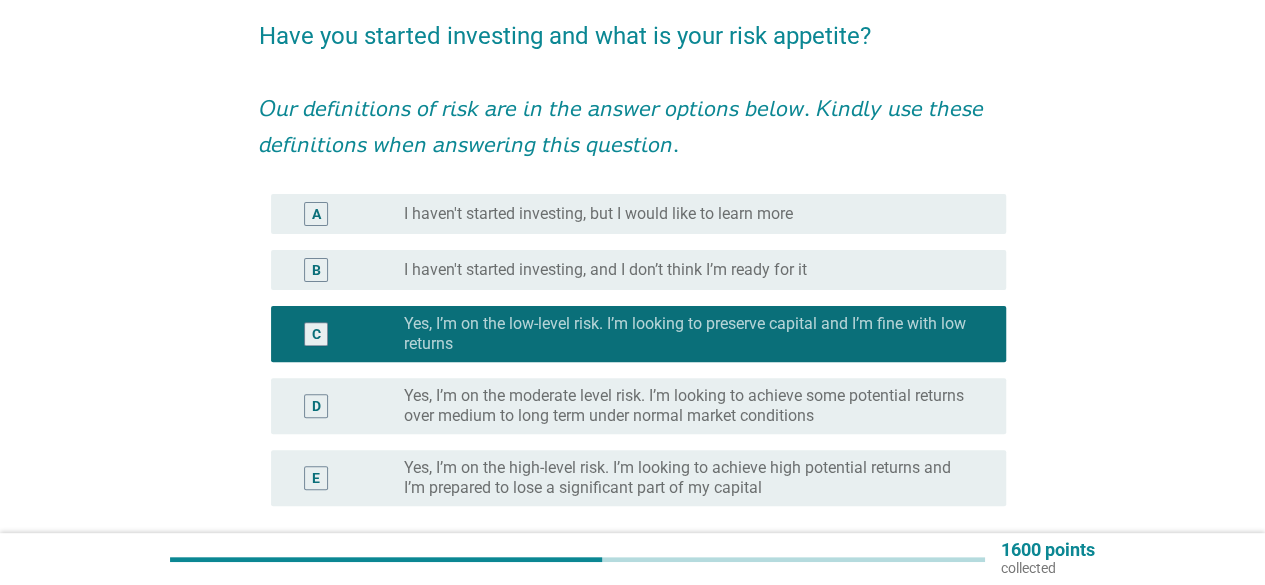 click on "English arrow_drop_down   Have you started investing and what is your risk appetite?
𝘖𝘶𝘳 𝘥𝘦𝘧𝘪𝘯𝘪𝘵𝘪𝘰𝘯𝘴 𝘰𝘧 𝘳𝘪𝘴𝘬 𝘢𝘳𝘦 𝘪𝘯 𝘵𝘩𝘦 𝘢𝘯𝘴𝘸𝘦𝘳 𝘰𝘱𝘵𝘪𝘰𝘯𝘴 𝘣𝘦𝘭𝘰𝘸. 𝘒𝘪𝘯𝘥𝘭𝘺 𝘶𝘴𝘦 𝘵𝘩𝘦𝘴𝘦 𝘥𝘦𝘧𝘪𝘯𝘪𝘵𝘪𝘰𝘯𝘴 𝘸𝘩𝘦𝘯 𝘢𝘯𝘴𝘸𝘦𝘳𝘪𝘯𝘨 𝘵𝘩𝘪𝘴 𝘲𝘶𝘦𝘴𝘵𝘪𝘰𝘯.     A     radio_button_unchecked I haven't started investing, but I would like to learn more   B     radio_button_unchecked I haven't started investing, and I don’t think I’m ready for it   C     radio_button_checked Yes, I’m on the low-level risk. I’m looking to preserve capital and I’m fine with low returns   D     radio_button_unchecked Yes, I’m on the moderate level risk. I’m looking to achieve some potential returns over medium to long term under normal market conditions   E     radio_button_unchecked" at bounding box center (632, 278) 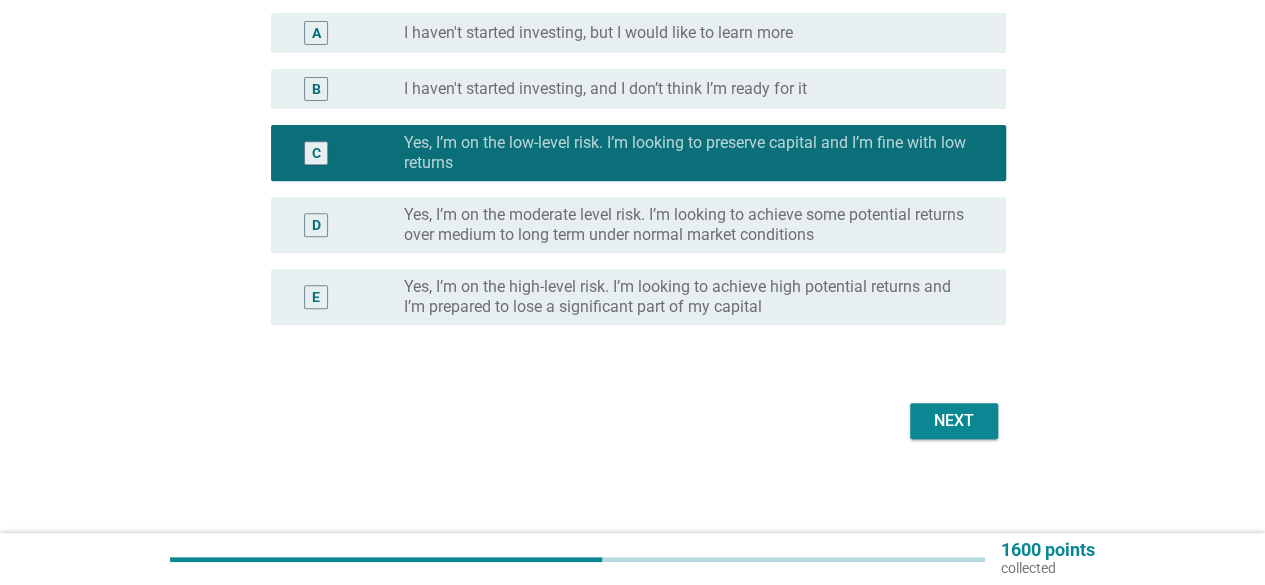 scroll, scrollTop: 342, scrollLeft: 0, axis: vertical 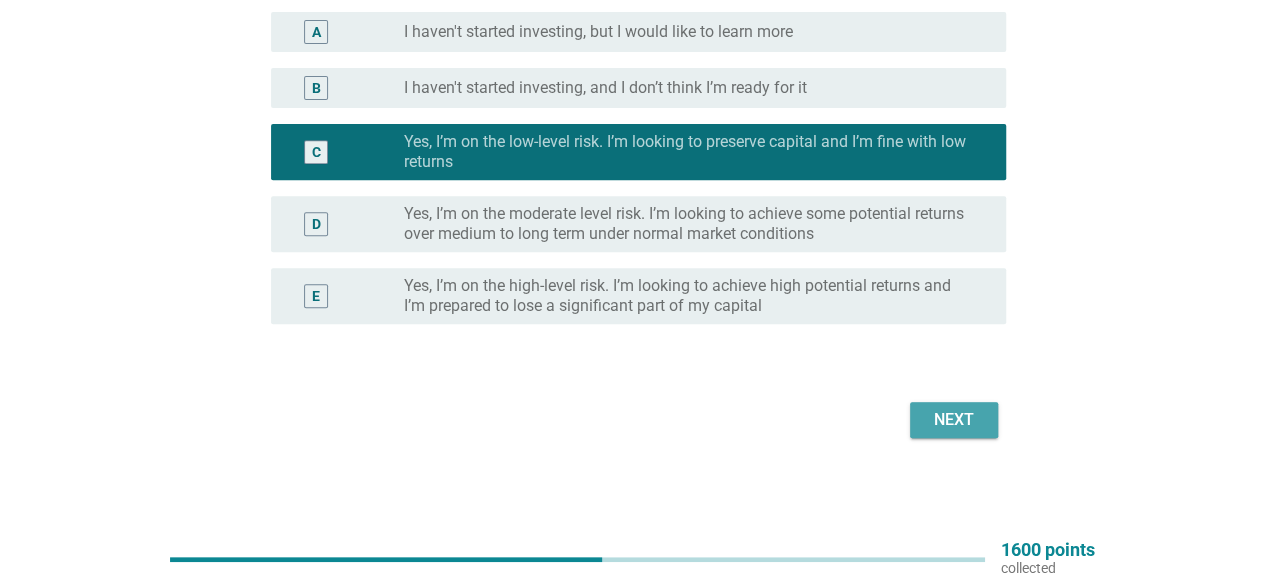click on "Next" at bounding box center (954, 420) 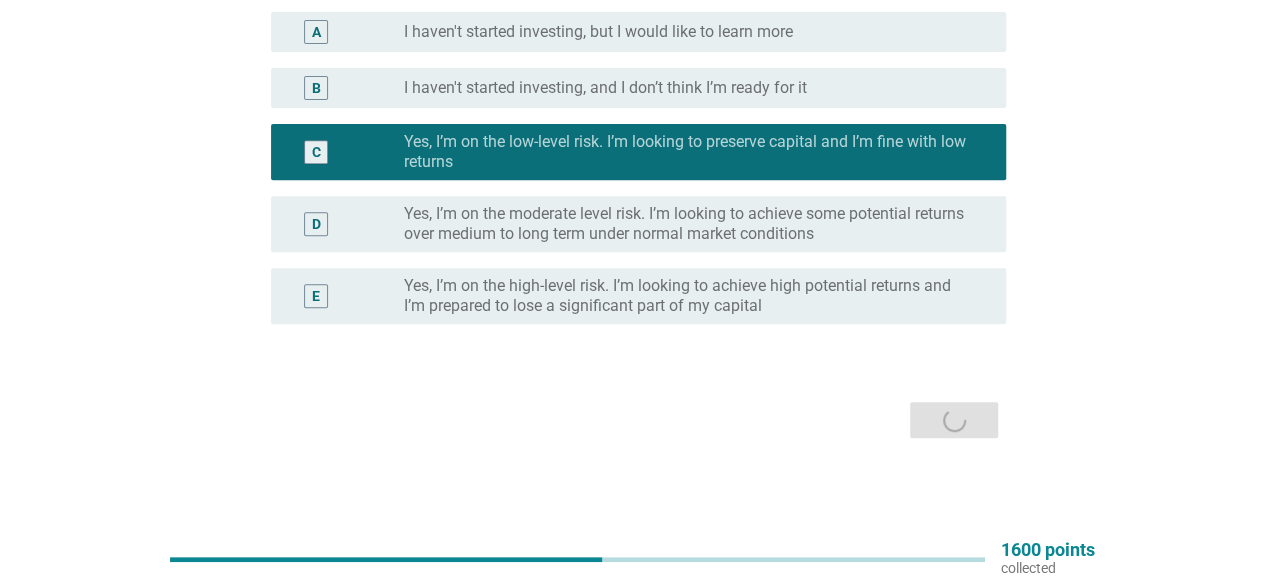 scroll, scrollTop: 0, scrollLeft: 0, axis: both 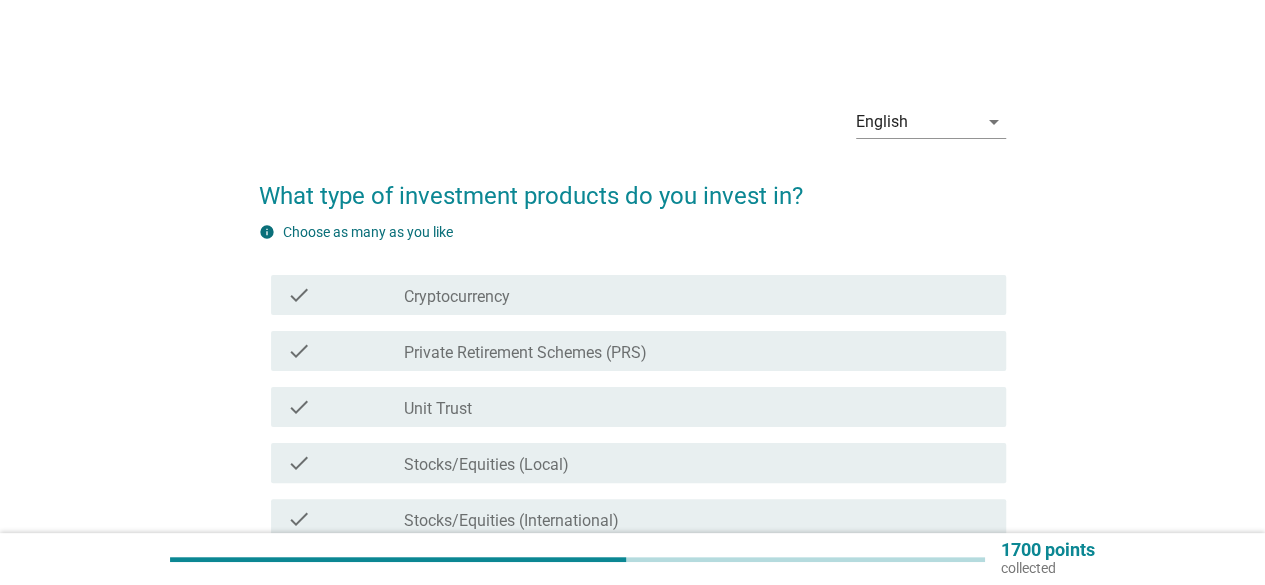 click on "English arrow_drop_down   What type of investment products do you invest in?     info   Choose as many as you like   check     check_box_outline_blank Cryptocurrency   check     check_box_outline_blank Private Retirement Schemes (PRS)   check     check_box_outline_blank Unit Trust   check     check_box_outline_blank Stocks/Equities (Local)   check     check_box_outline_blank Stocks/Equities (International)   check     check_box_outline_blank Real estate/Properties   check     check_box_outline_blank Equity/P2P Crowdfunding   check     check_box_outline_blank ASNB Funds   check     check_box_outline_blank Robo-advisor (Stashaway, Wahed Invest, KDI, Versa, etc)   check     check_box_outline_blank Precious Metals (Gold, Silver)   check     check_box_outline_blank Bonds   check     check_box_outline_blank Others, please specify       Next" at bounding box center [632, 558] 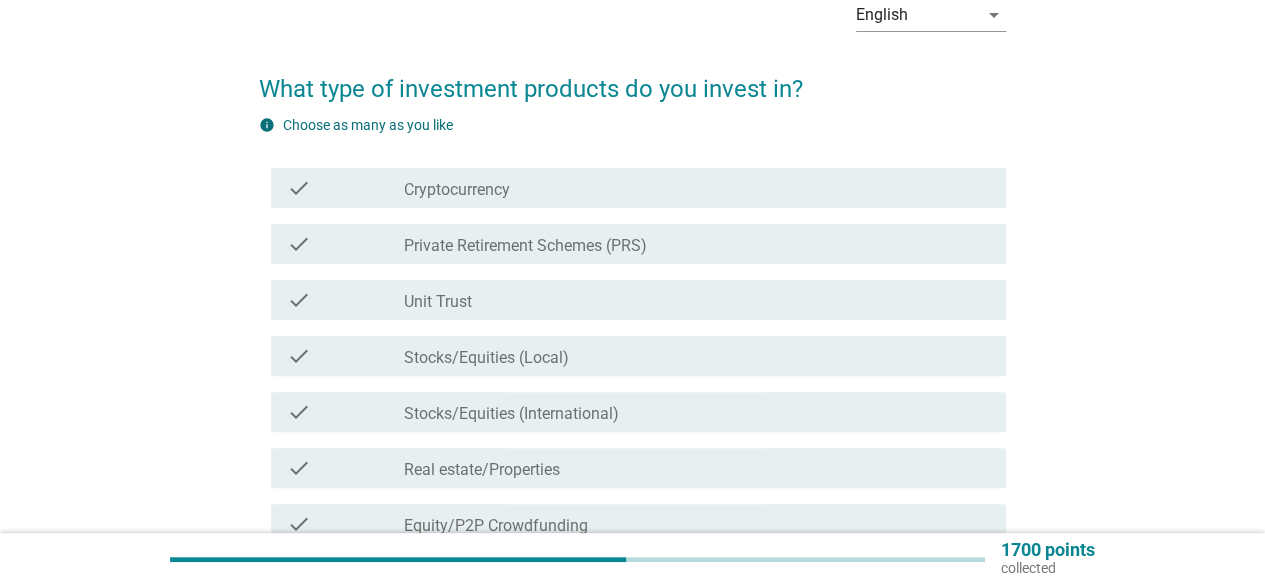 scroll, scrollTop: 320, scrollLeft: 0, axis: vertical 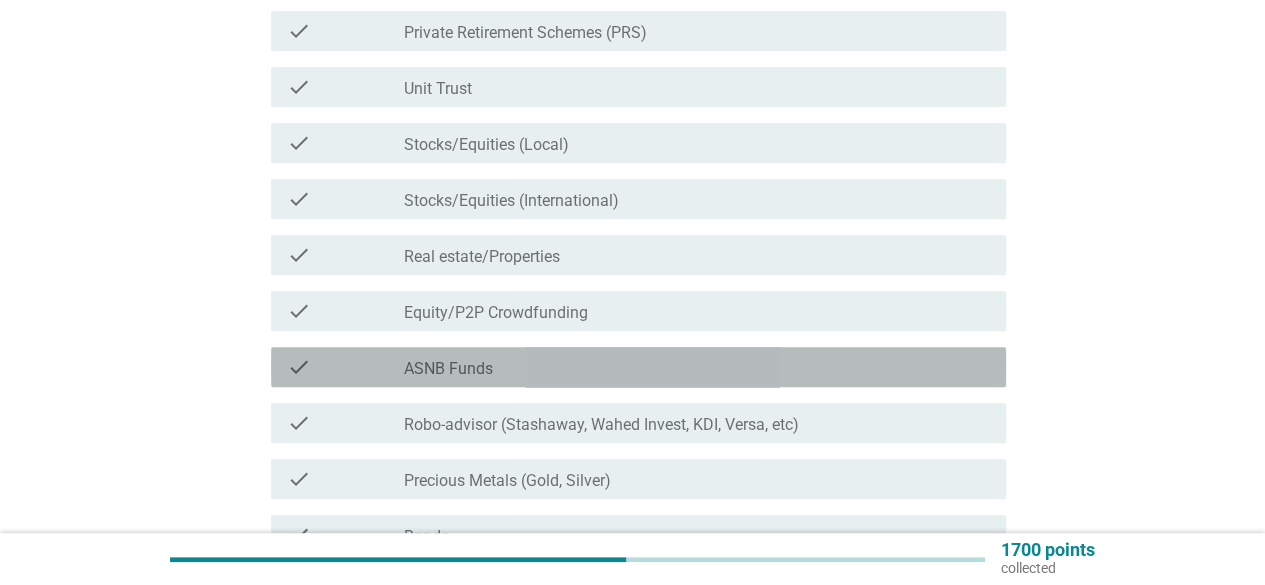 click on "check_box_outline_blank ASNB Funds" at bounding box center [697, 367] 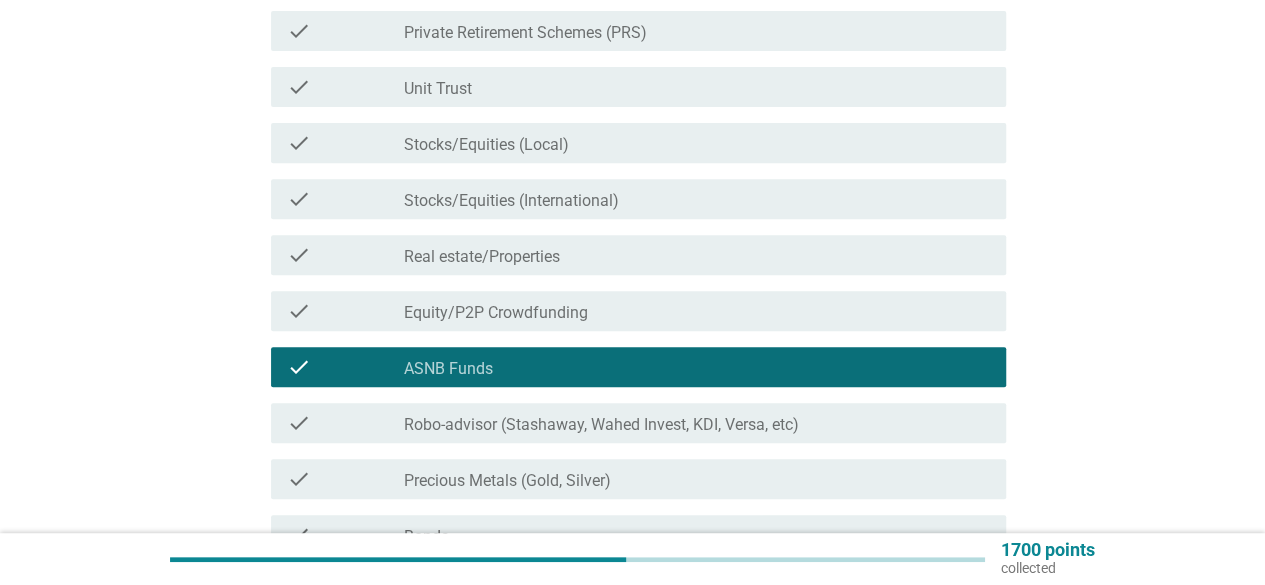 click on "English arrow_drop_down   What type of investment products do you invest in?     info   Choose as many as you like   check     check_box_outline_blank Cryptocurrency   check     check_box_outline_blank Private Retirement Schemes (PRS)   check     check_box_outline_blank Unit Trust   check     check_box_outline_blank Stocks/Equities (Local)   check     check_box_outline_blank Stocks/Equities (International)   check     check_box_outline_blank Real estate/Properties   check     check_box_outline_blank Equity/P2P Crowdfunding   check     check_box_outline_blank ASNB Funds   check     check_box_outline_blank Robo-advisor (Stashaway, Wahed Invest, KDI, Versa, etc)   check     check_box_outline_blank Precious Metals (Gold, Silver)   check     check_box_outline_blank Bonds   check     check_box_outline_blank Others, please specify       Next" at bounding box center (632, 238) 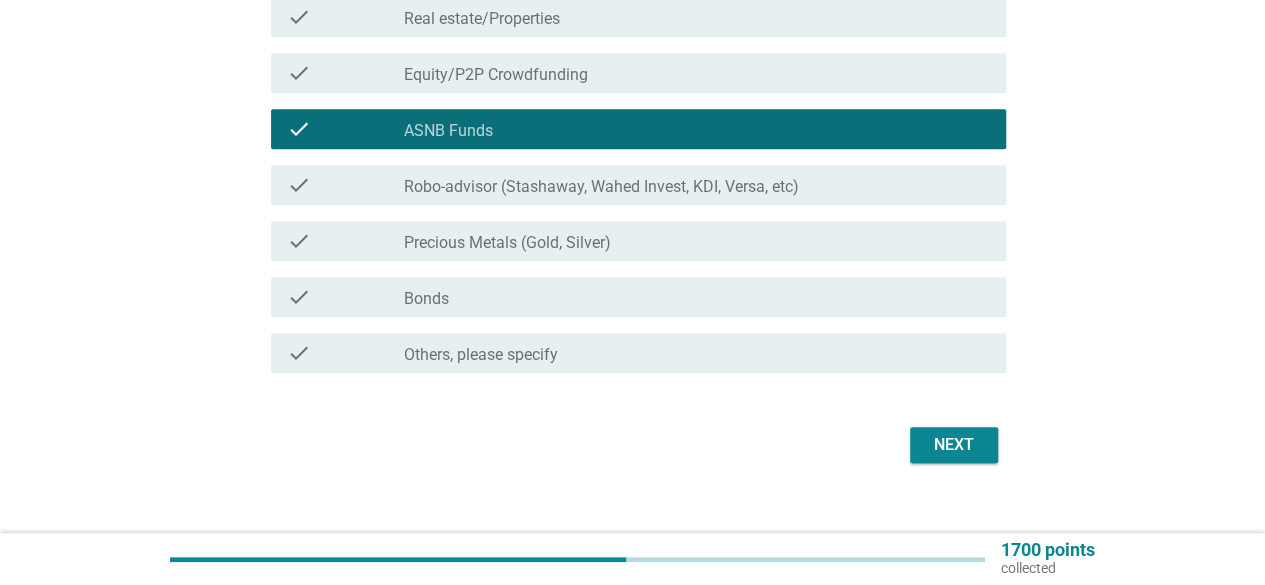 scroll, scrollTop: 560, scrollLeft: 0, axis: vertical 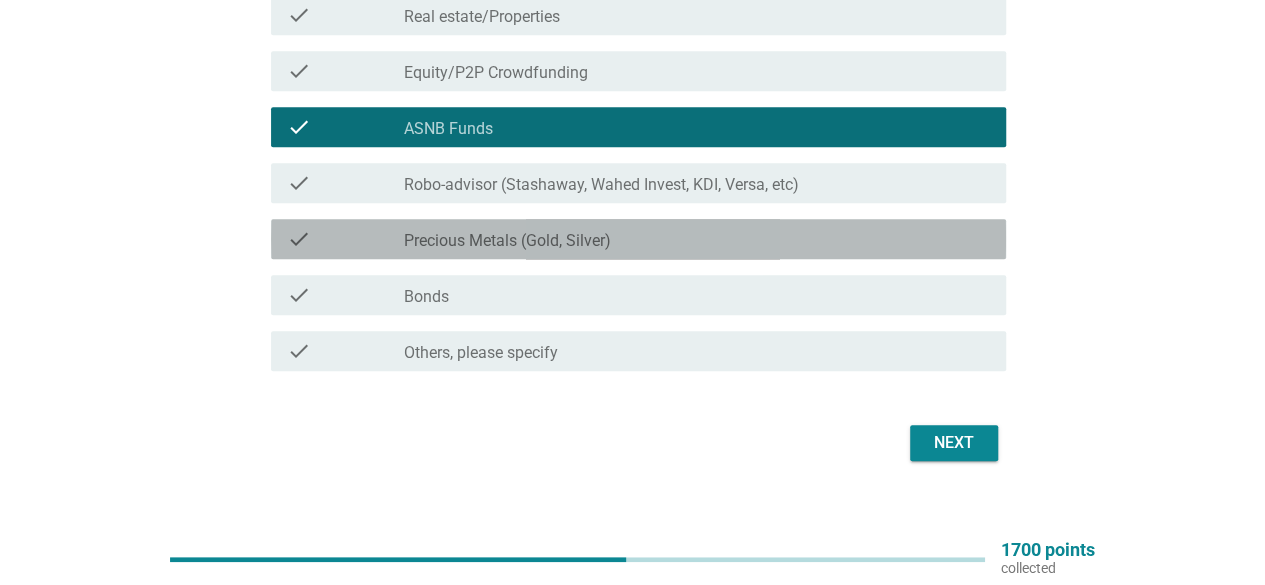 click on "check_box_outline_blank Precious Metals (Gold, Silver)" at bounding box center (697, 239) 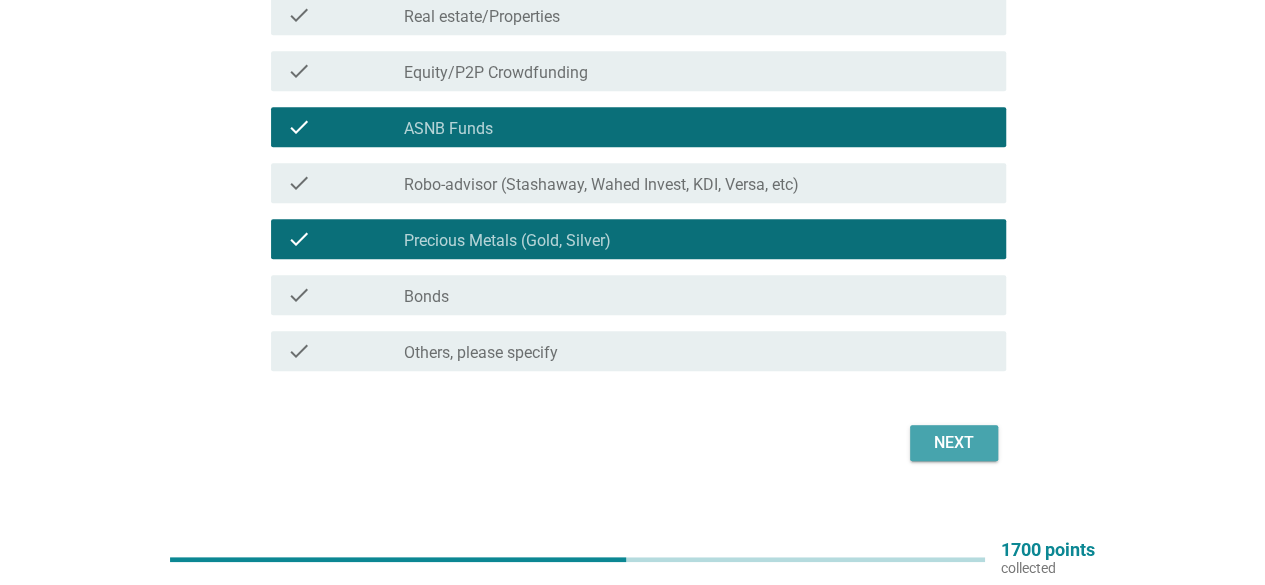 click on "Next" at bounding box center [954, 443] 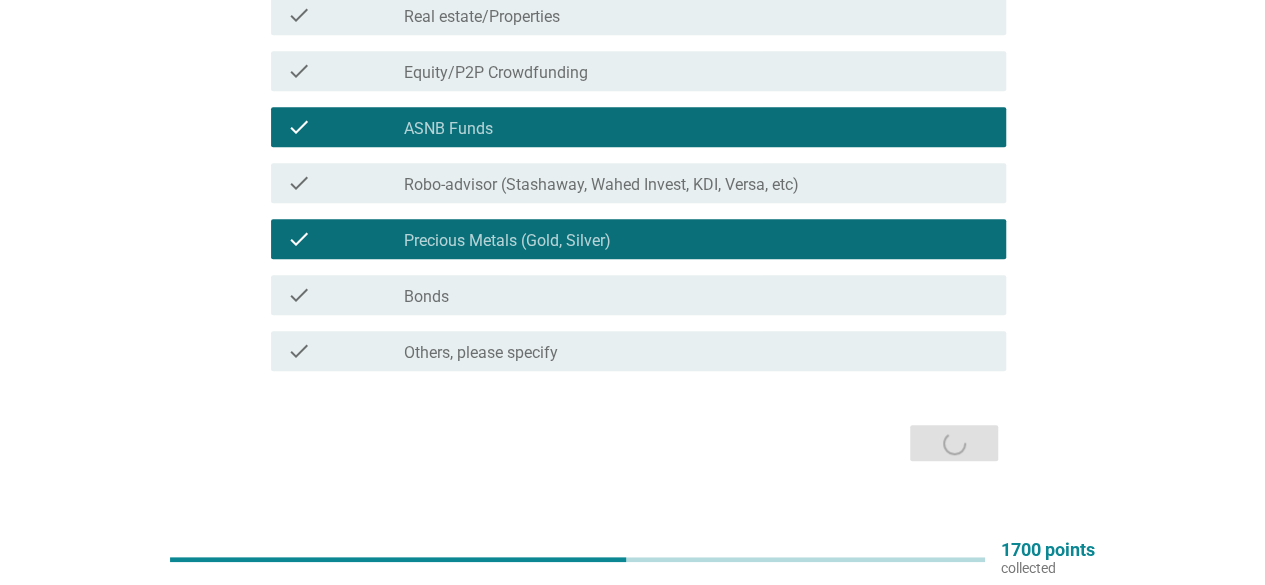 scroll, scrollTop: 0, scrollLeft: 0, axis: both 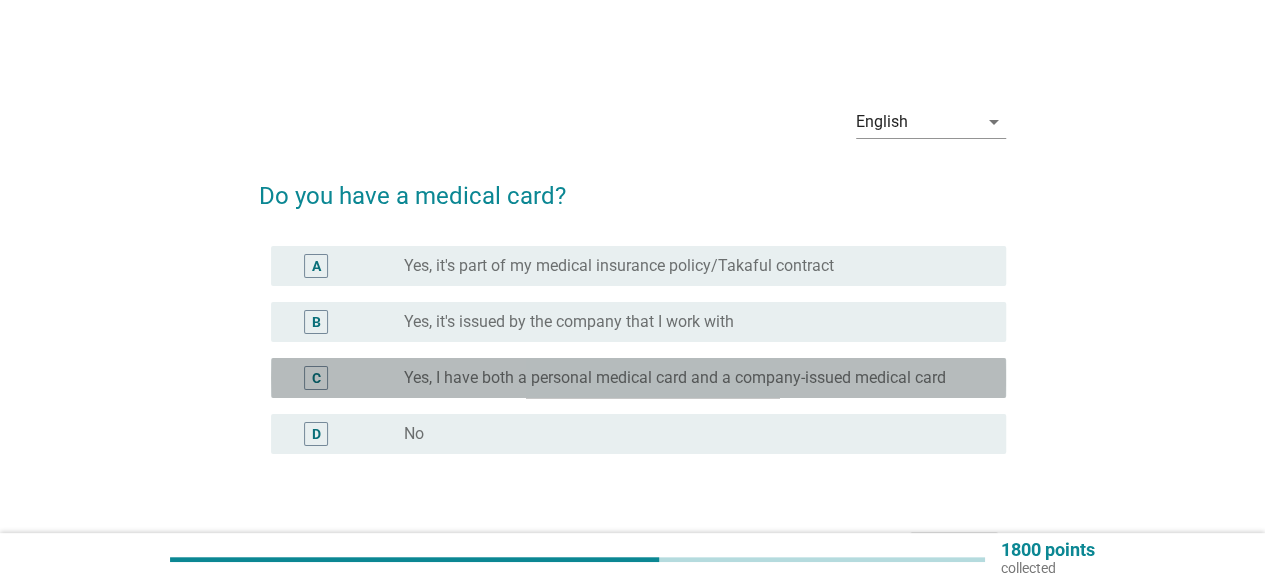 click on "Yes, I have both a personal medical card and a company-issued medical card" at bounding box center (675, 378) 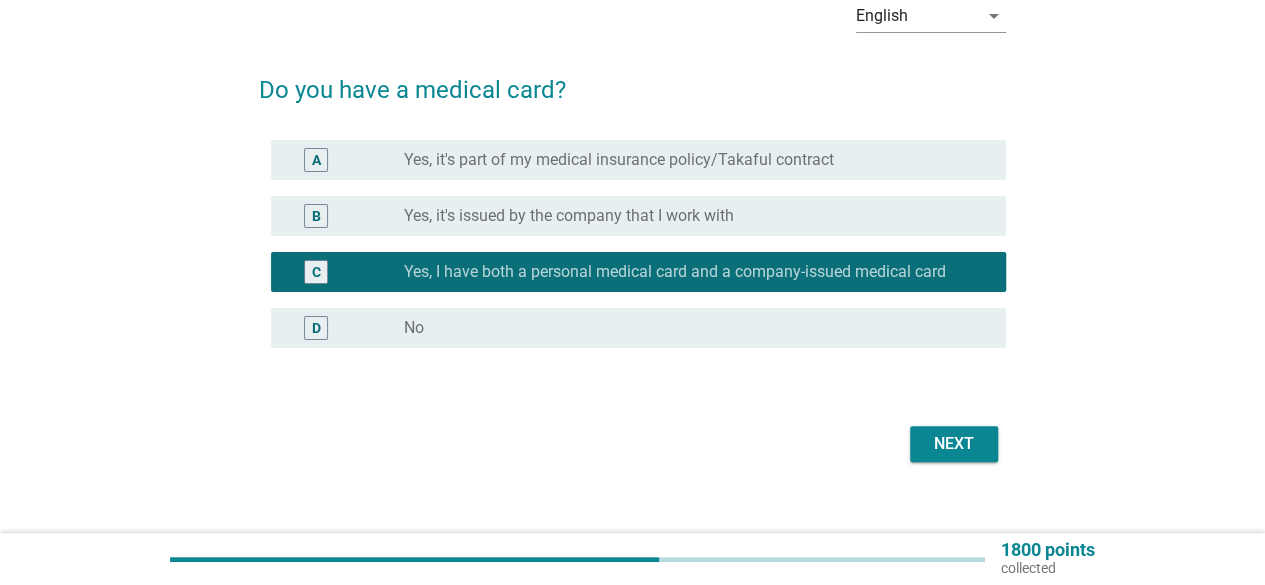 scroll, scrollTop: 130, scrollLeft: 0, axis: vertical 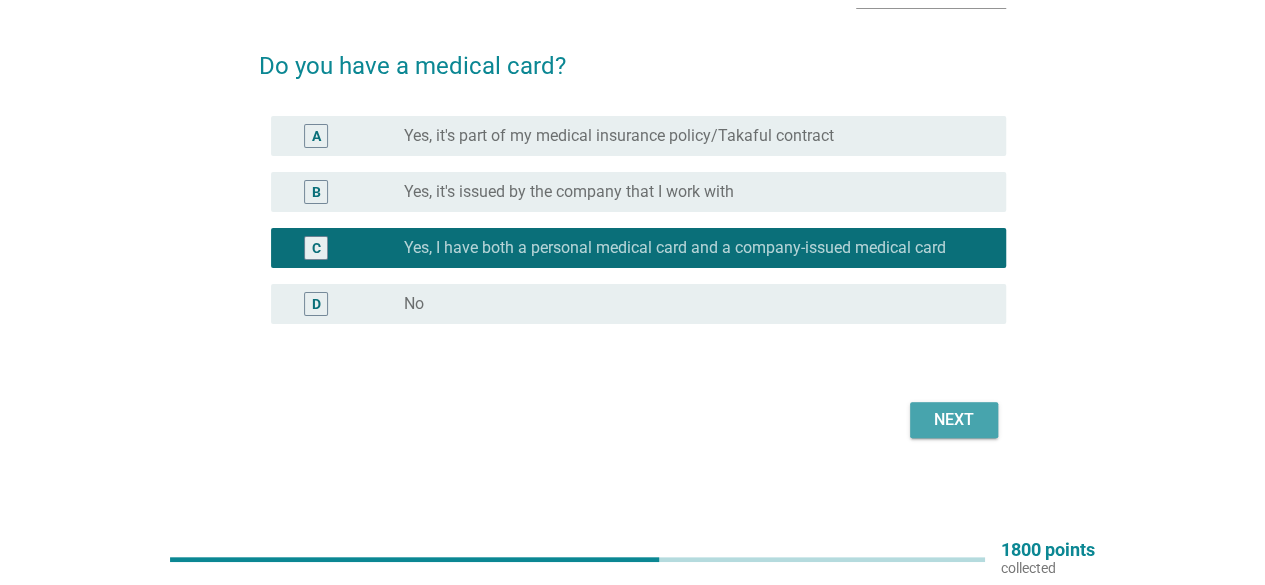 click on "Next" at bounding box center [954, 420] 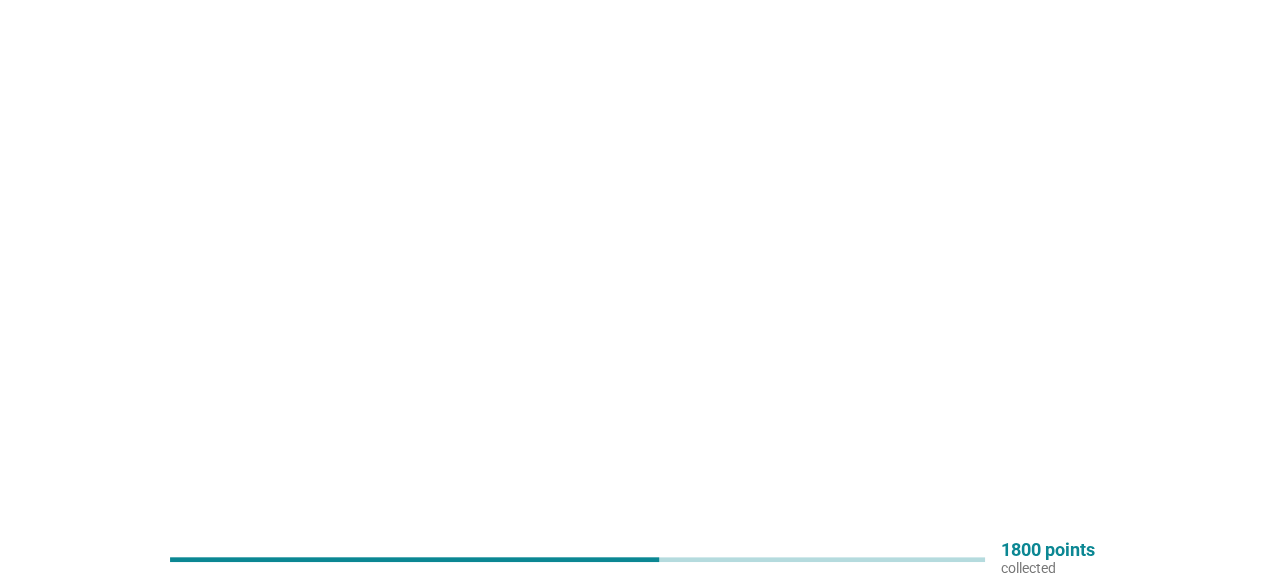 scroll, scrollTop: 0, scrollLeft: 0, axis: both 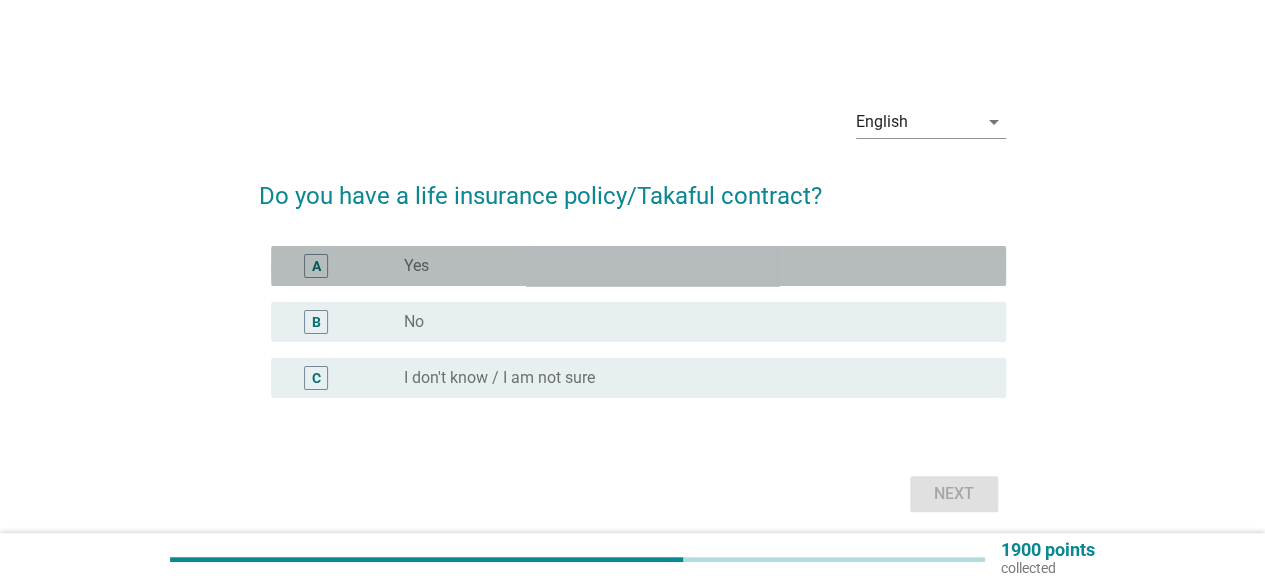 click on "radio_button_unchecked Yes" at bounding box center [689, 266] 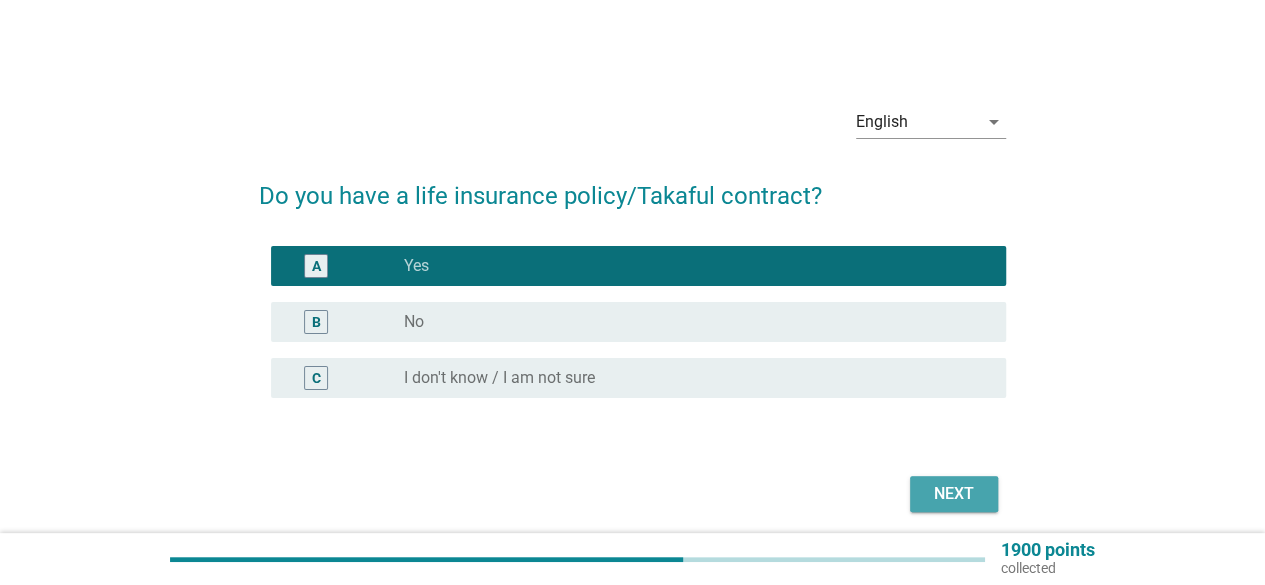 click on "Next" at bounding box center [954, 494] 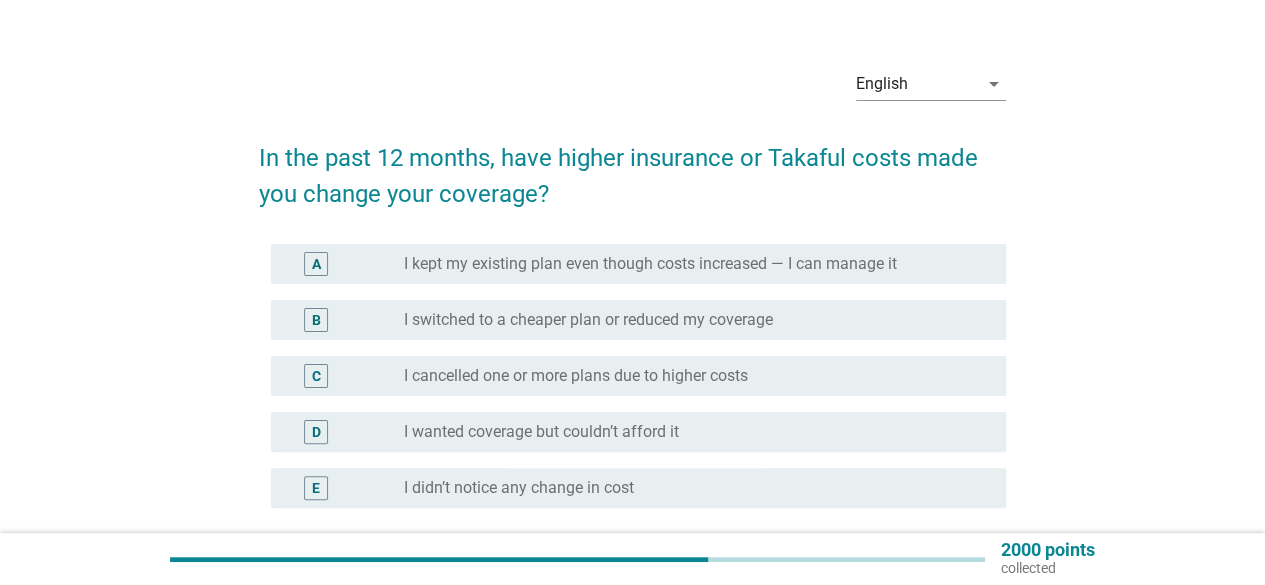 scroll, scrollTop: 40, scrollLeft: 0, axis: vertical 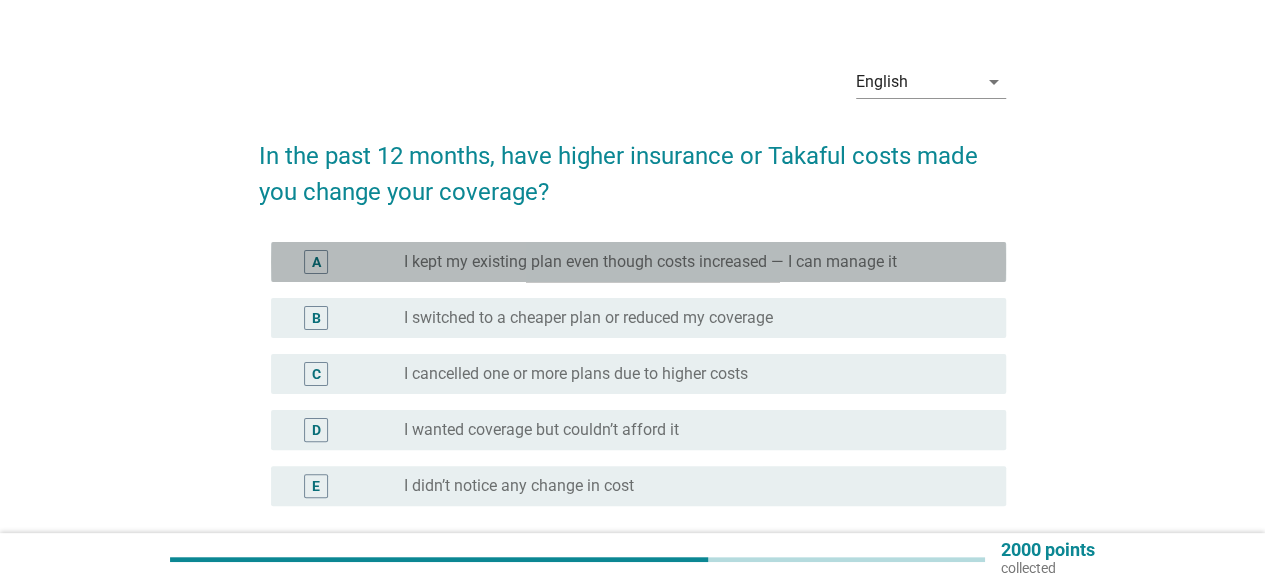 click on "I kept my existing plan even though costs increased — I can manage it" at bounding box center [650, 262] 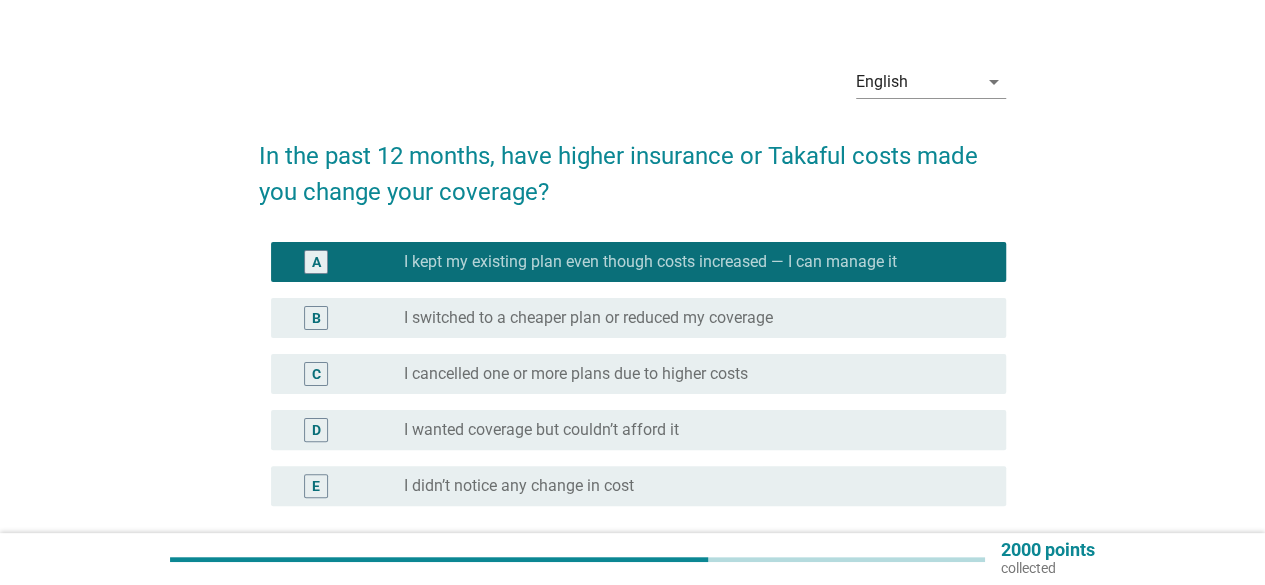 scroll, scrollTop: 222, scrollLeft: 0, axis: vertical 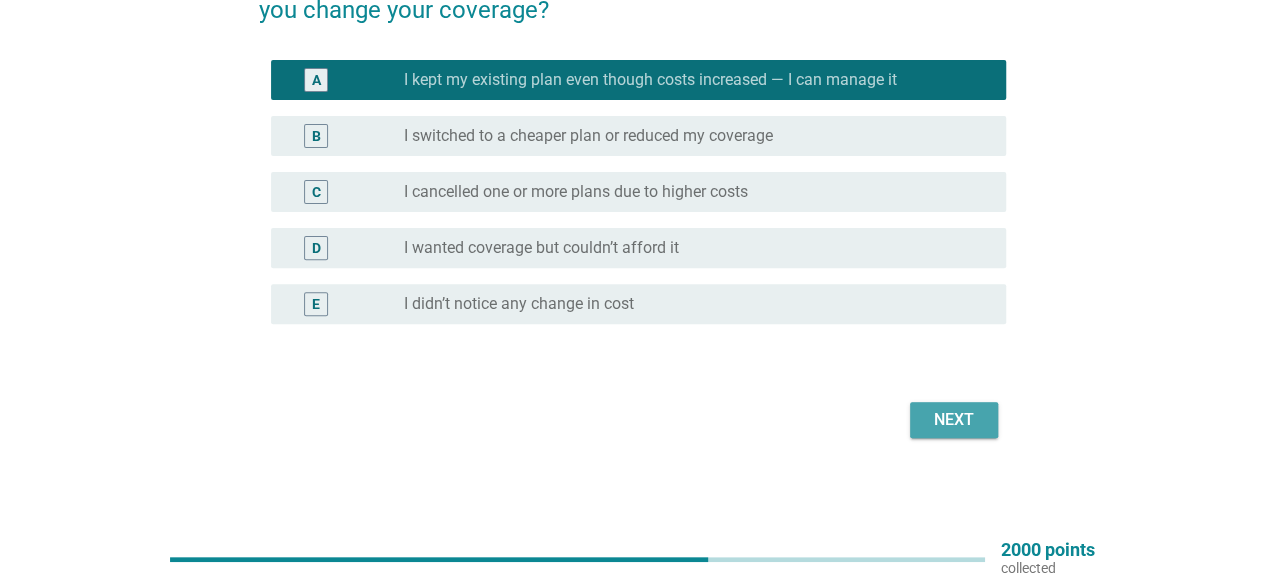 click on "Next" at bounding box center (954, 420) 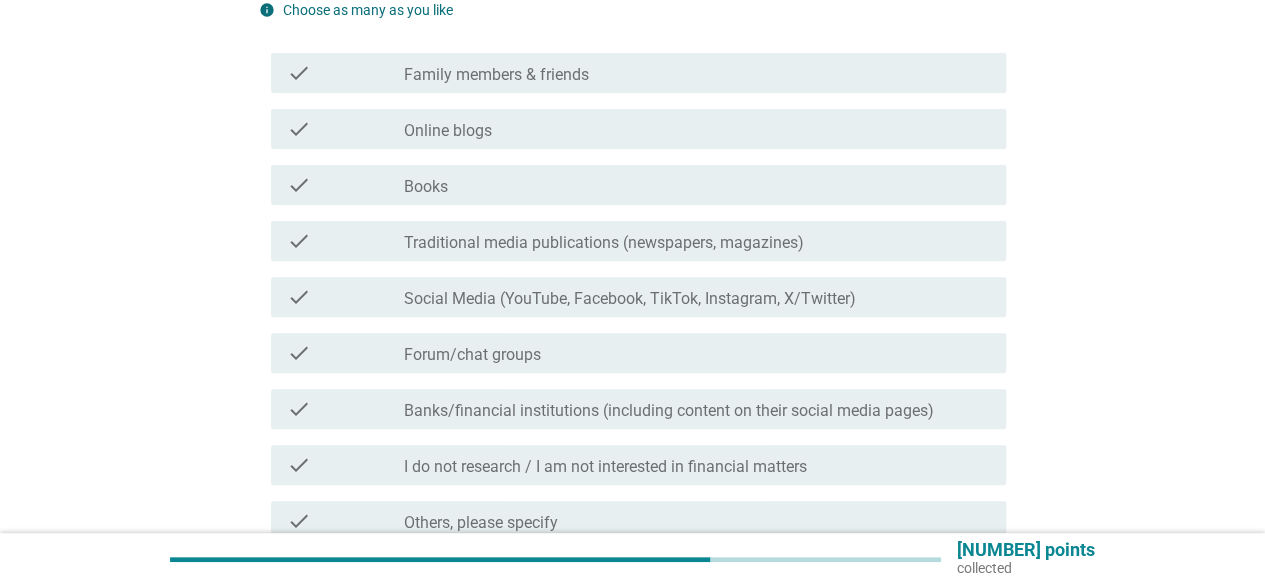 scroll, scrollTop: 0, scrollLeft: 0, axis: both 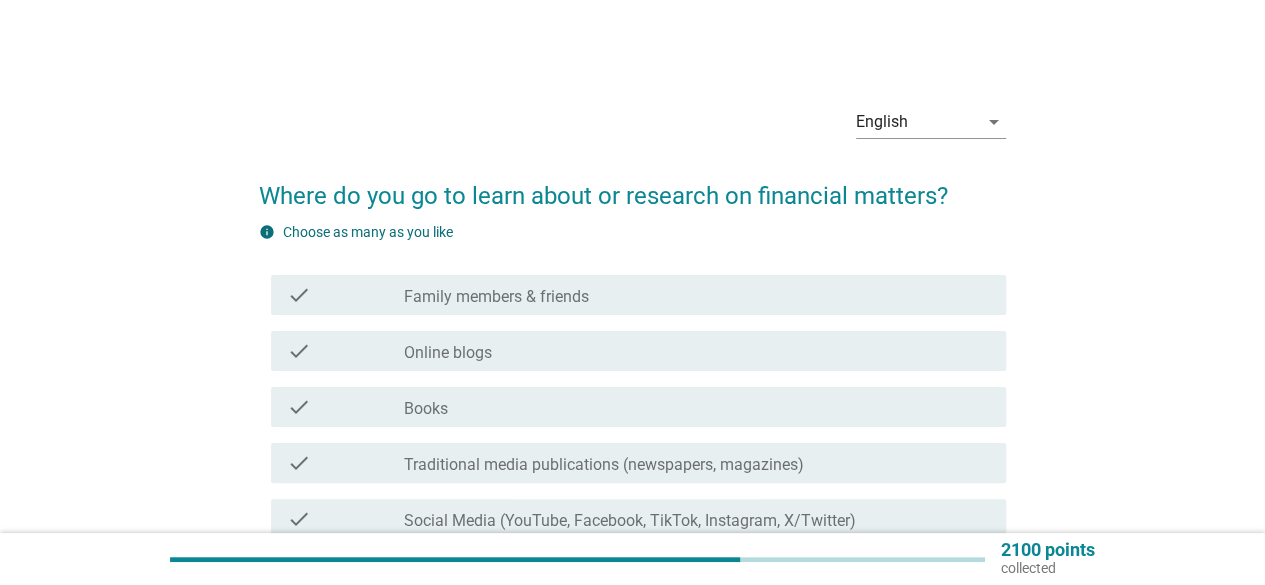 click on "English arrow_drop_down   Where do you go to learn about or research on financial matters?     info   Choose as many as you like   check     check_box_outline_blank Family members & friends   check     check_box_outline_blank Online blogs   check     check_box_outline_blank Books    check     check_box_outline_blank Traditional media publications (newspapers, magazines)   check     check_box_outline_blank Social Media (YouTube, Facebook, TikTok, Instagram, X/Twitter)   check     check_box_outline_blank Forum/chat groups   check     check_box_outline_blank Banks/financial institutions (including content on their social media pages)   check     check_box_outline_blank I do not research / I am not interested in financial matters    check     check_box_outline_blank Others, please specify       Next" at bounding box center [632, 474] 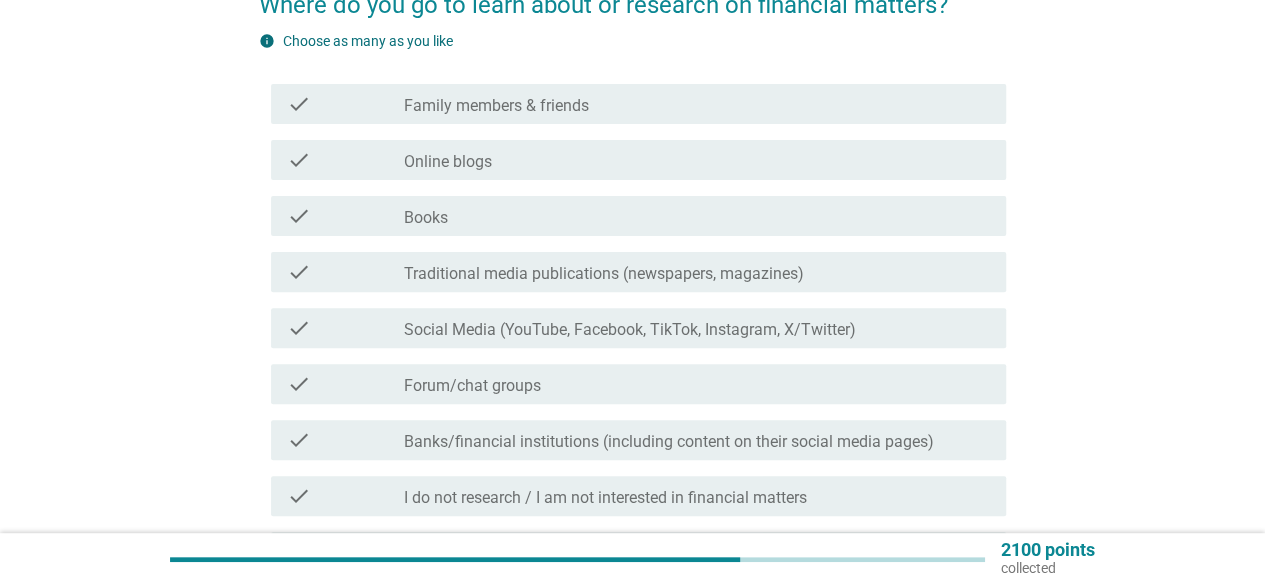 scroll, scrollTop: 200, scrollLeft: 0, axis: vertical 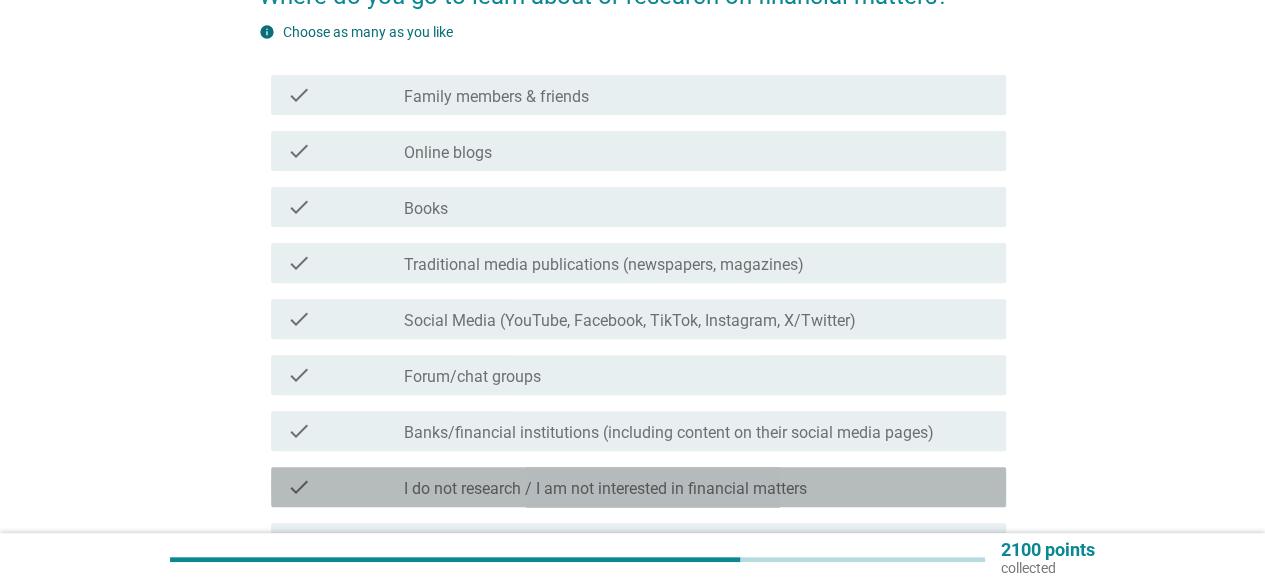 click on "check_box_outline_blank I do not research / I am not interested in financial matters" at bounding box center (697, 487) 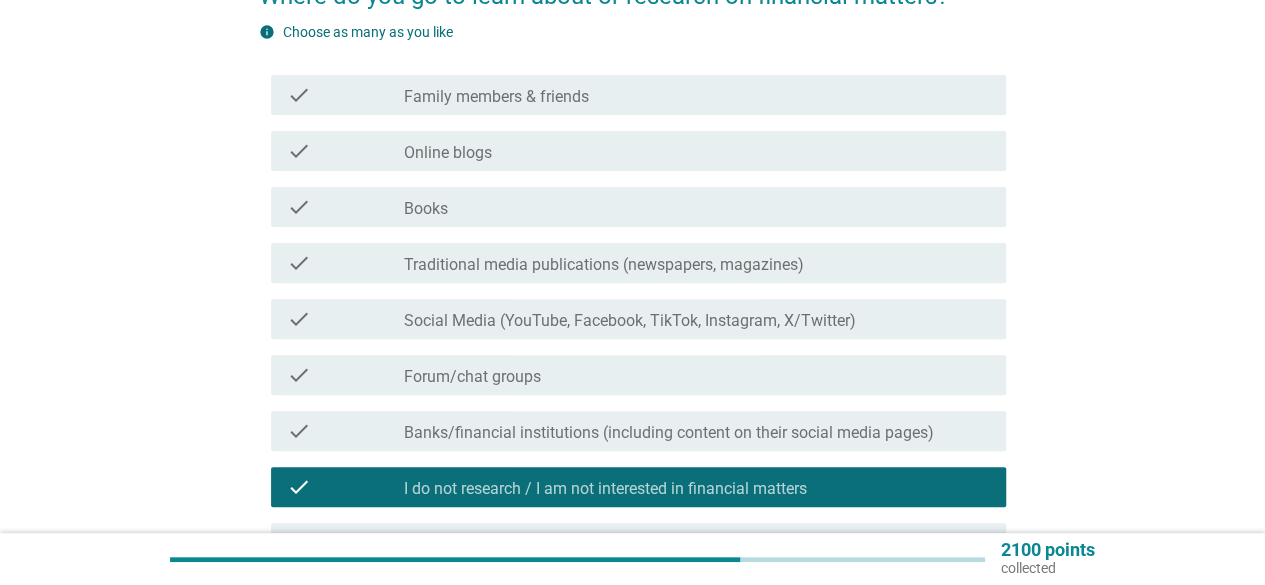 click on "English arrow_drop_down   Where do you go to learn about or research on financial matters?     info   Choose as many as you like   check     check_box_outline_blank Family members & friends   check     check_box_outline_blank Online blogs   check     check_box_outline_blank Books    check     check_box_outline_blank Traditional media publications (newspapers, magazines)   check     check_box_outline_blank Social Media (YouTube, Facebook, TikTok, Instagram, X/Twitter)   check     check_box_outline_blank Forum/chat groups   check     check_box_outline_blank Banks/financial institutions (including content on their social media pages)   check     check_box_outline_blank I do not research / I am not interested in financial matters    check     check_box_outline_blank Others, please specify       Next" at bounding box center [632, 274] 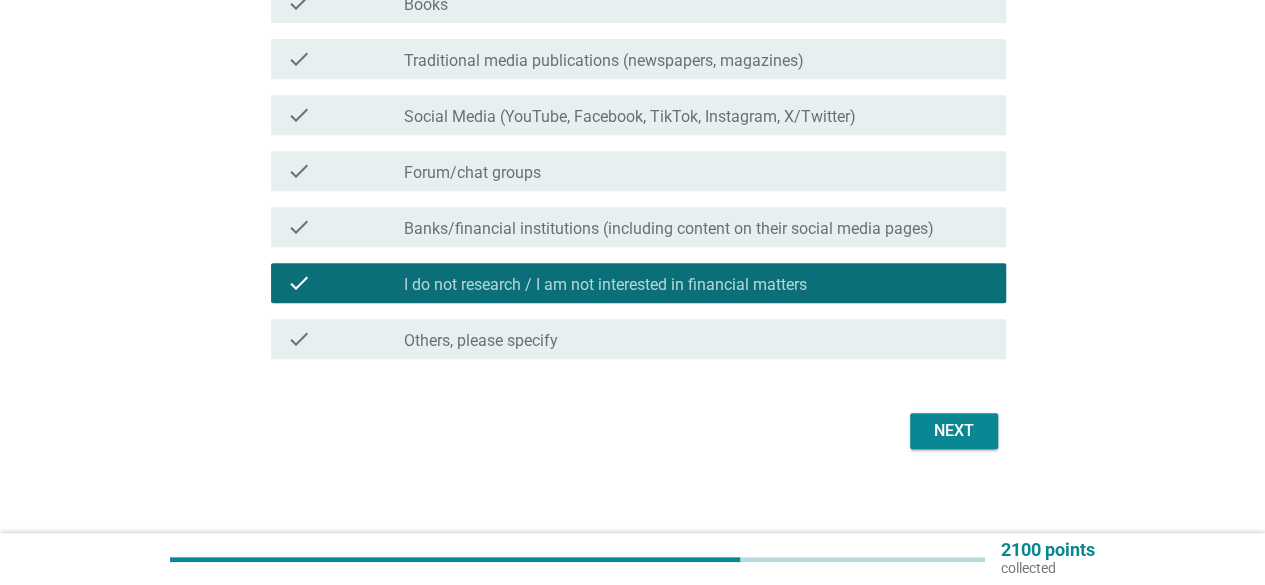 scroll, scrollTop: 416, scrollLeft: 0, axis: vertical 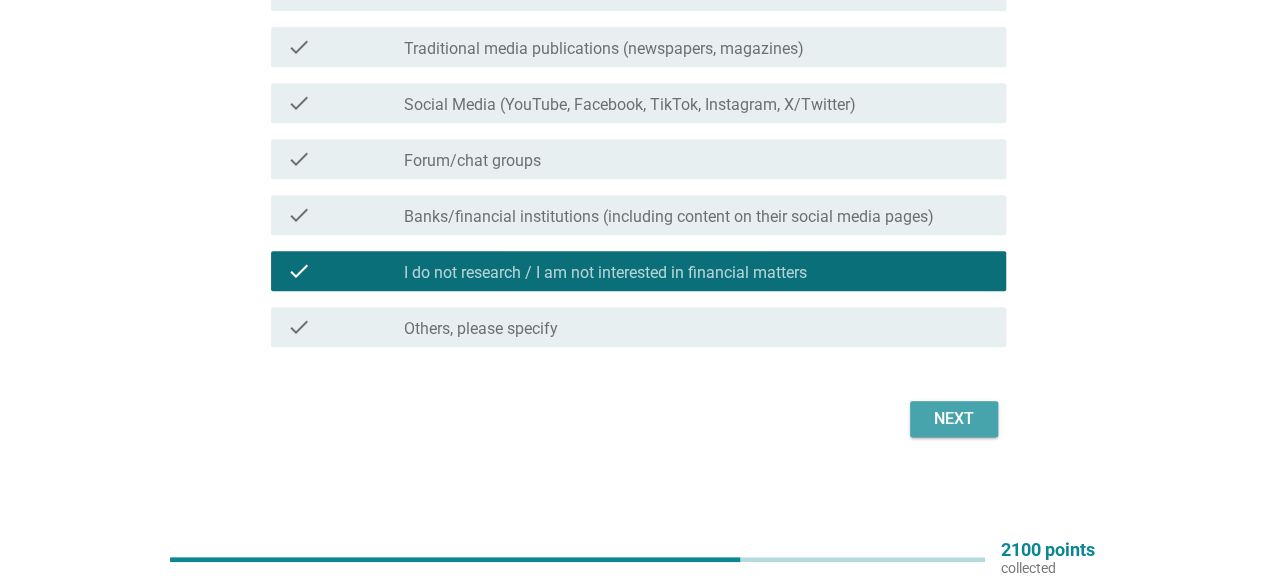 click on "Next" at bounding box center [954, 419] 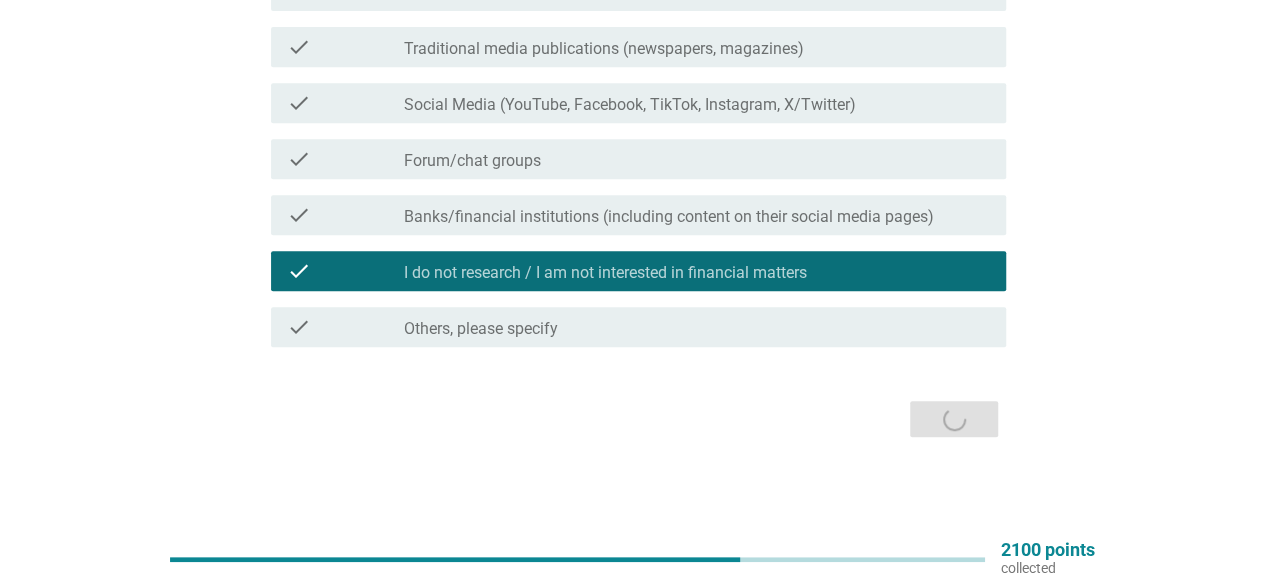 scroll, scrollTop: 0, scrollLeft: 0, axis: both 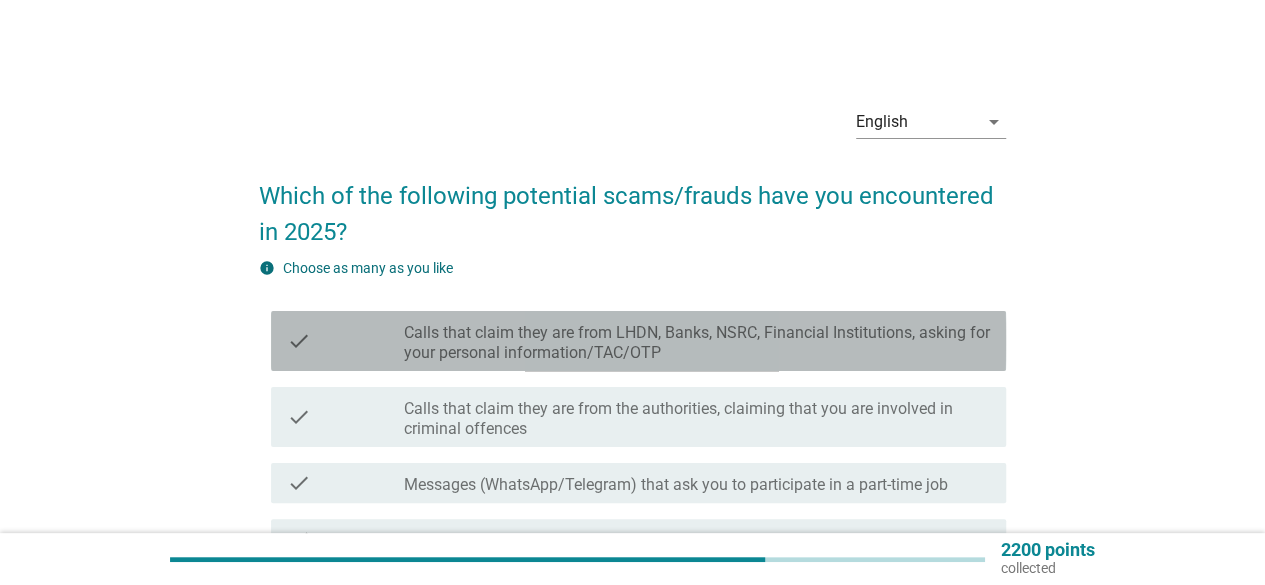 click on "Calls that claim they are from LHDN, Banks, NSRC, Financial Institutions, asking for your personal information/TAC/OTP" at bounding box center [697, 343] 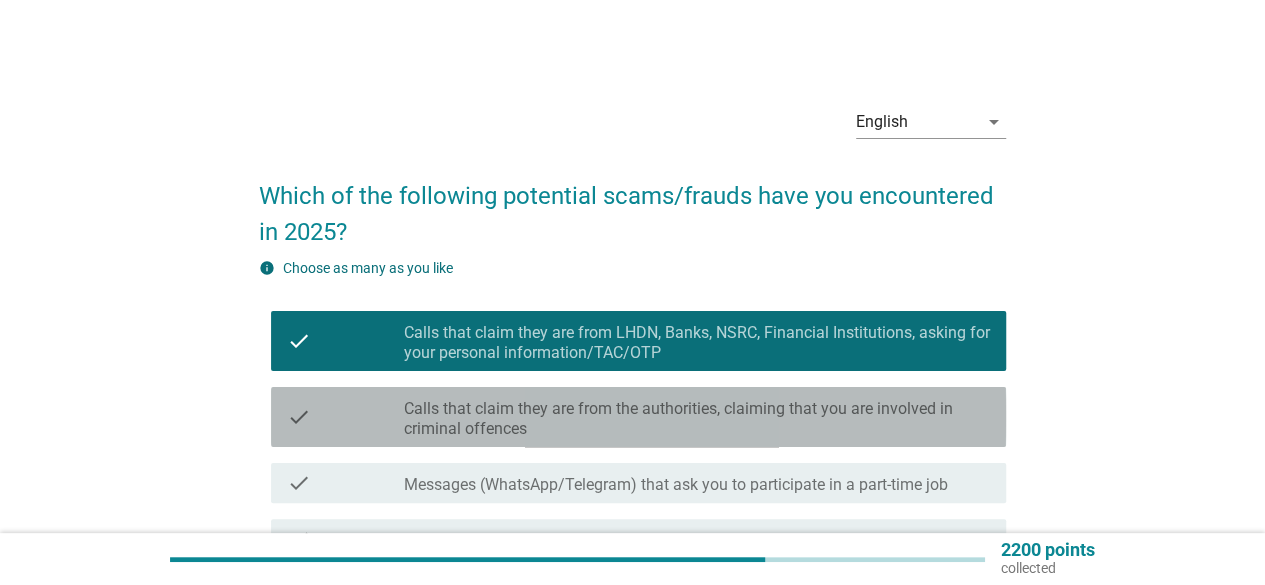 click on "Calls that claim they are from the authorities, claiming that you are involved in criminal offences" at bounding box center [697, 419] 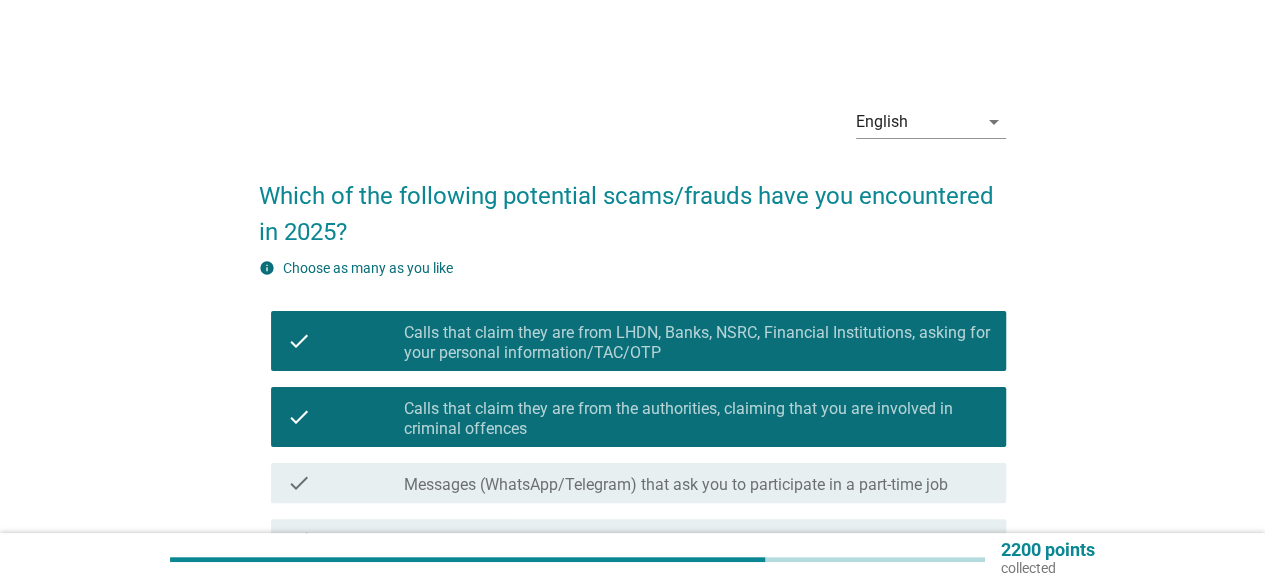 click on "English arrow_drop_down   Which of the following potential scams/frauds have you encountered in [YEAR]?     info   Choose as many as you like   check     check_box Calls that claim they are from LHDN, Banks, NSRC, Financial Institutions, asking for your personal information/TAC/OTP    check     check_box Calls that claim they are from the authorities, claiming that you are involved in criminal offences    check     check_box_outline_blank Messages (WhatsApp/Telegram) that ask you to participate in a part-time job    check     check_box_outline_blank Cryptocurrency investment "opportunities"    check     check_box_outline_blank AI/"Deepfake" scams impersonating trusted persons    check     check_box_outline_blank Being redirected to a suspicious webpage while performing an online transaction    check     check_box_outline_blank Phishing emails that look like official emails from Banks or Financial Institutions    check     check_box_outline_blank I did not encounter any scam/fraud attempts in [YEAR]    check" at bounding box center (632, 512) 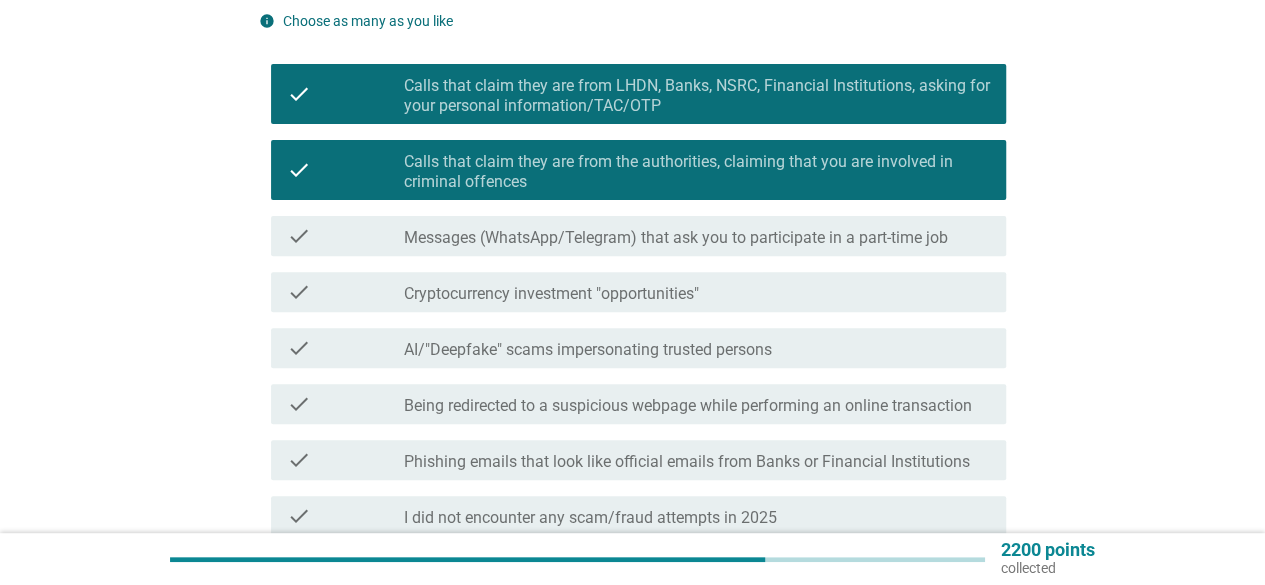 scroll, scrollTop: 320, scrollLeft: 0, axis: vertical 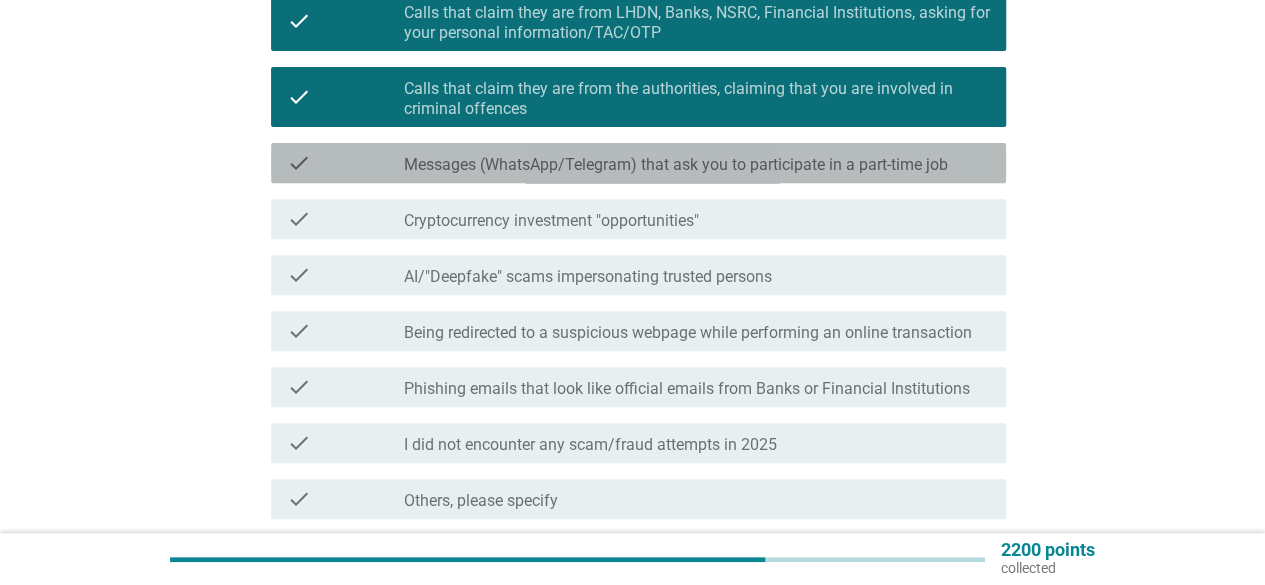 click on "Messages (WhatsApp/Telegram) that ask you to participate in a part-time job" at bounding box center [676, 165] 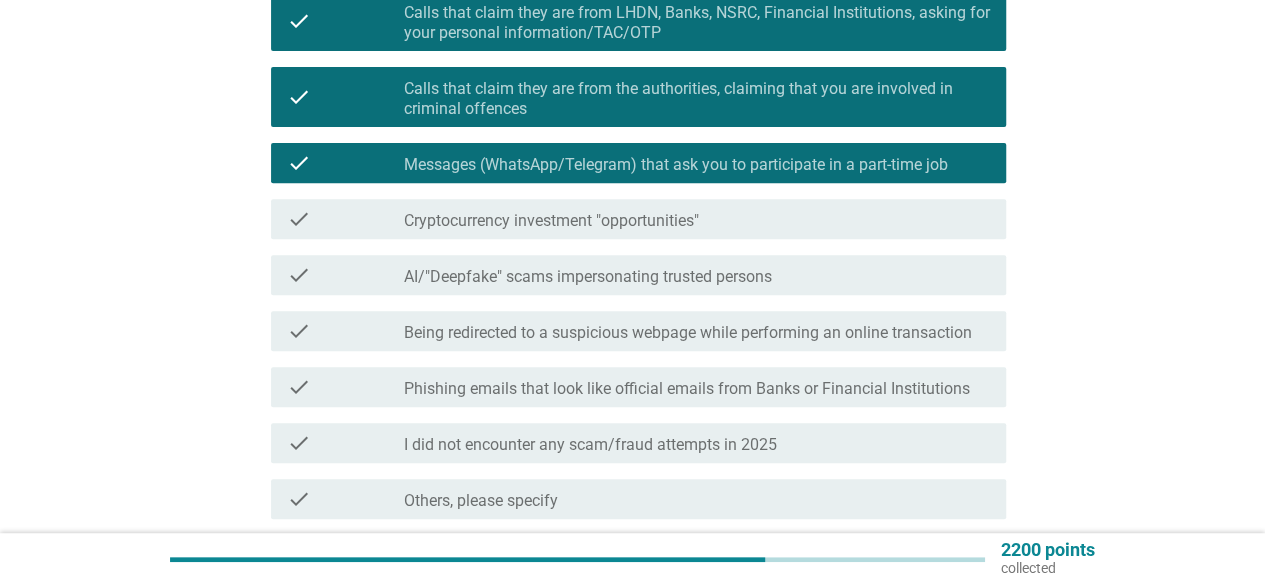 click on "English arrow_drop_down   Which of the following potential scams/frauds have you encountered in [YEAR]?     info   Choose as many as you like   check     check_box Calls that claim they are from LHDN, Banks, NSRC, Financial Institutions, asking for your personal information/TAC/OTP    check     check_box Calls that claim they are from the authorities, claiming that you are involved in criminal offences    check     check_box Messages (WhatsApp/Telegram) that ask you to participate in a part-time job    check     check_box_outline_blank Cryptocurrency investment "opportunities"    check     check_box_outline_blank AI/"Deepfake" scams impersonating trusted persons    check     check_box_outline_blank Being redirected to a suspicious webpage while performing an online transaction    check     check_box_outline_blank Phishing emails that look like official emails from Banks or Financial Institutions    check     check_box_outline_blank I did not encounter any scam/fraud attempts in [YEAR]    check           Next" at bounding box center (632, 192) 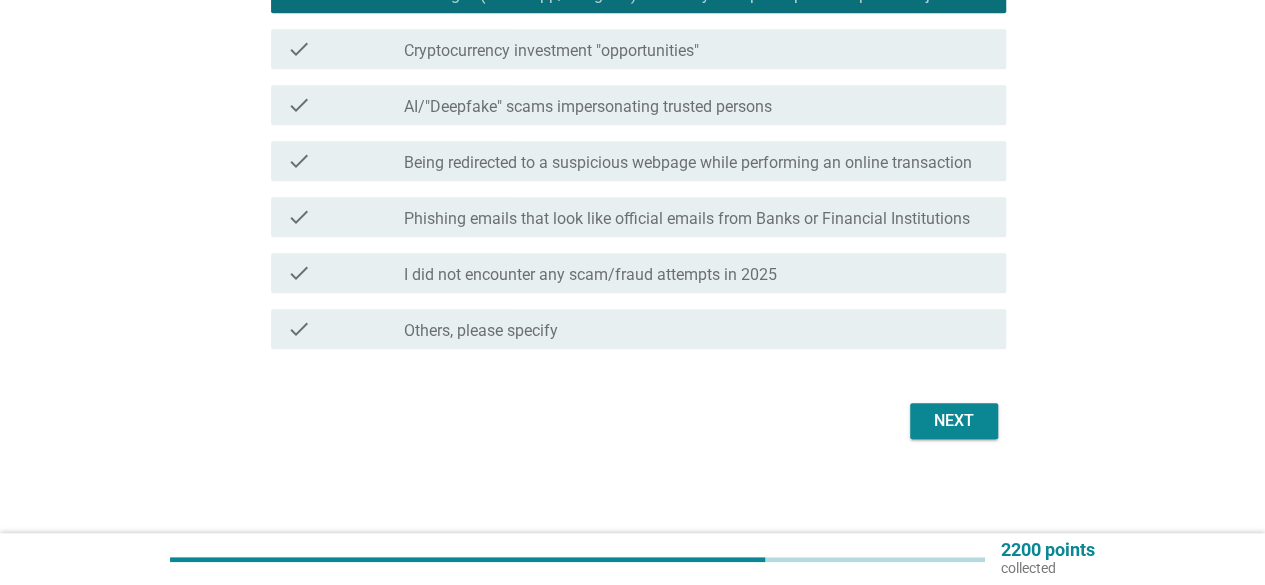 scroll, scrollTop: 492, scrollLeft: 0, axis: vertical 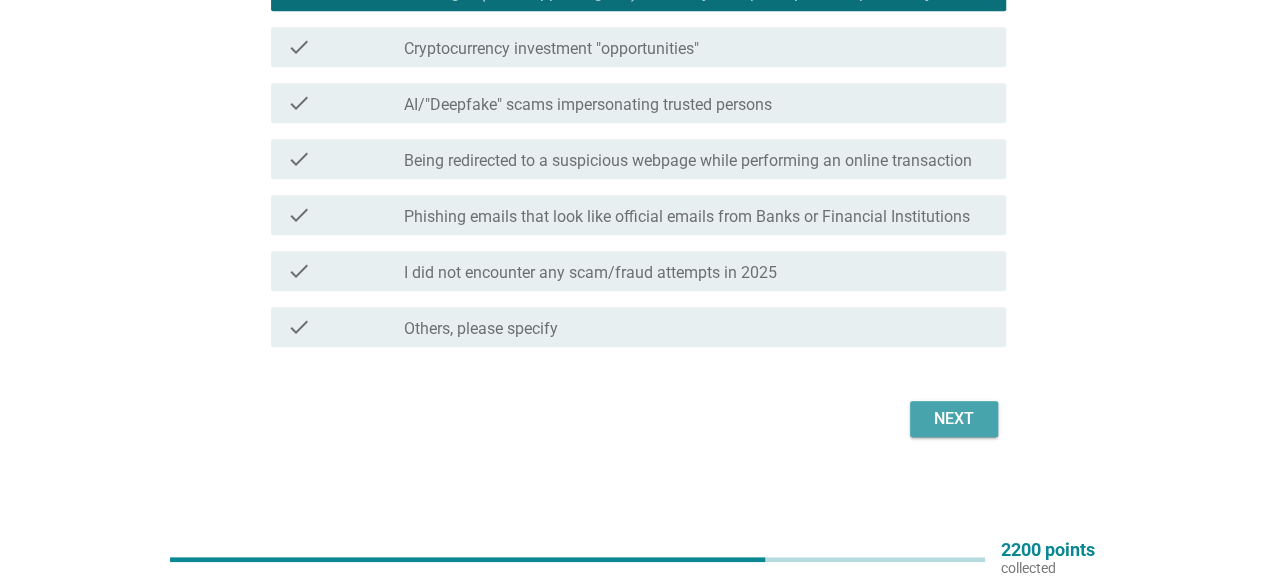 click on "Next" at bounding box center (954, 419) 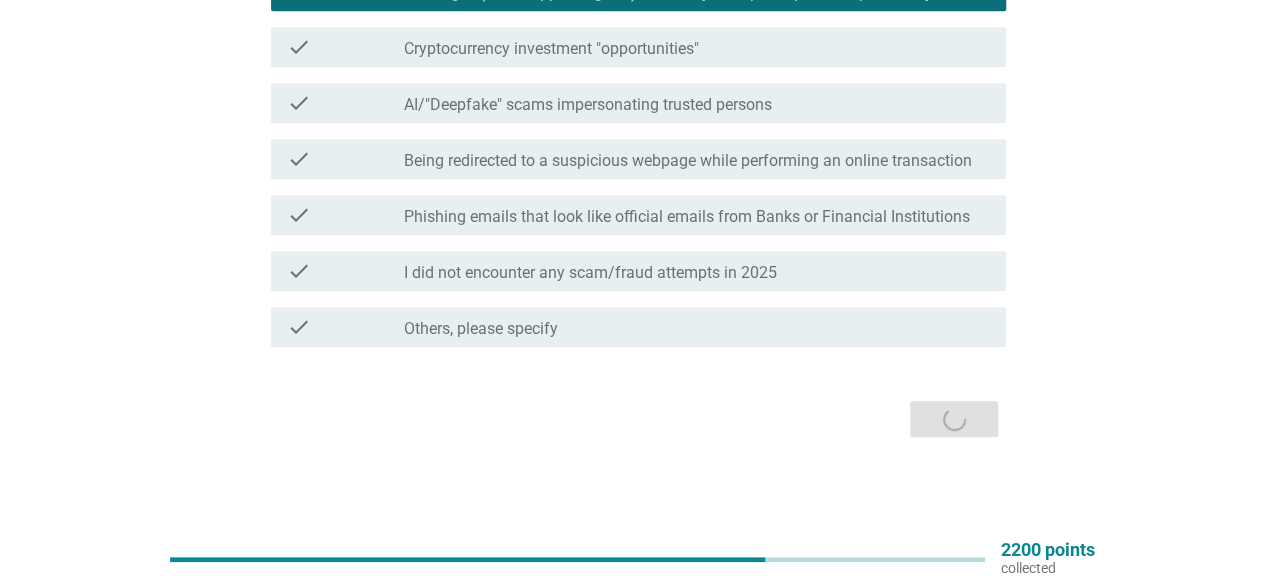 scroll, scrollTop: 0, scrollLeft: 0, axis: both 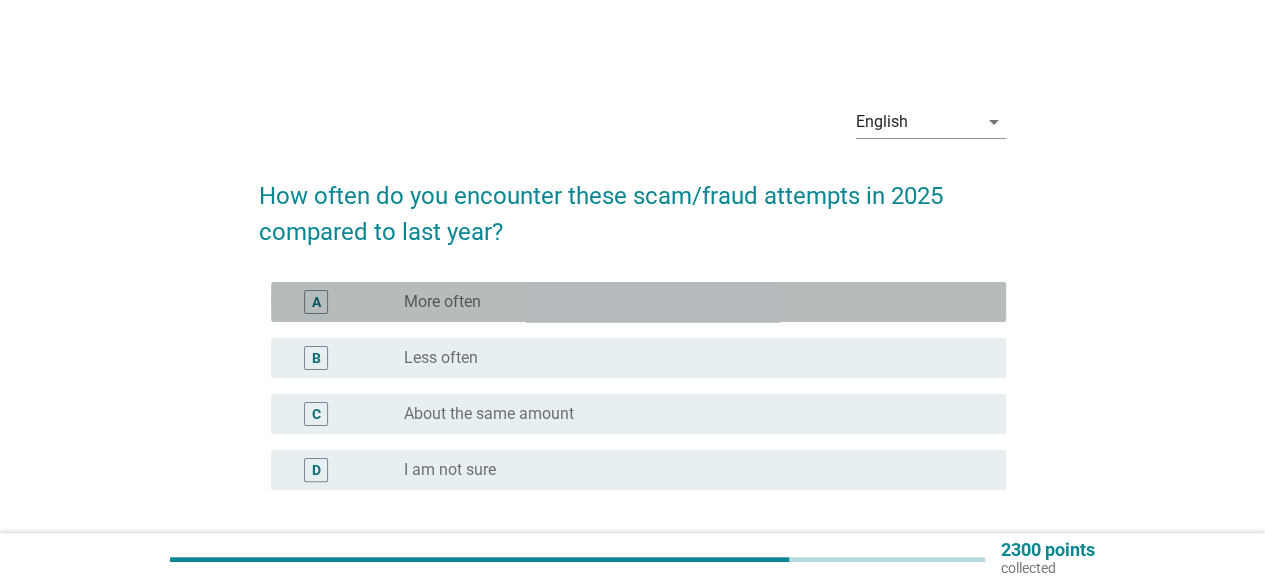 click on "radio_button_unchecked More often" at bounding box center [689, 302] 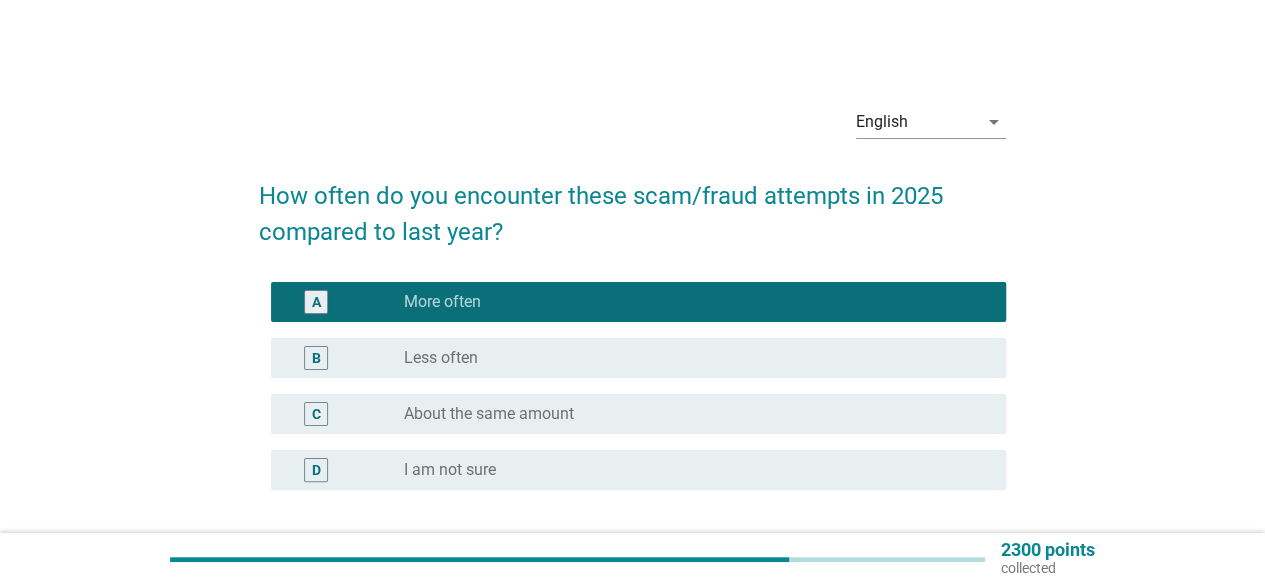 scroll, scrollTop: 166, scrollLeft: 0, axis: vertical 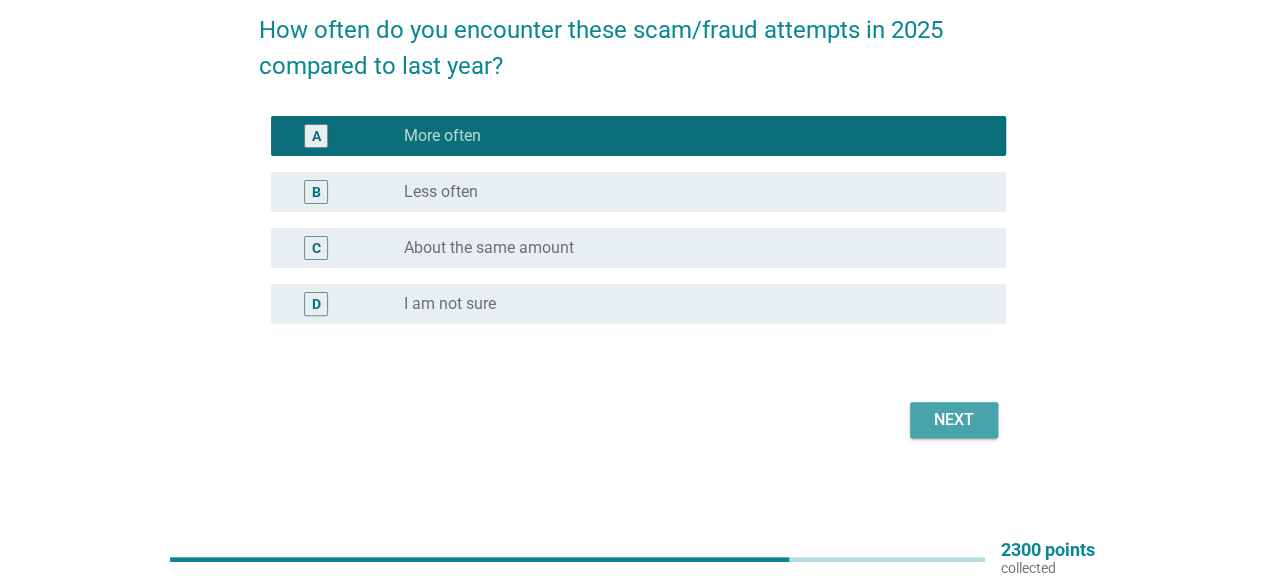 click on "Next" at bounding box center (954, 420) 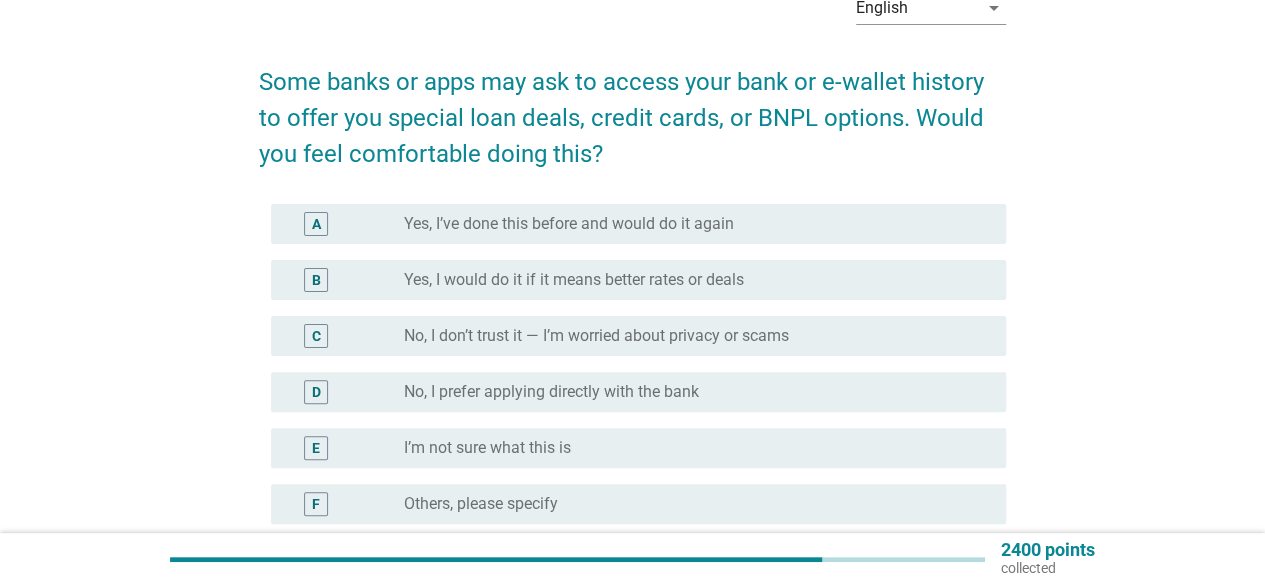 scroll, scrollTop: 120, scrollLeft: 0, axis: vertical 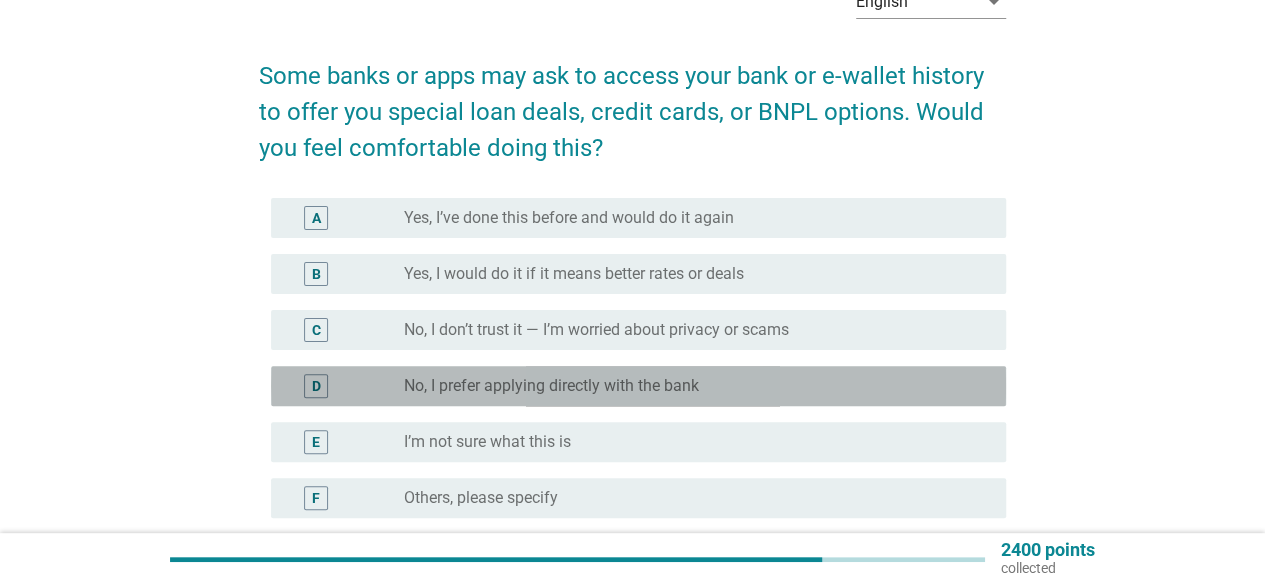 click on "radio_button_unchecked No, I prefer applying directly with the bank" at bounding box center (689, 386) 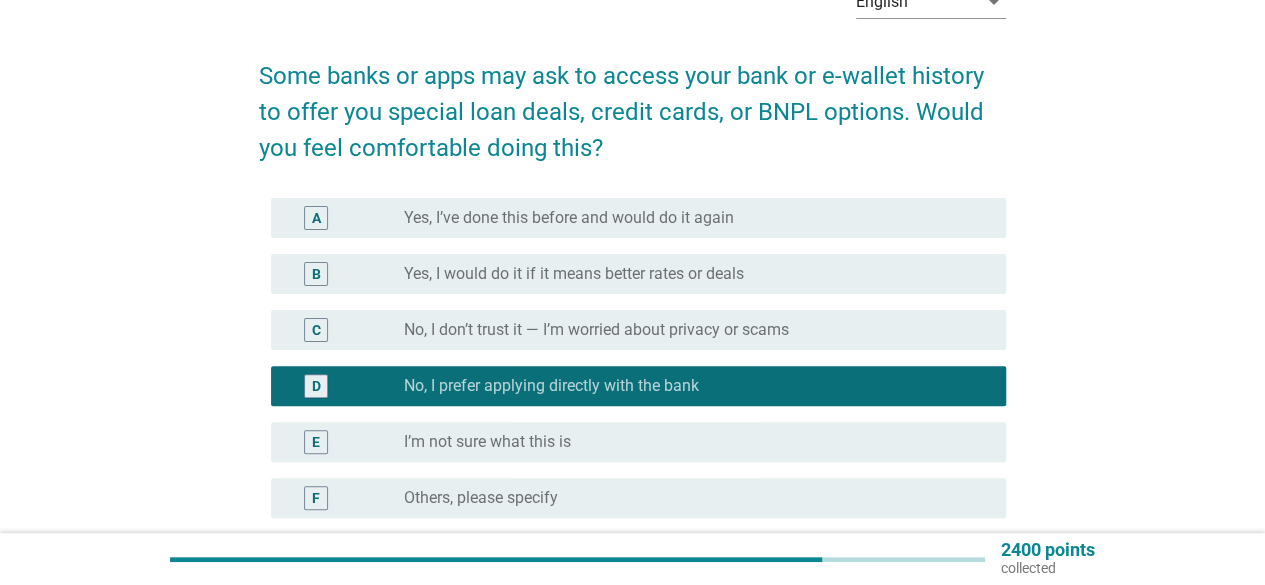 click on "English arrow_drop_down   Some banks or apps may ask to access your bank or e-wallet history to offer you special loan deals, credit cards, or BNPL options. Would you feel comfortable doing this?     A     radio_button_unchecked Yes, I’ve done this before and would do it again   B     radio_button_unchecked Yes, I would do it if it means better rates or deals   C     radio_button_unchecked No, I don’t trust it — I’m worried about privacy or scams   D     radio_button_checked No, I prefer applying directly with the bank   E     radio_button_unchecked I’m not sure what this is   F     radio_button_unchecked Others, please specify     Next" at bounding box center [632, 304] 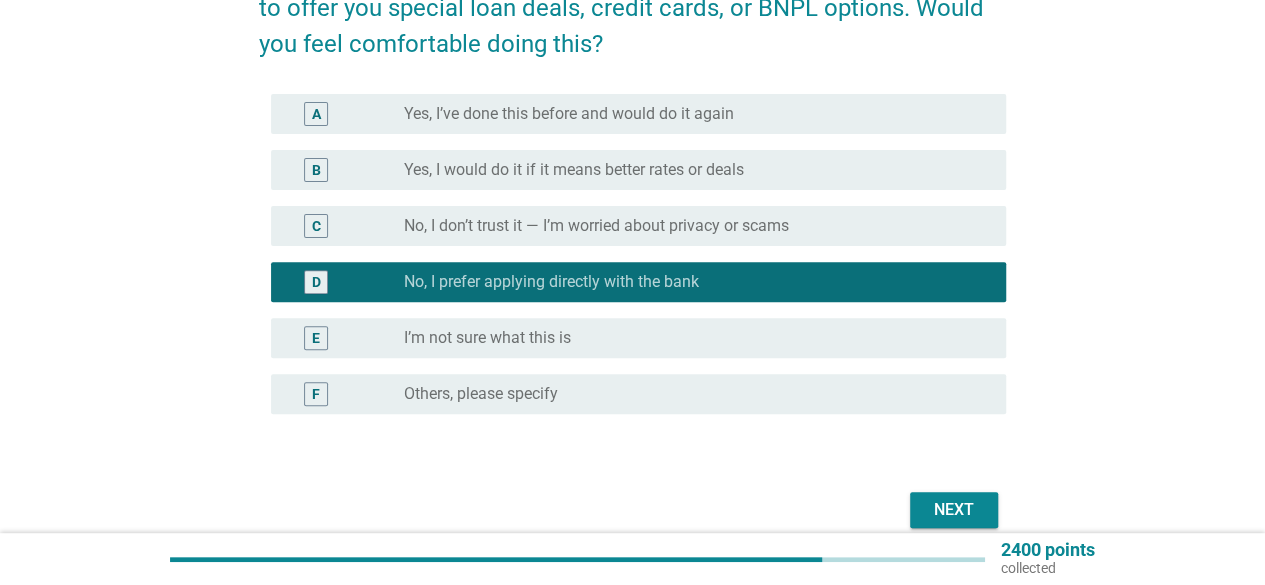 scroll, scrollTop: 240, scrollLeft: 0, axis: vertical 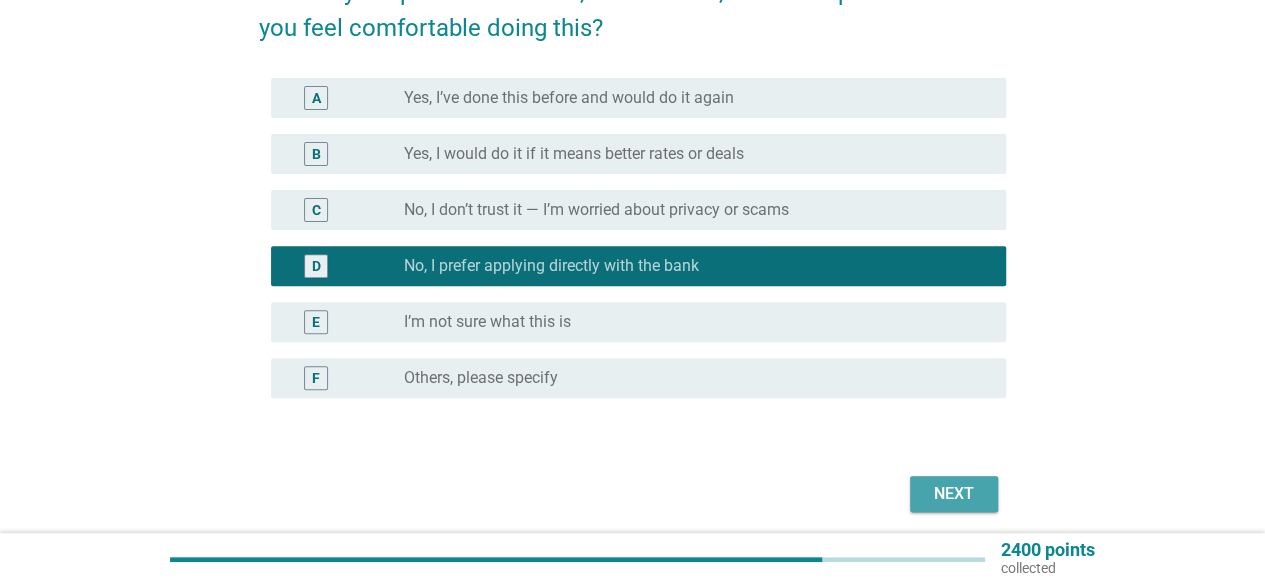 click on "Next" at bounding box center [954, 494] 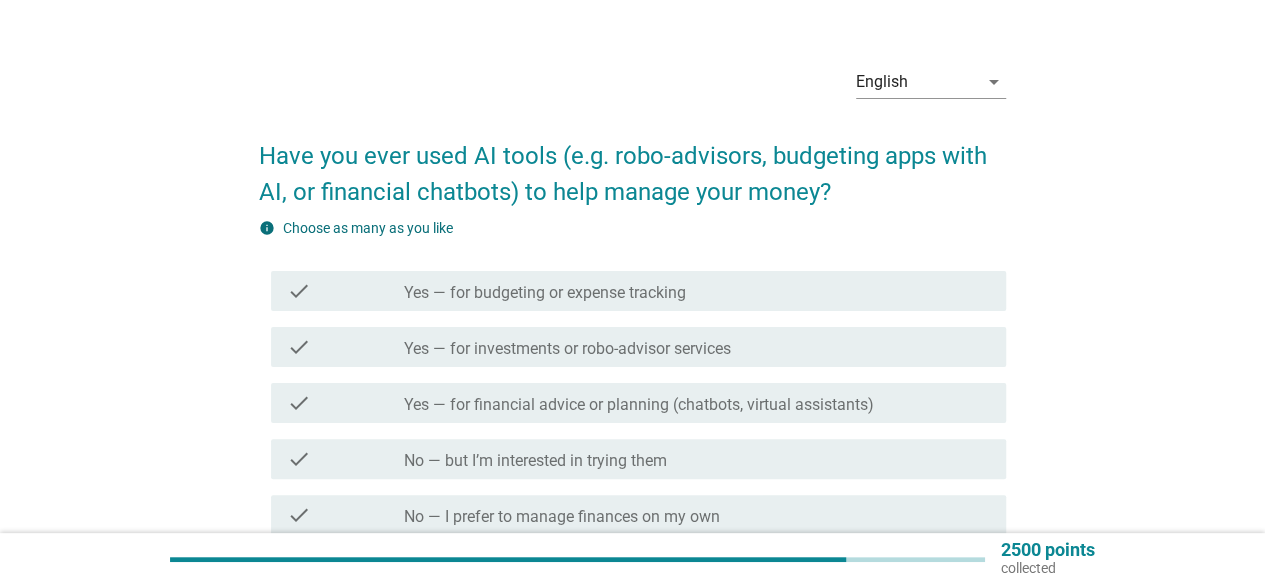 scroll, scrollTop: 160, scrollLeft: 0, axis: vertical 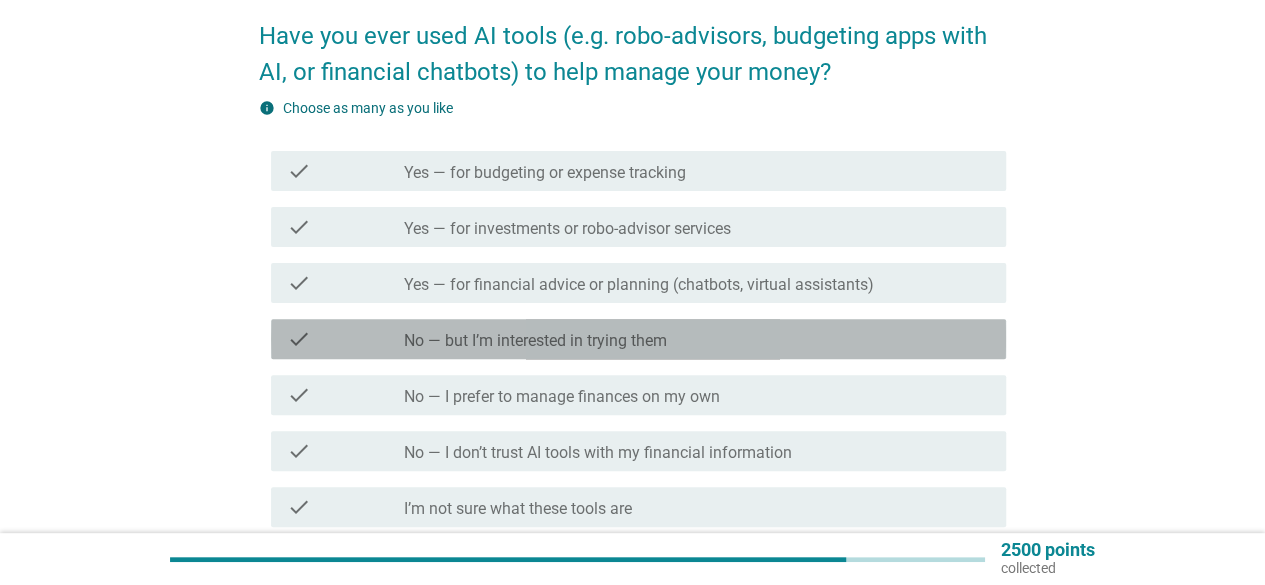 click on "check_box_outline_blank No — but I’m interested in trying them" at bounding box center [697, 339] 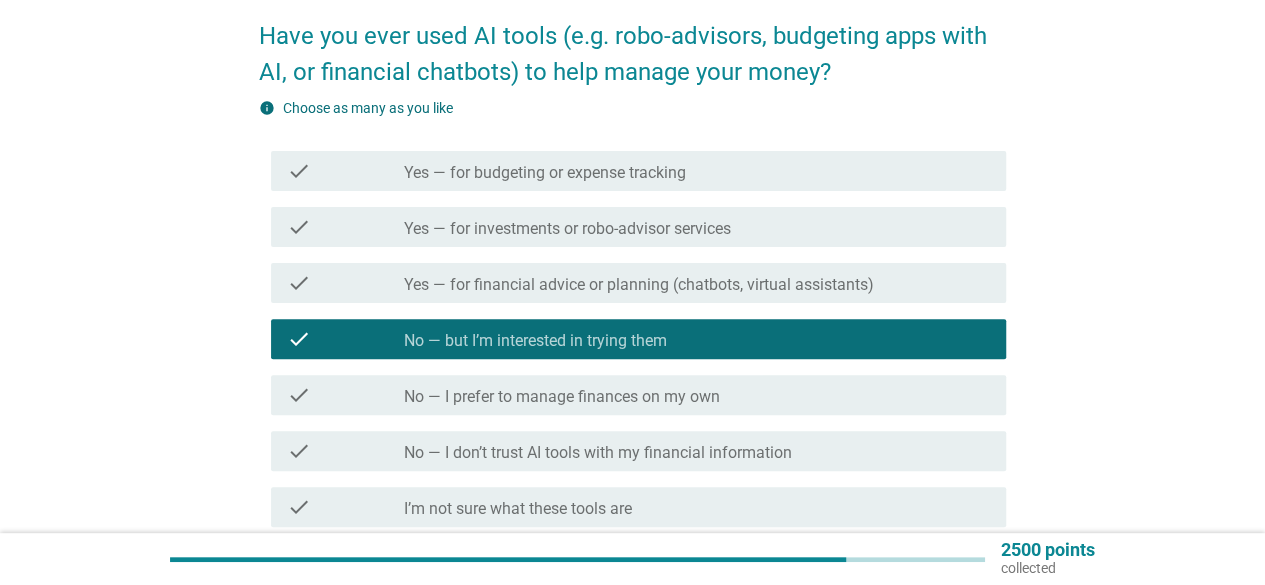 click on "English arrow_drop_down   Have you ever used AI tools (e.g. robo-advisors, budgeting apps with AI, or financial chatbots) to help manage your money?     info   Choose as many as you like   check     check_box_outline_blank Yes — for budgeting or expense tracking   check     check_box_outline_blank Yes — for investments or robo-advisor services   check     check_box_outline_blank Yes — for financial advice or planning (chatbots, virtual assistants)   check     check_box_outline_blank No — but I’m interested in trying them   check     check_box_outline_blank No — I prefer to manage finances on my own   check     check_box_outline_blank No — I don’t trust AI tools with my financial information   check     check_box_outline_blank I’m not sure what these tools are   check     check_box_outline_blank Others, please specify       Next" at bounding box center [632, 304] 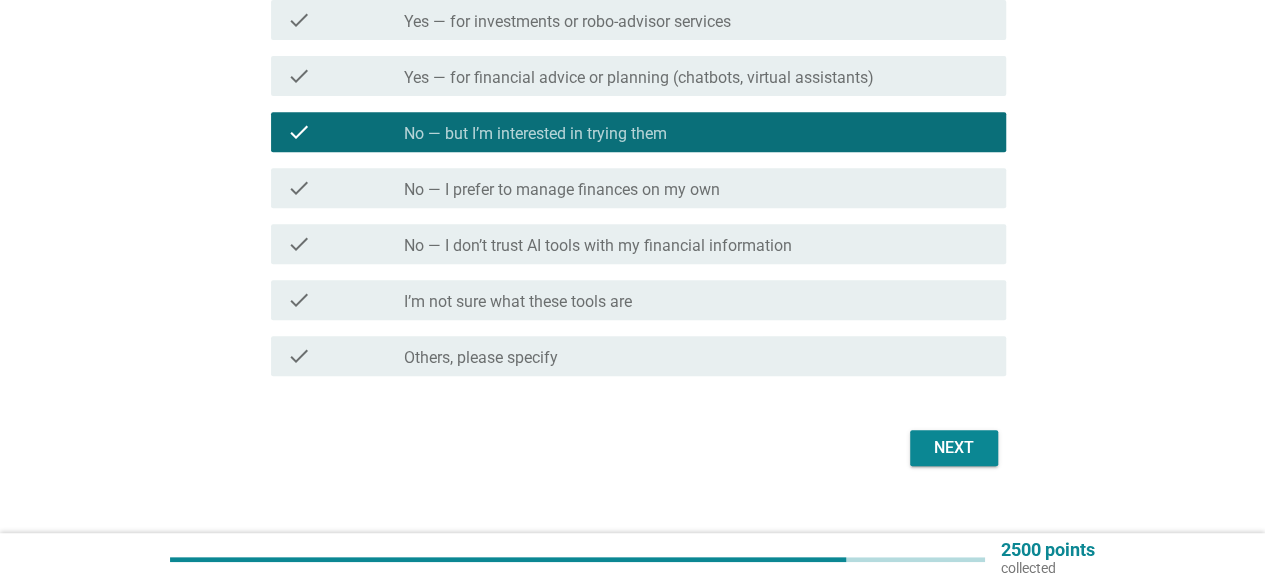 scroll, scrollTop: 396, scrollLeft: 0, axis: vertical 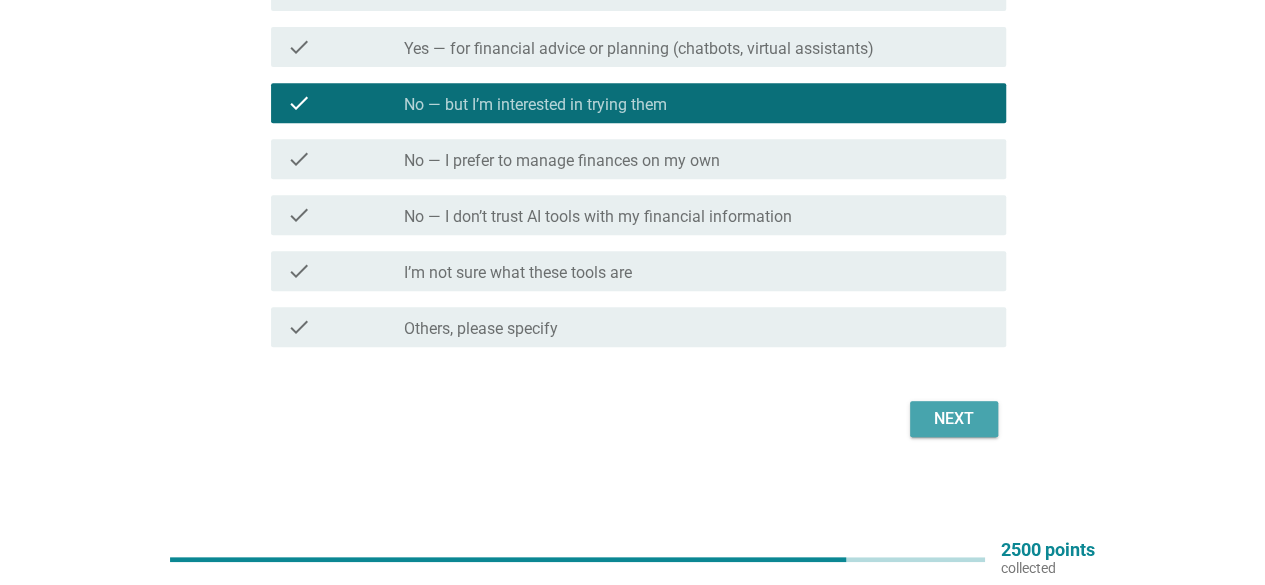 click on "Next" at bounding box center (954, 419) 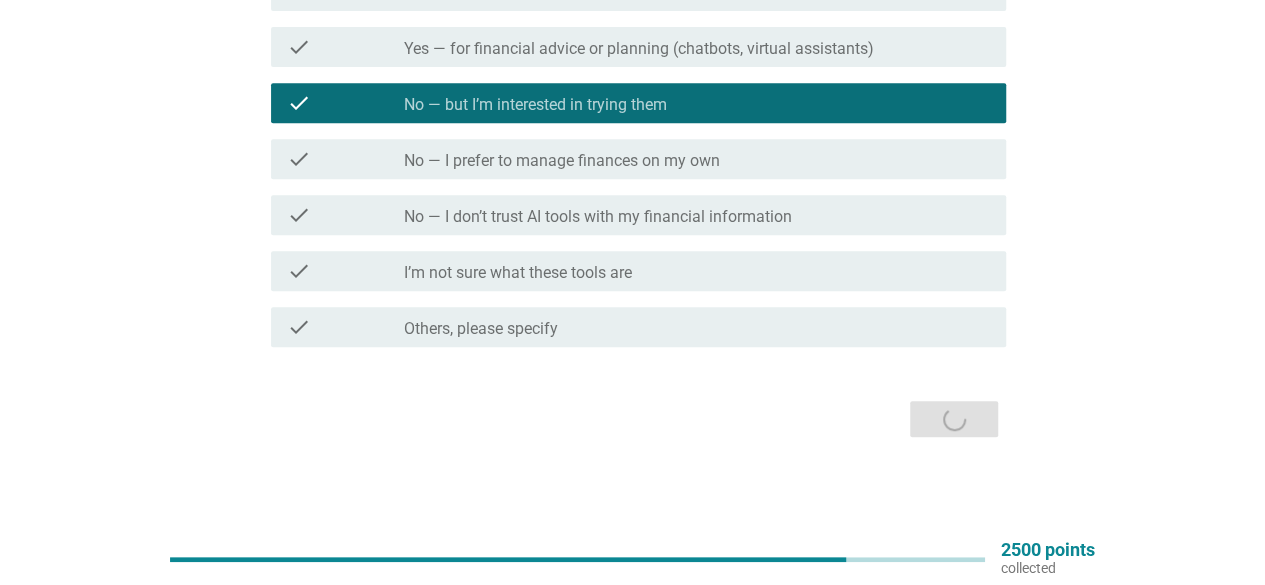 scroll, scrollTop: 0, scrollLeft: 0, axis: both 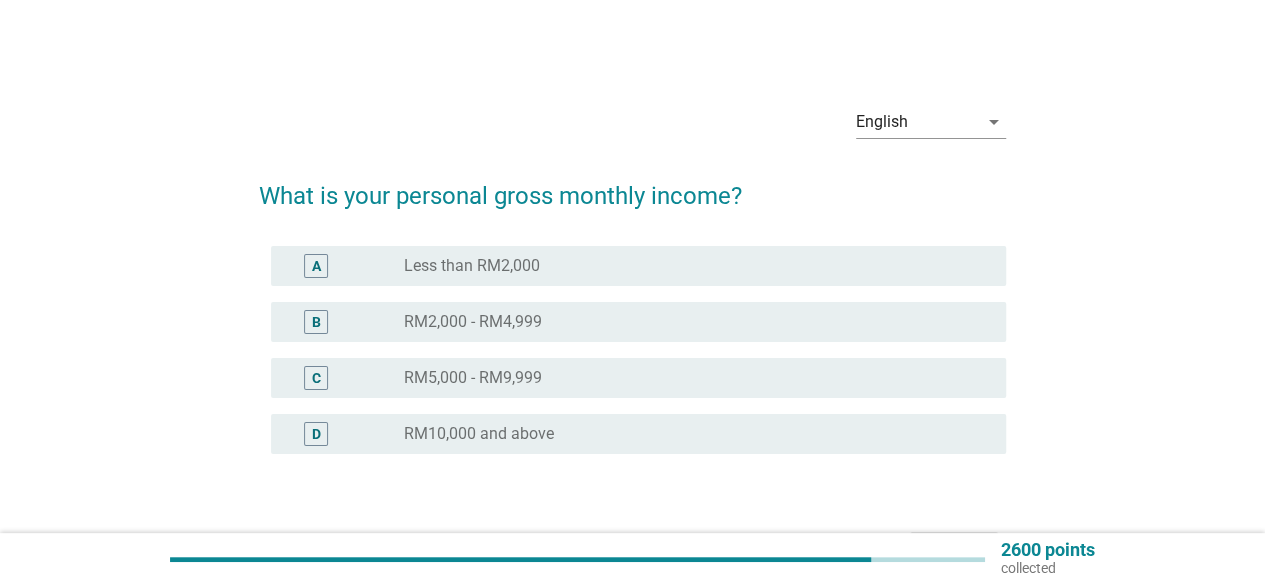 click on "radio_button_unchecked RM5,000 - RM9,999" at bounding box center [689, 378] 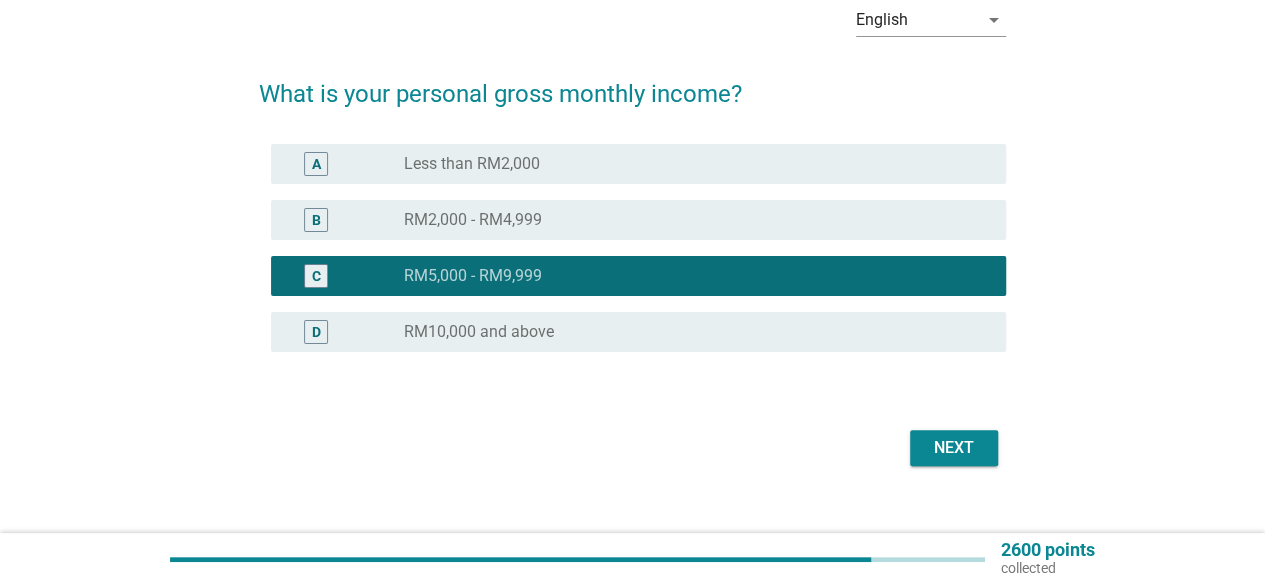 scroll, scrollTop: 130, scrollLeft: 0, axis: vertical 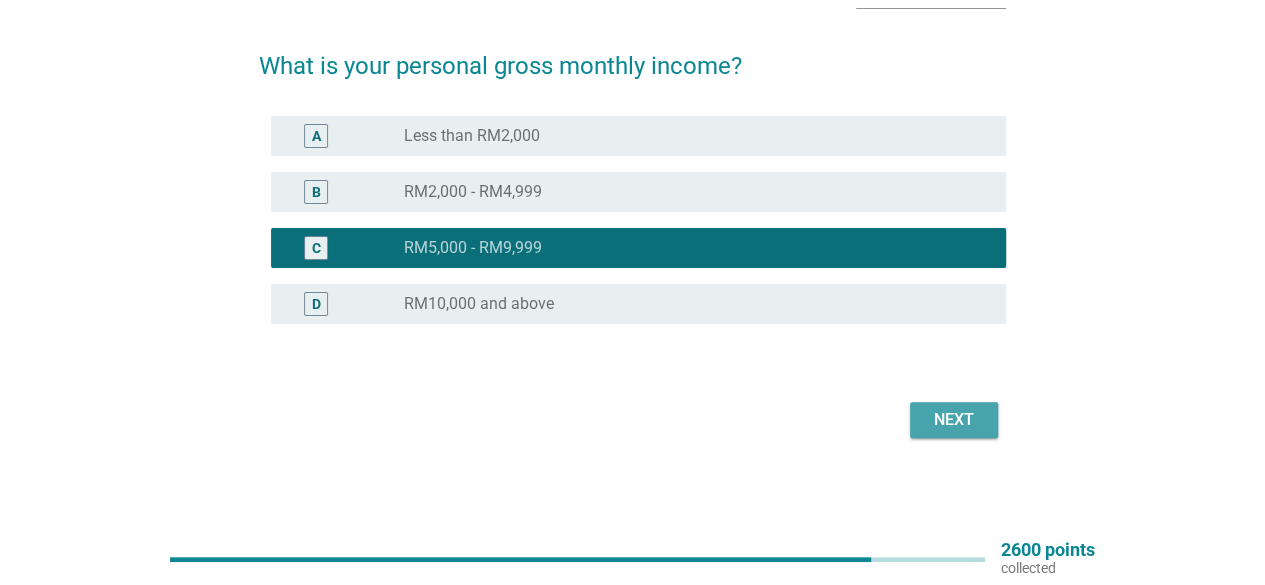 click on "Next" at bounding box center [954, 420] 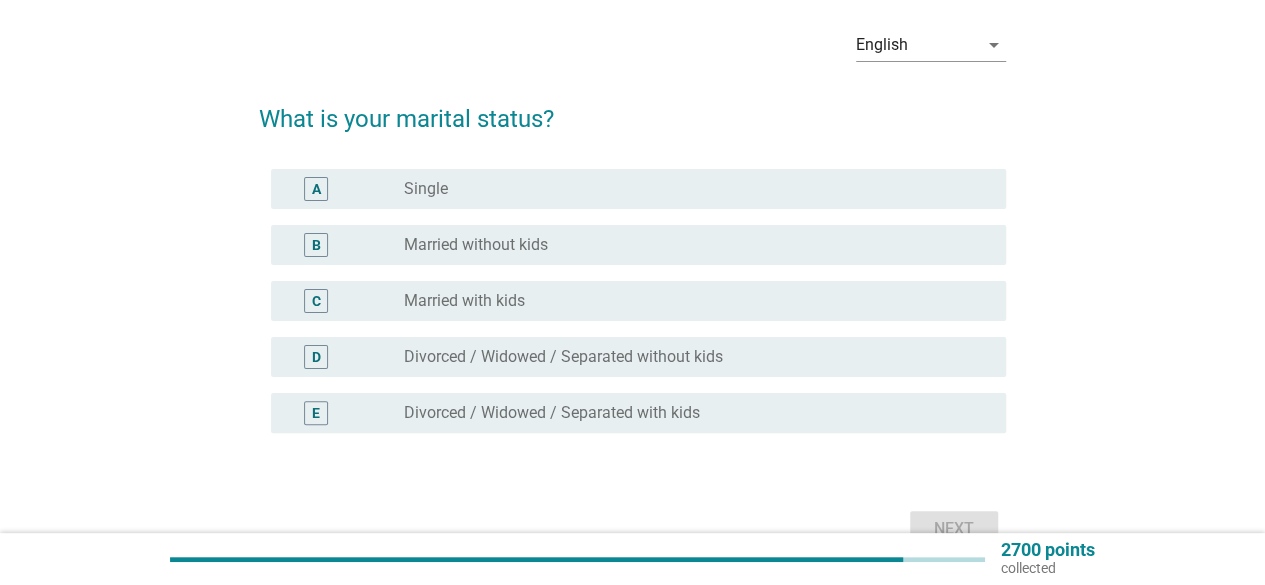 scroll, scrollTop: 80, scrollLeft: 0, axis: vertical 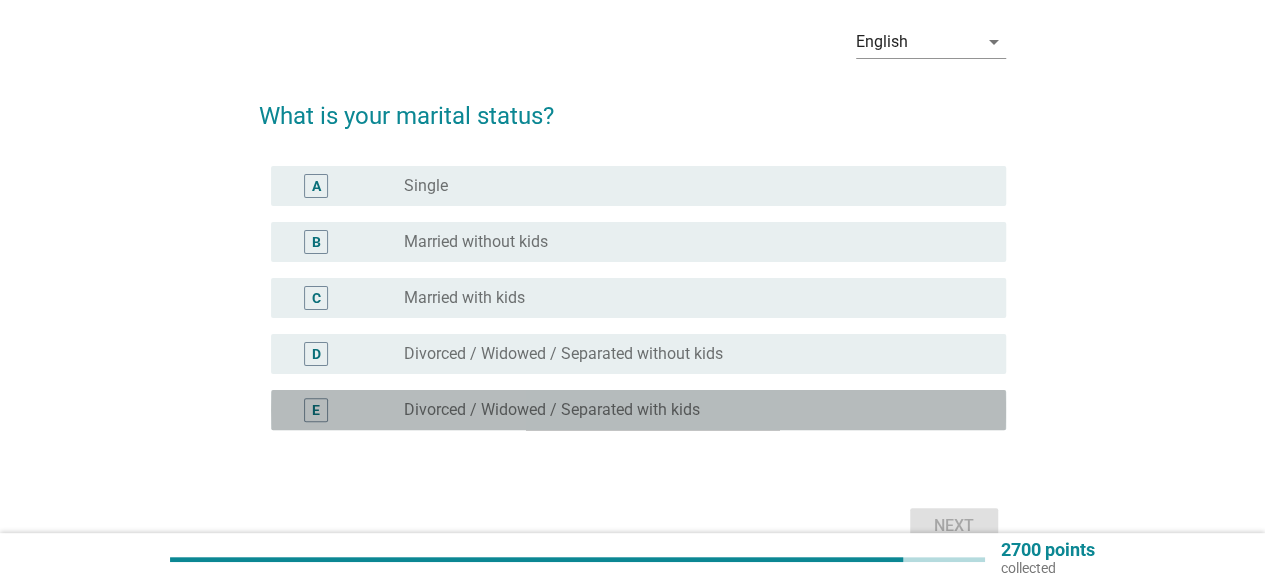click on "radio_button_unchecked Divorced / Widowed / Separated with kids" at bounding box center (689, 410) 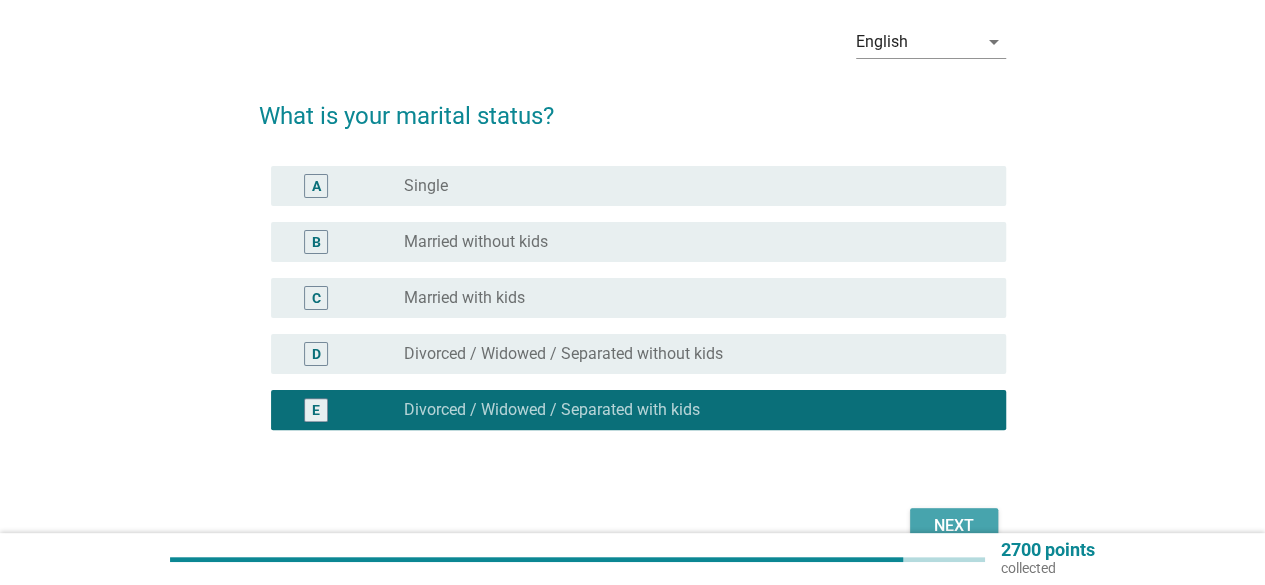 click on "Next" at bounding box center (954, 526) 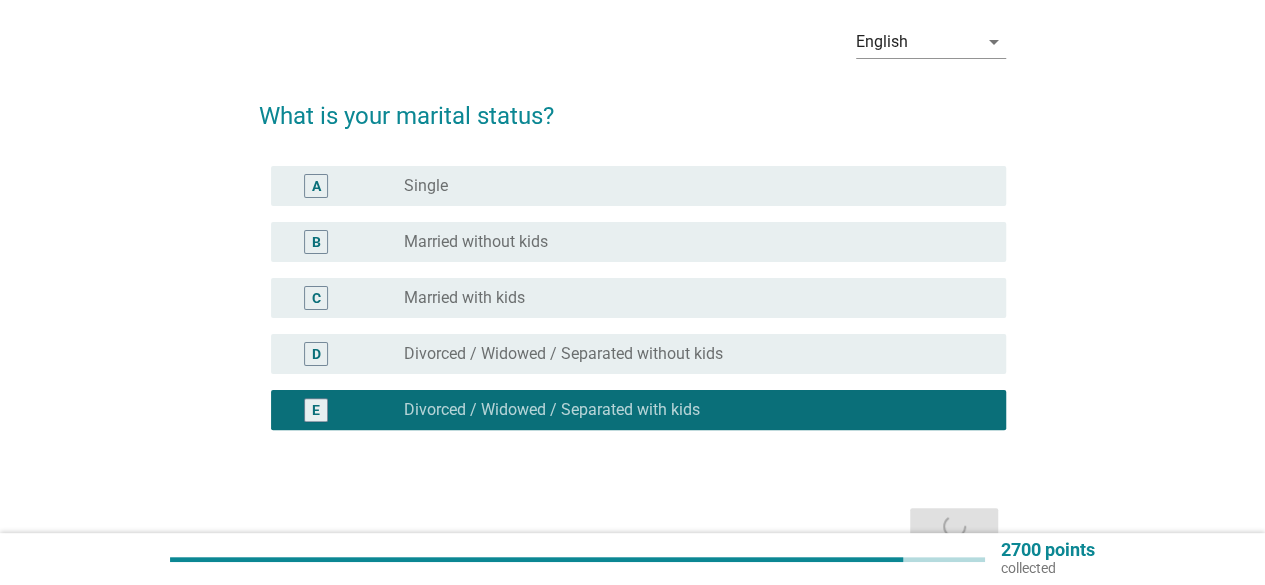 scroll, scrollTop: 0, scrollLeft: 0, axis: both 